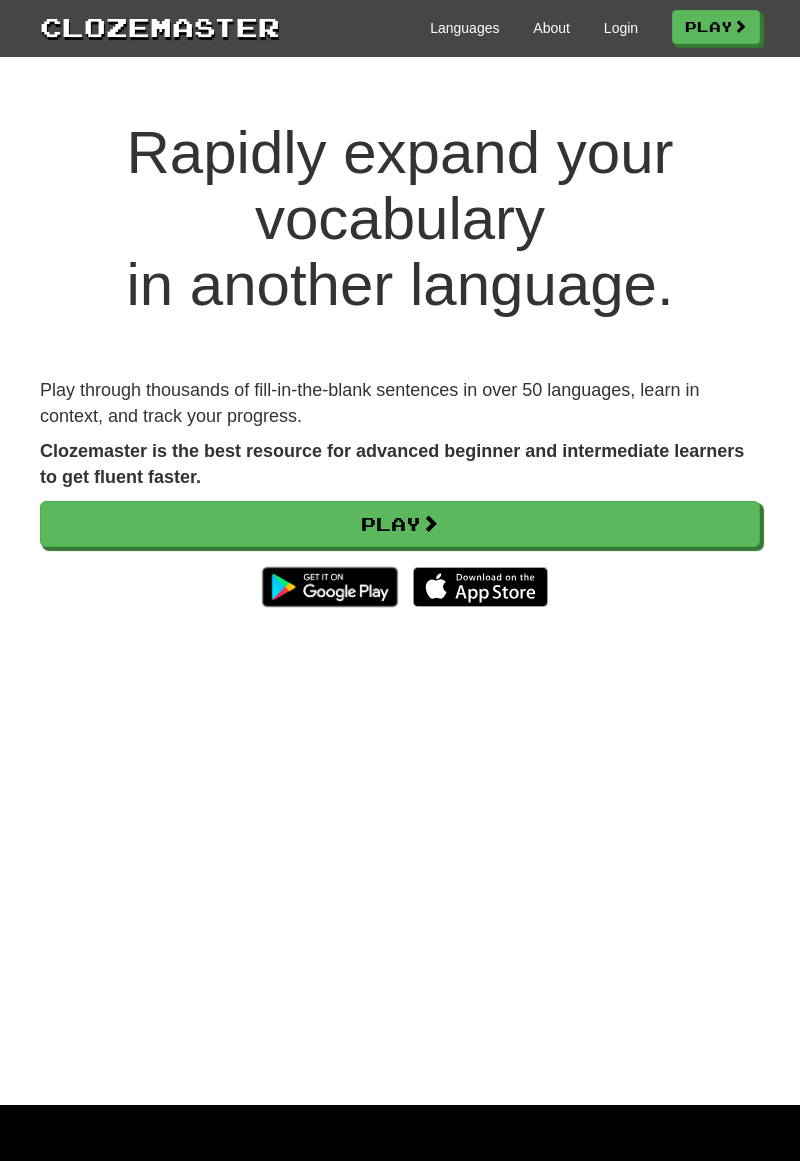 scroll, scrollTop: 0, scrollLeft: 0, axis: both 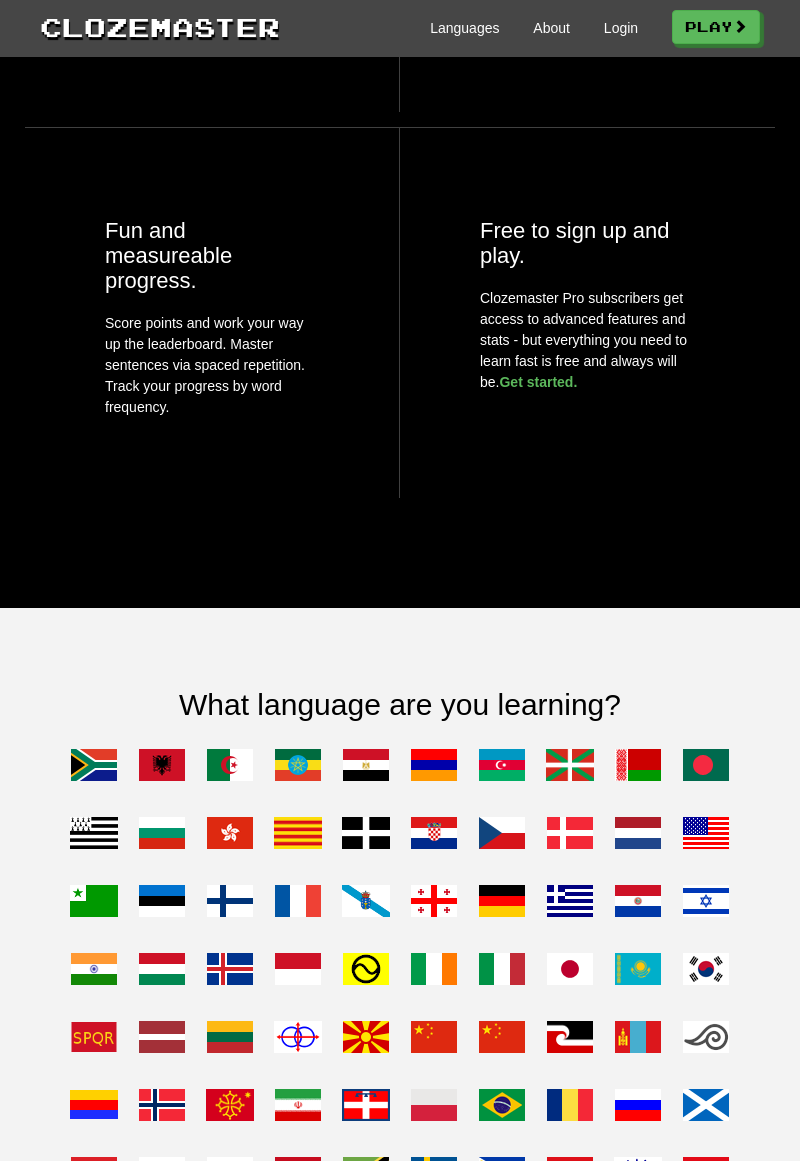click on "What language are you learning?
Play" at bounding box center (400, 1007) 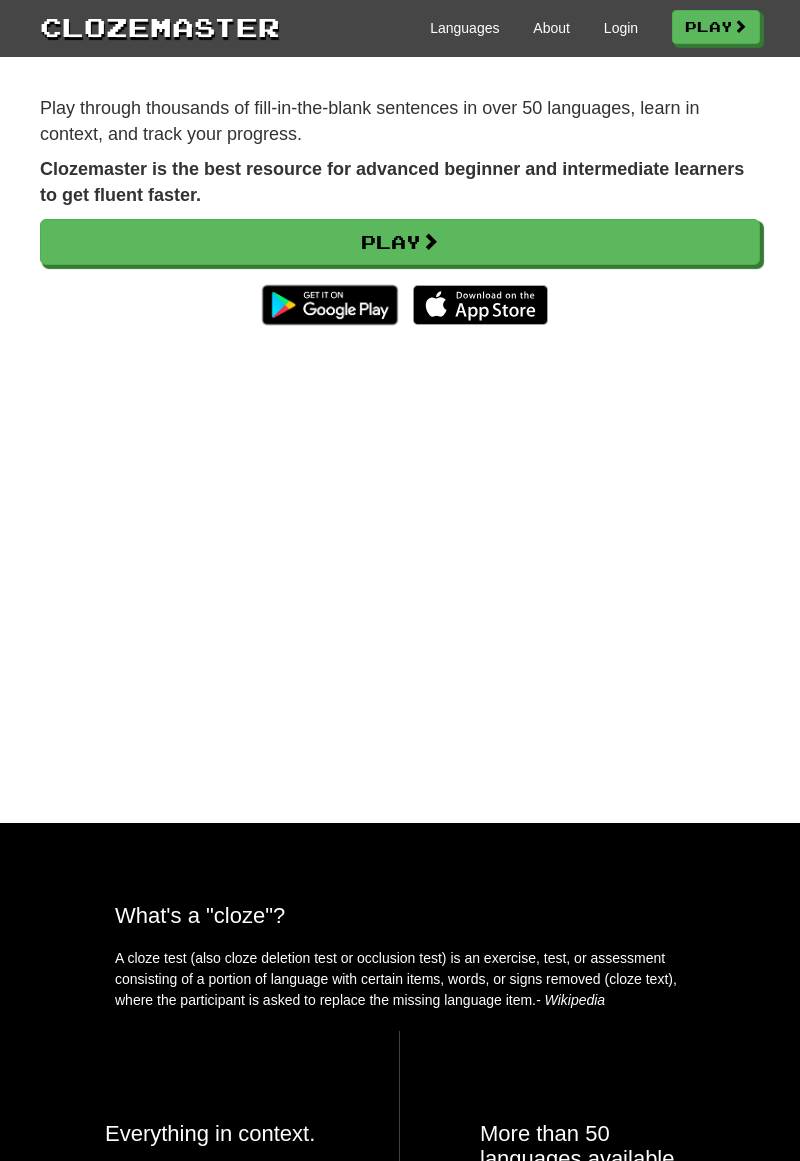 scroll, scrollTop: 0, scrollLeft: 0, axis: both 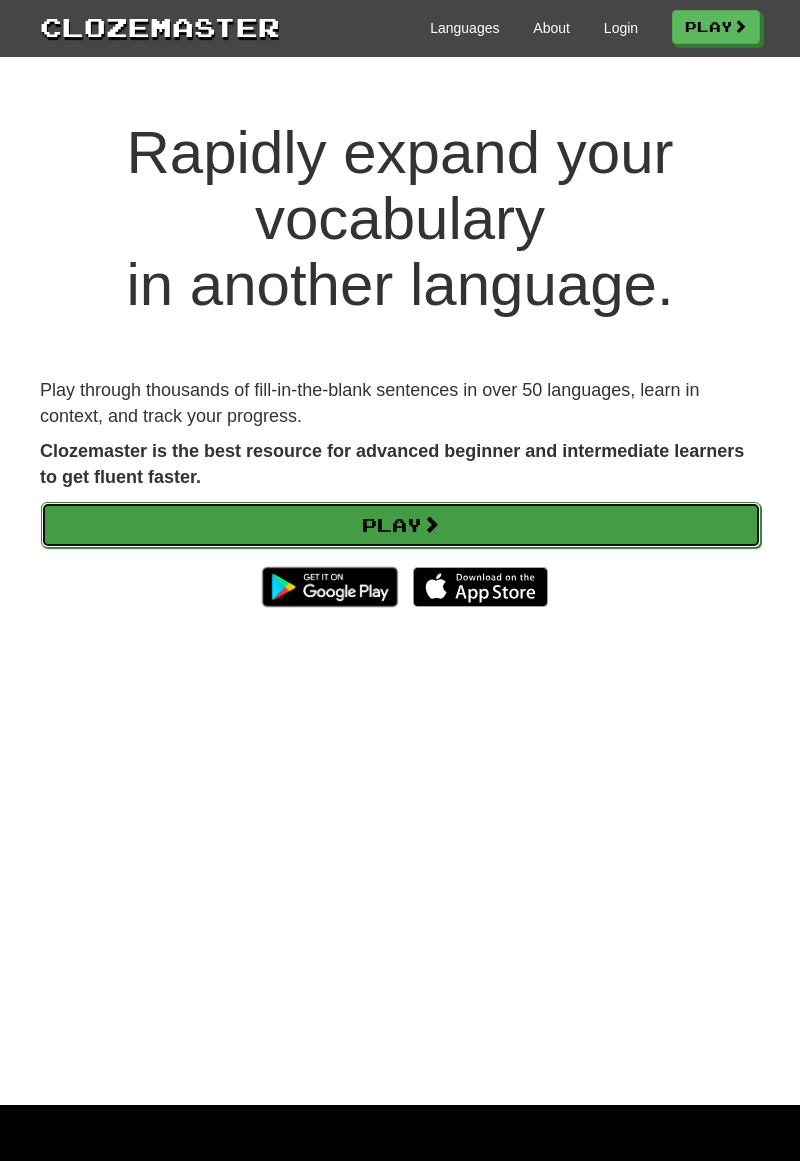 click on "Play" at bounding box center [401, 525] 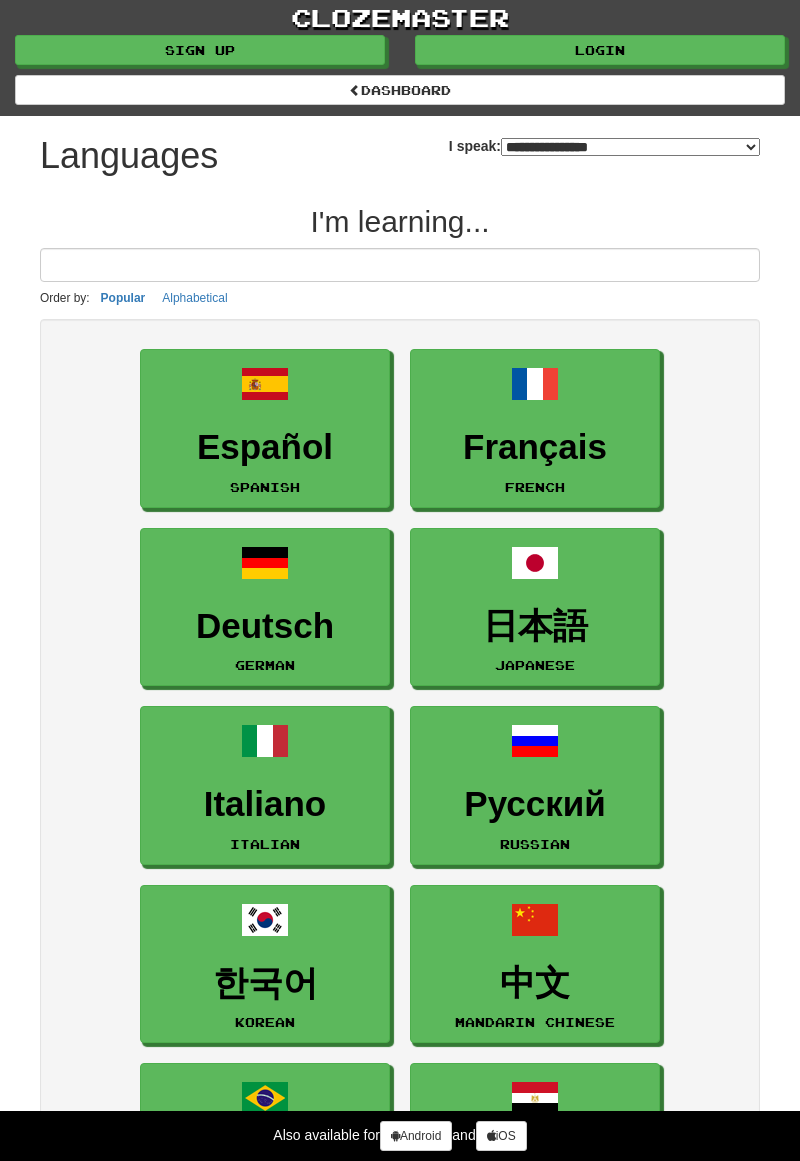 select on "*******" 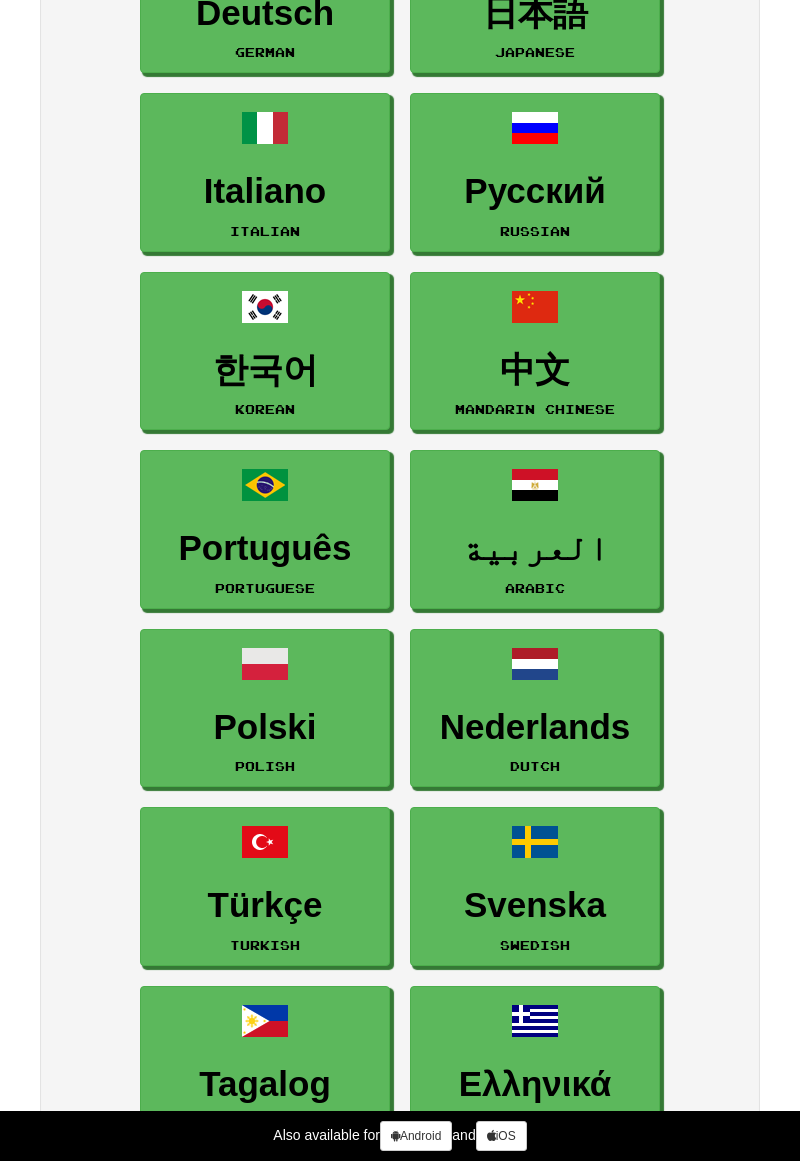 scroll, scrollTop: 606, scrollLeft: 0, axis: vertical 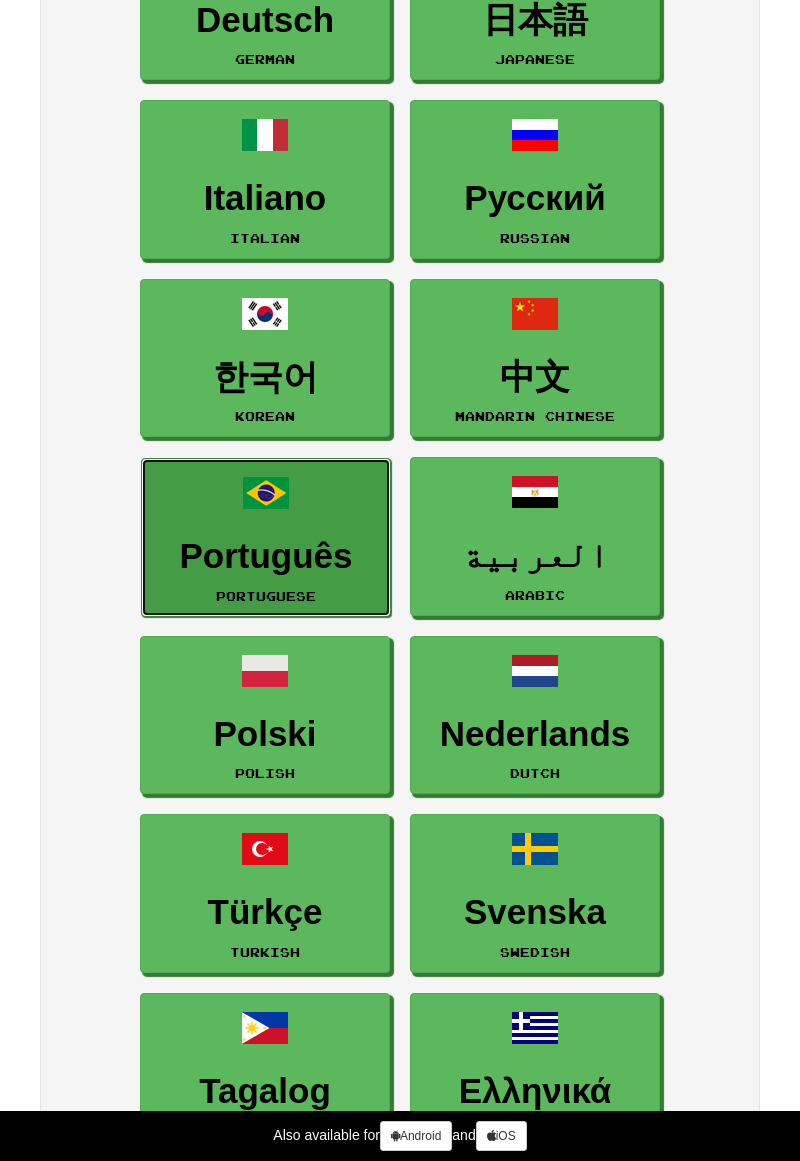 click on "Português" at bounding box center (266, 556) 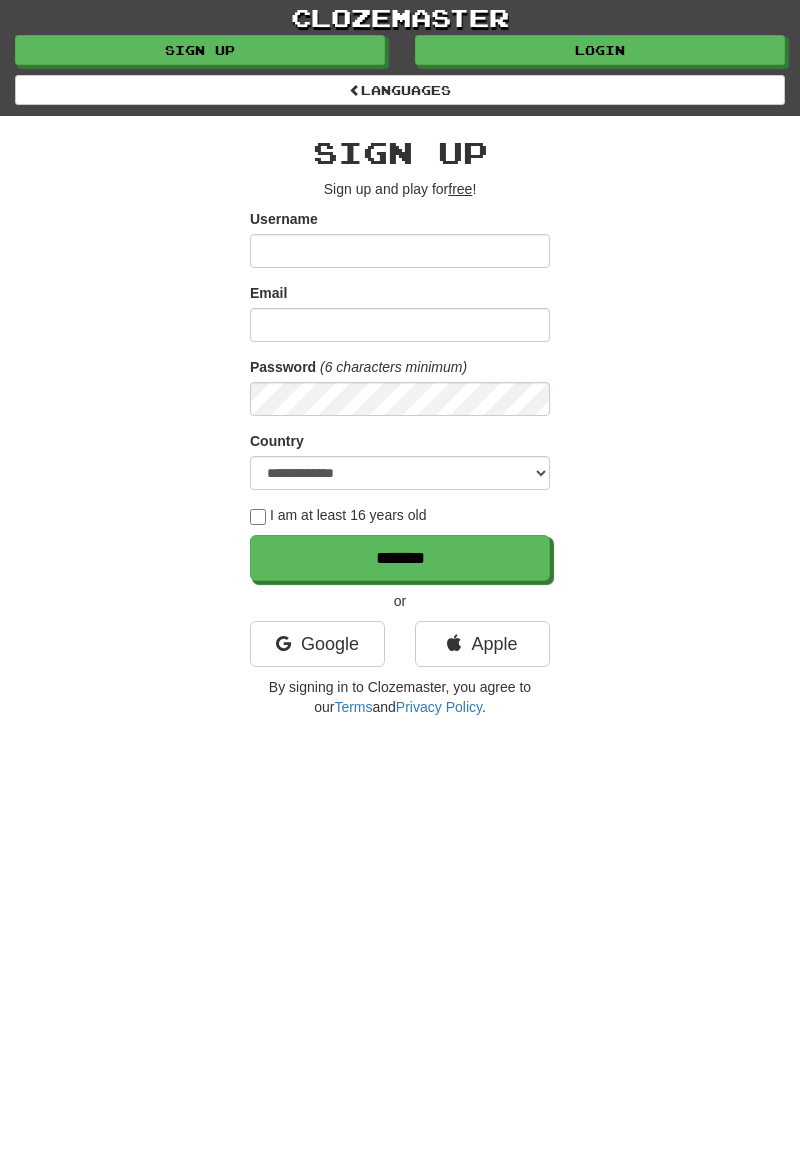 scroll, scrollTop: 0, scrollLeft: 0, axis: both 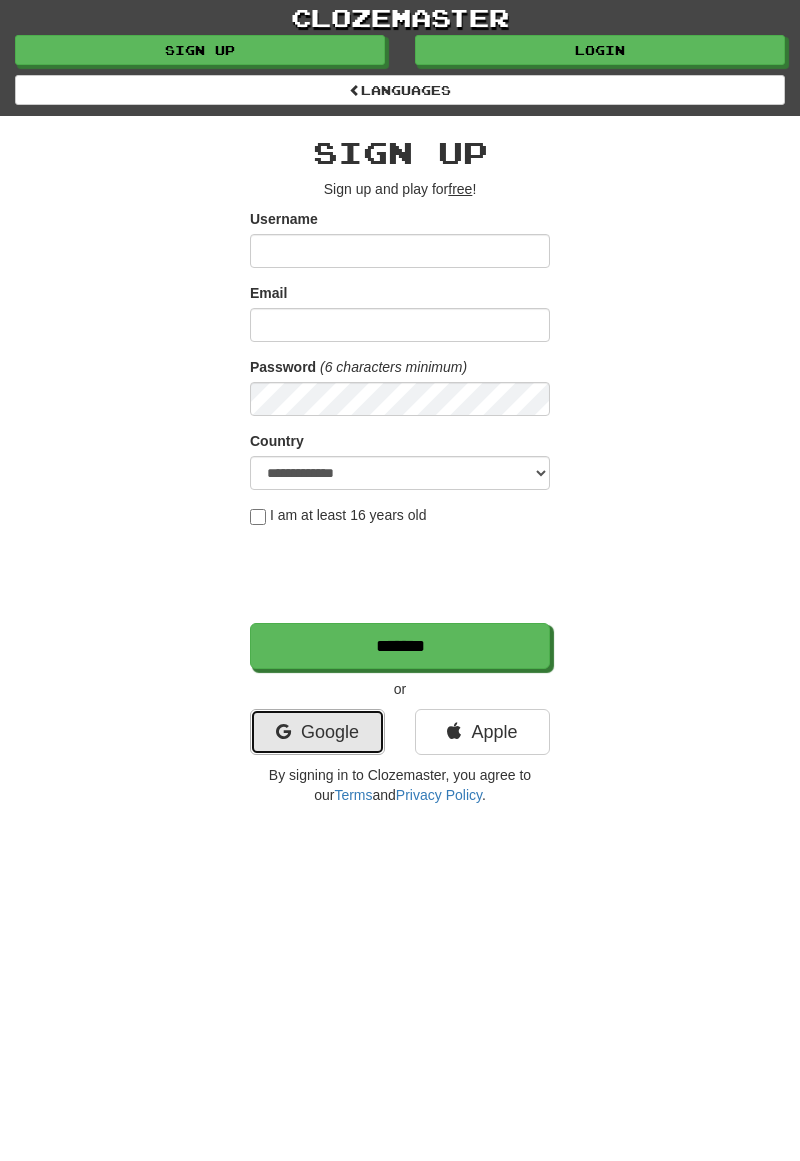 click on "Google" at bounding box center (317, 732) 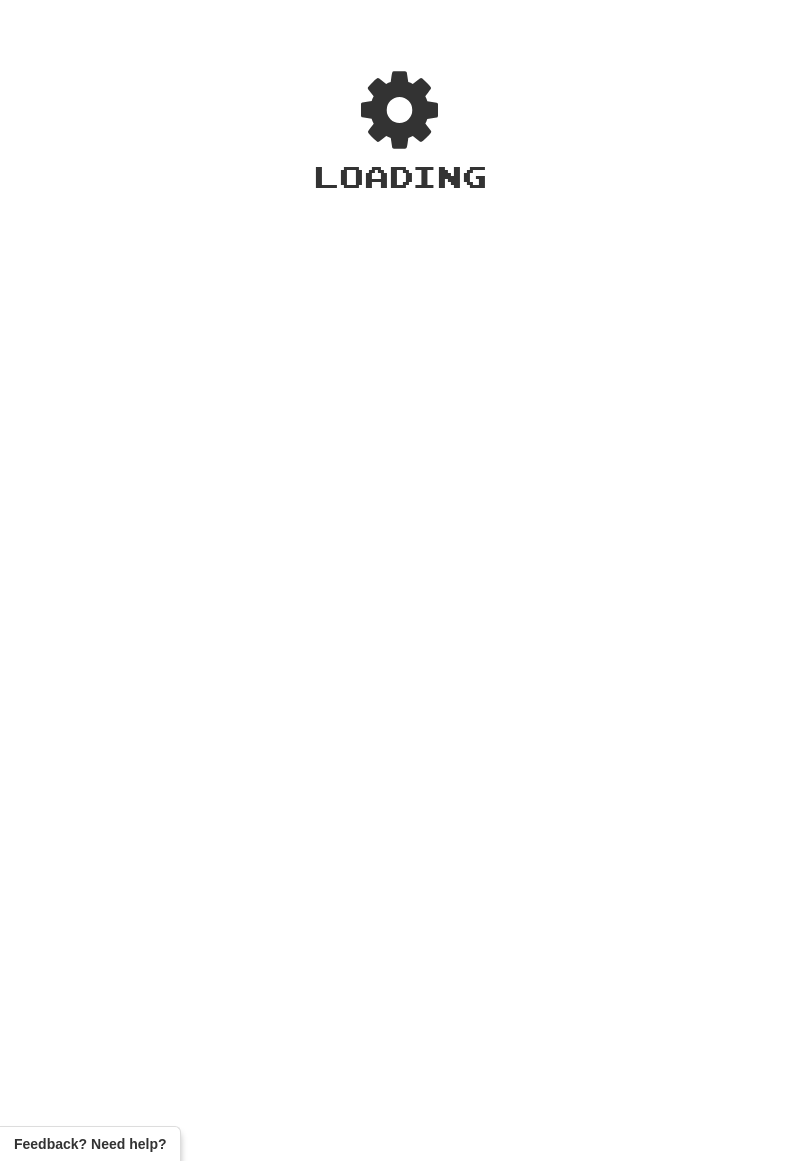 scroll, scrollTop: 0, scrollLeft: 0, axis: both 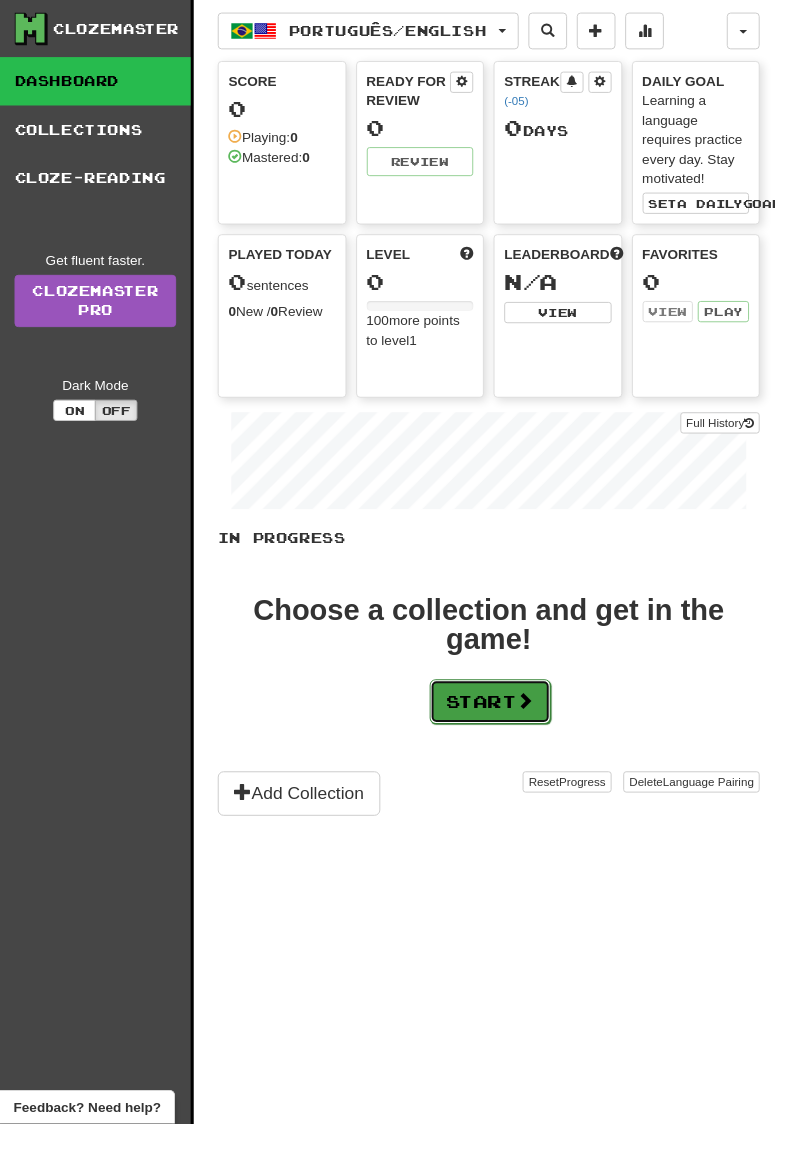 click at bounding box center (543, 724) 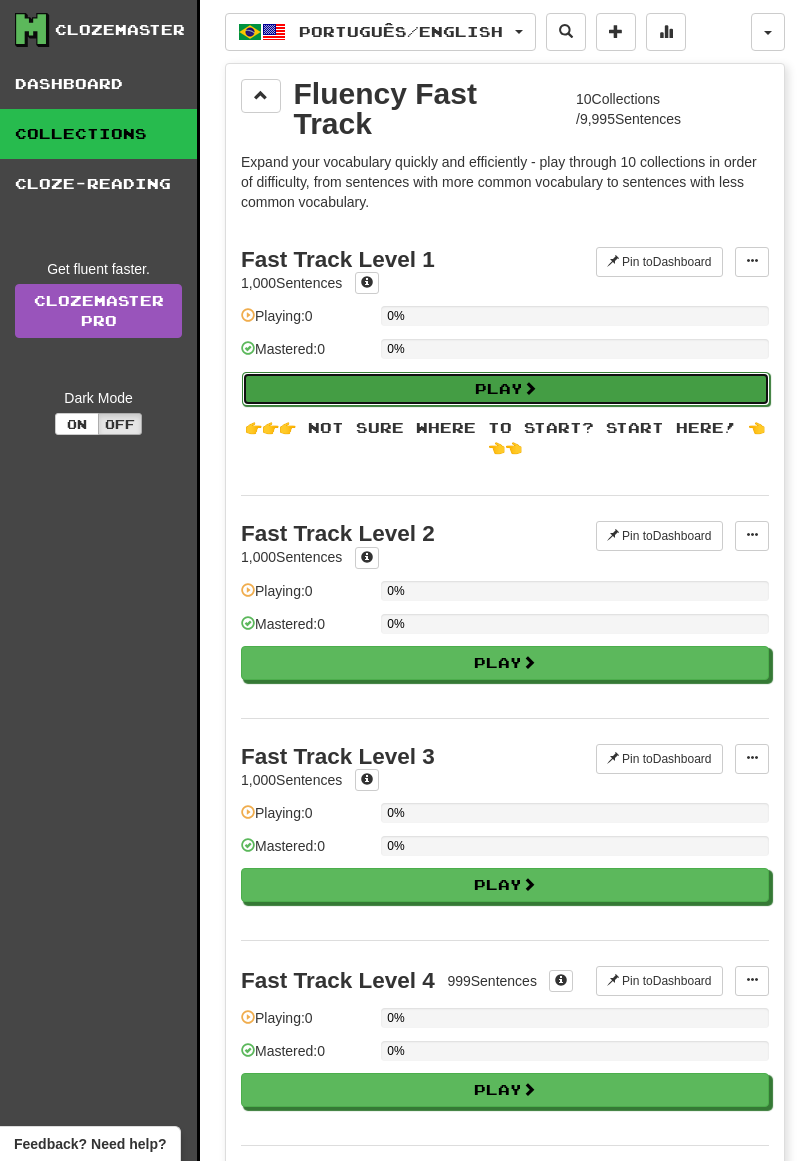 click on "Play" at bounding box center (506, 389) 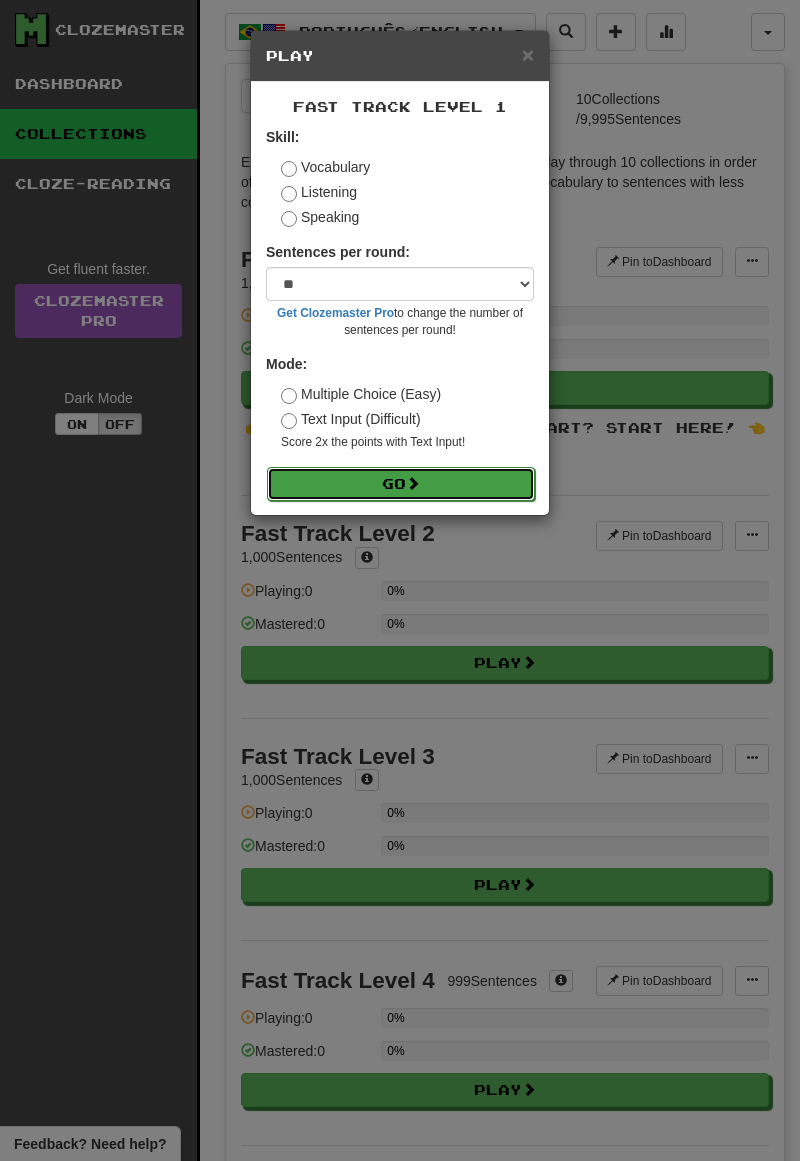 click on "Go" at bounding box center (401, 484) 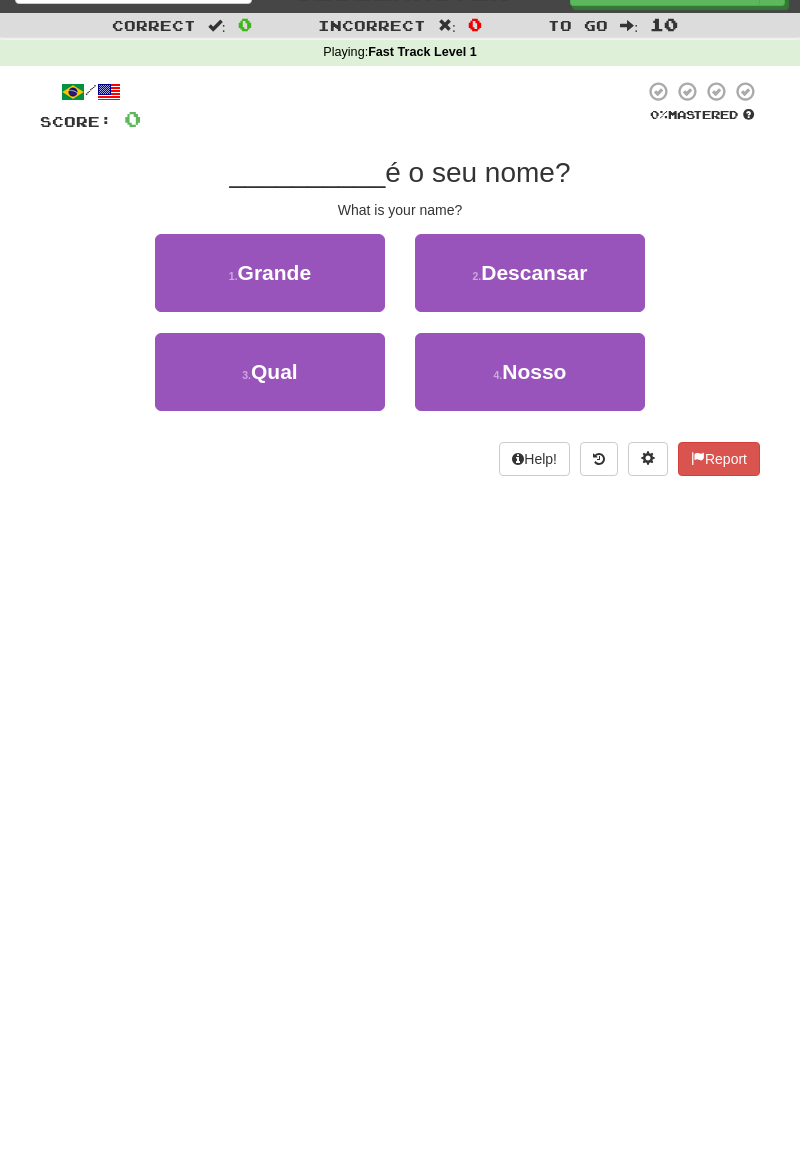 scroll, scrollTop: 0, scrollLeft: 0, axis: both 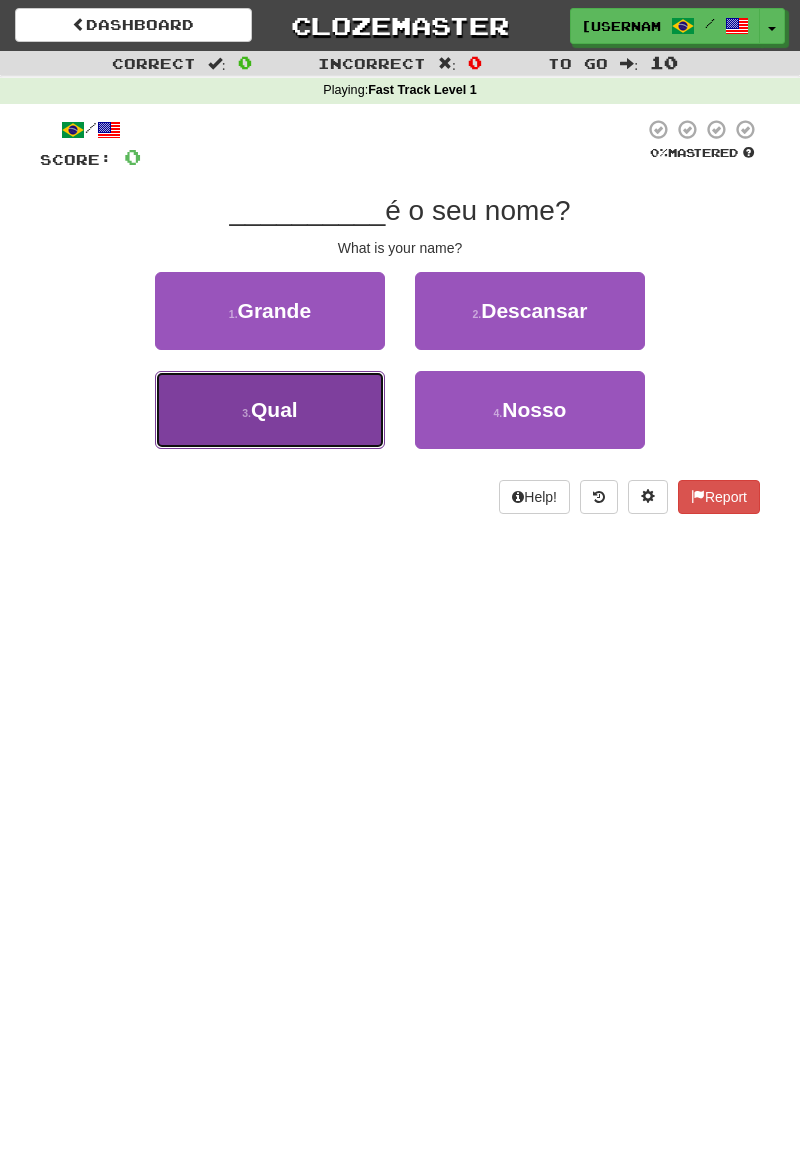 click on "3 .  Qual" at bounding box center [270, 410] 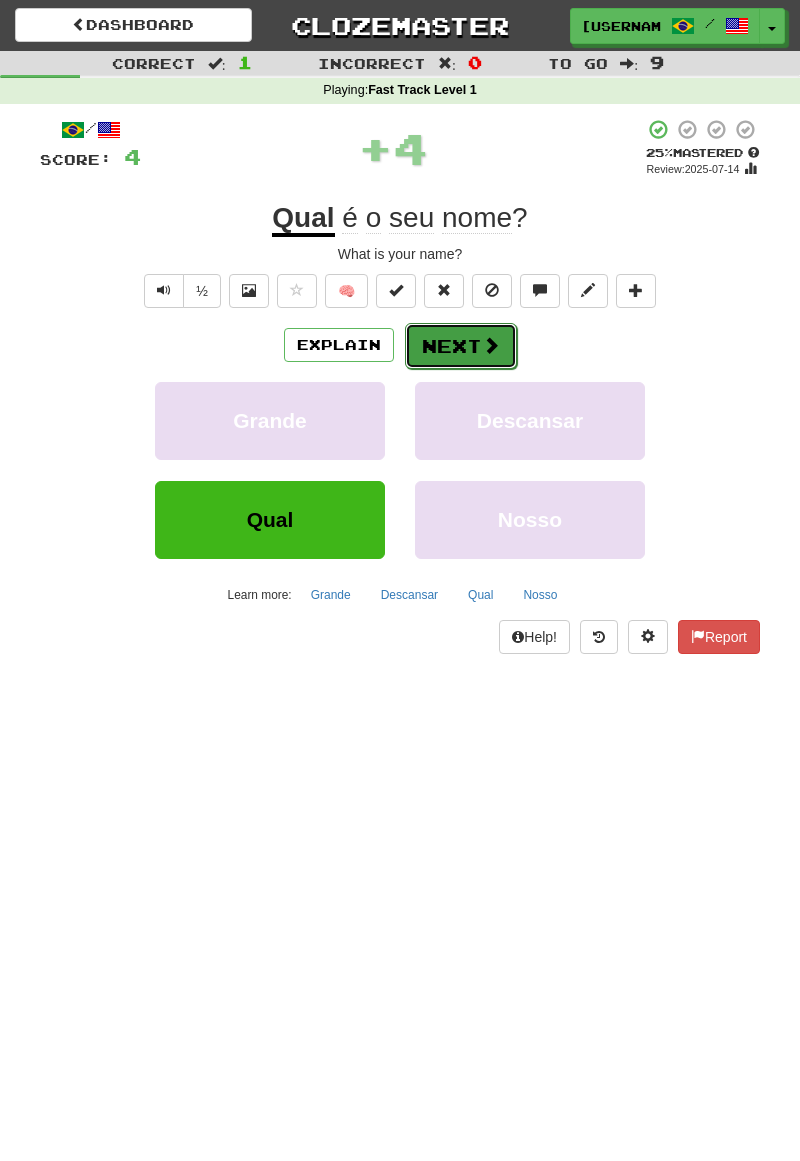click on "Next" at bounding box center [461, 346] 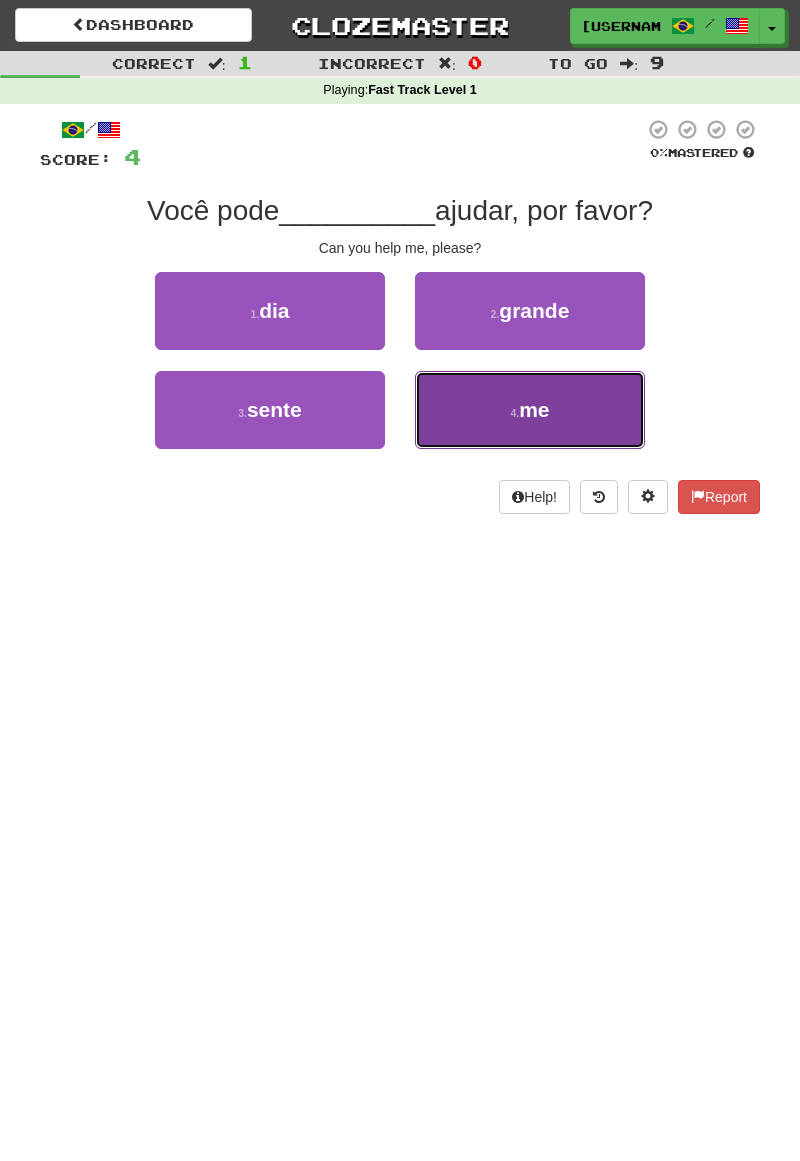 click on "4 .  me" at bounding box center [530, 410] 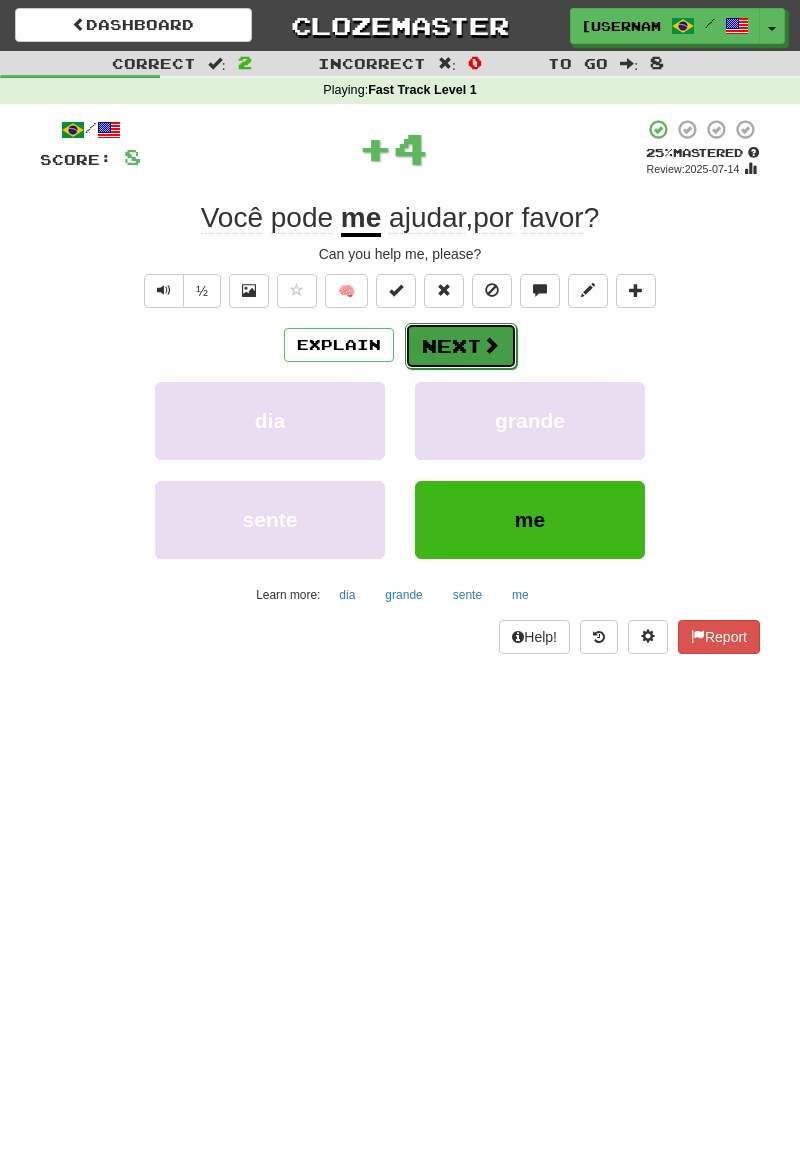 click on "Next" at bounding box center [461, 346] 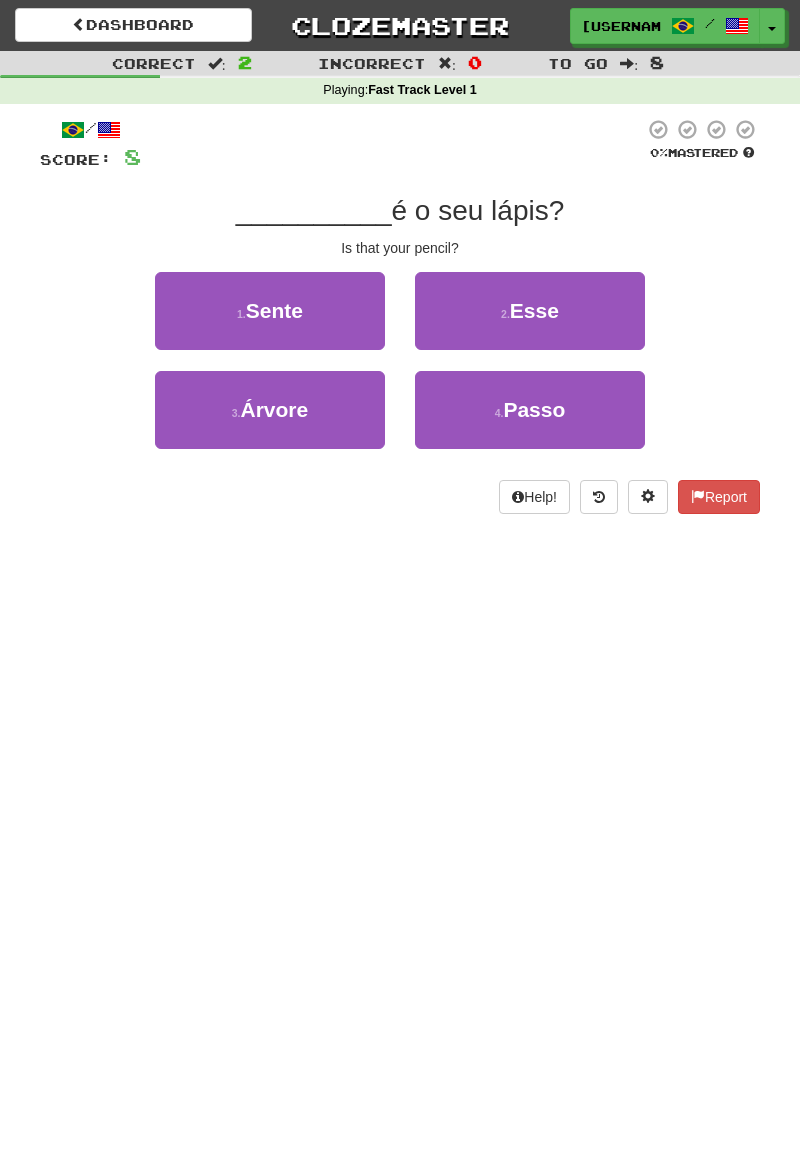 click at bounding box center (109, 130) 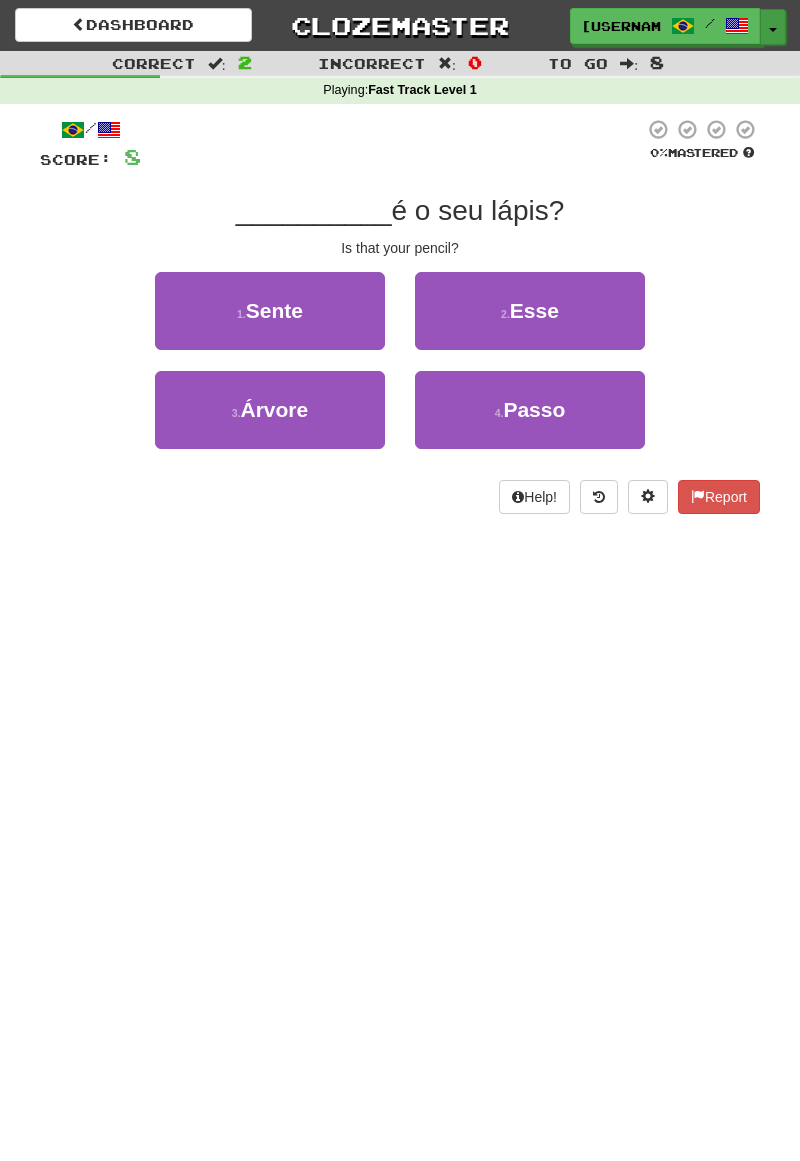 click on "Toggle Dropdown" at bounding box center (773, 27) 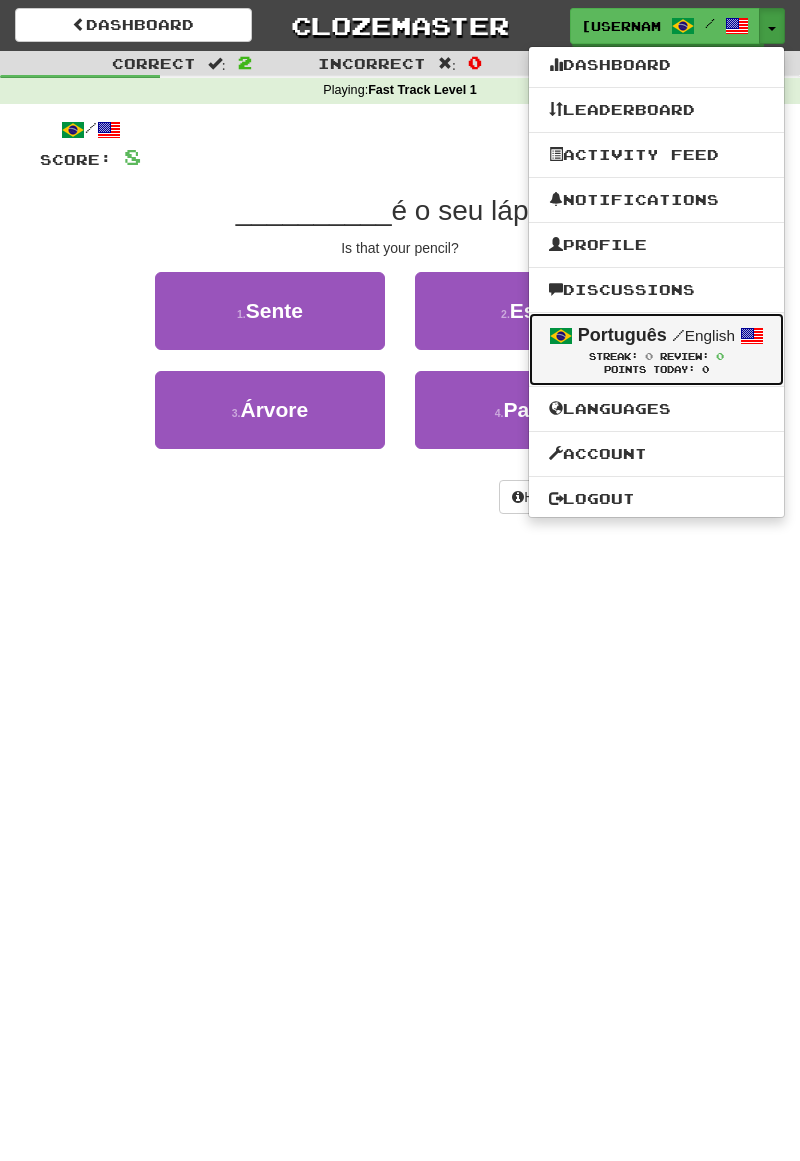 click on "0" at bounding box center [720, 356] 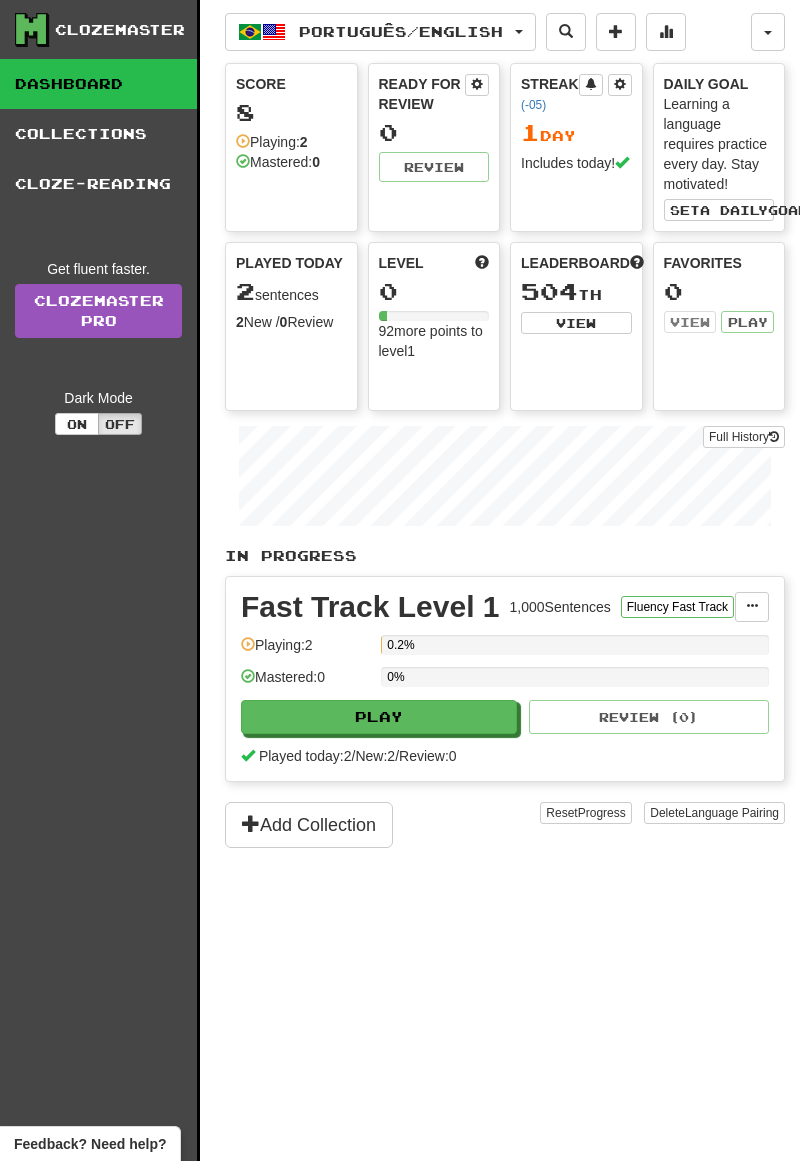 scroll, scrollTop: 0, scrollLeft: 0, axis: both 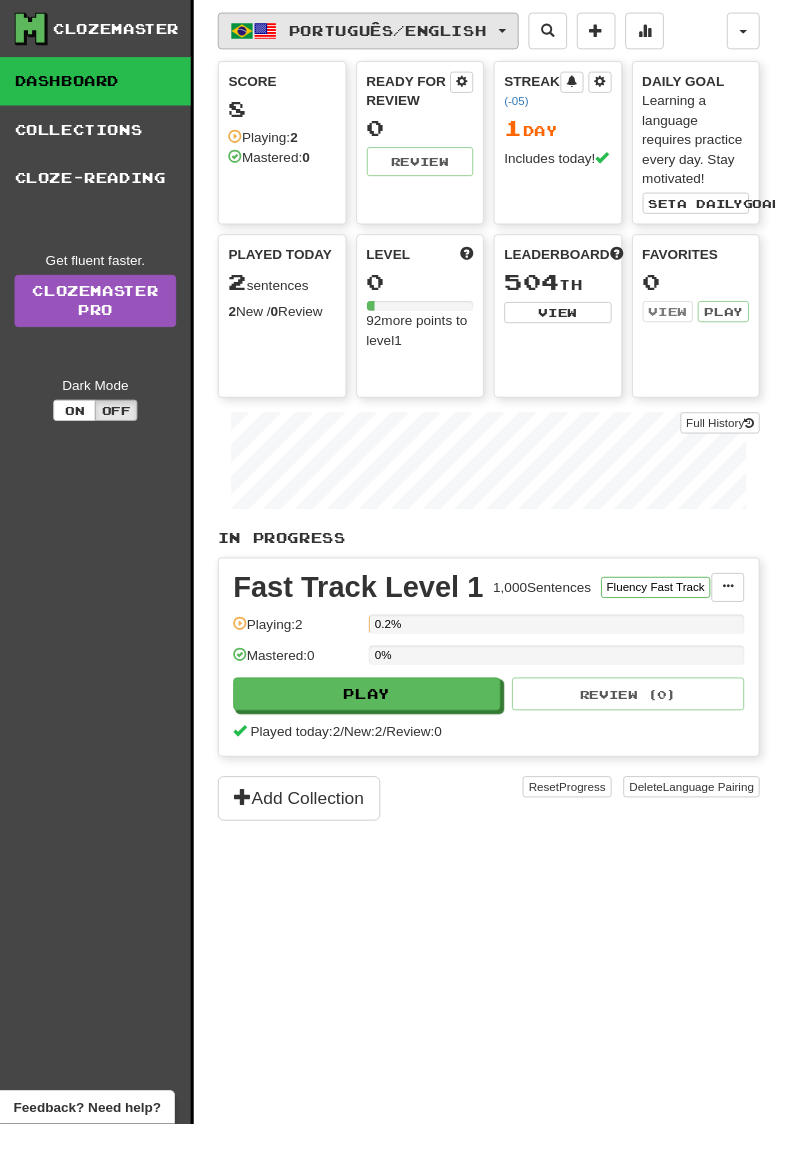 click on "Português  /  English" at bounding box center [380, 32] 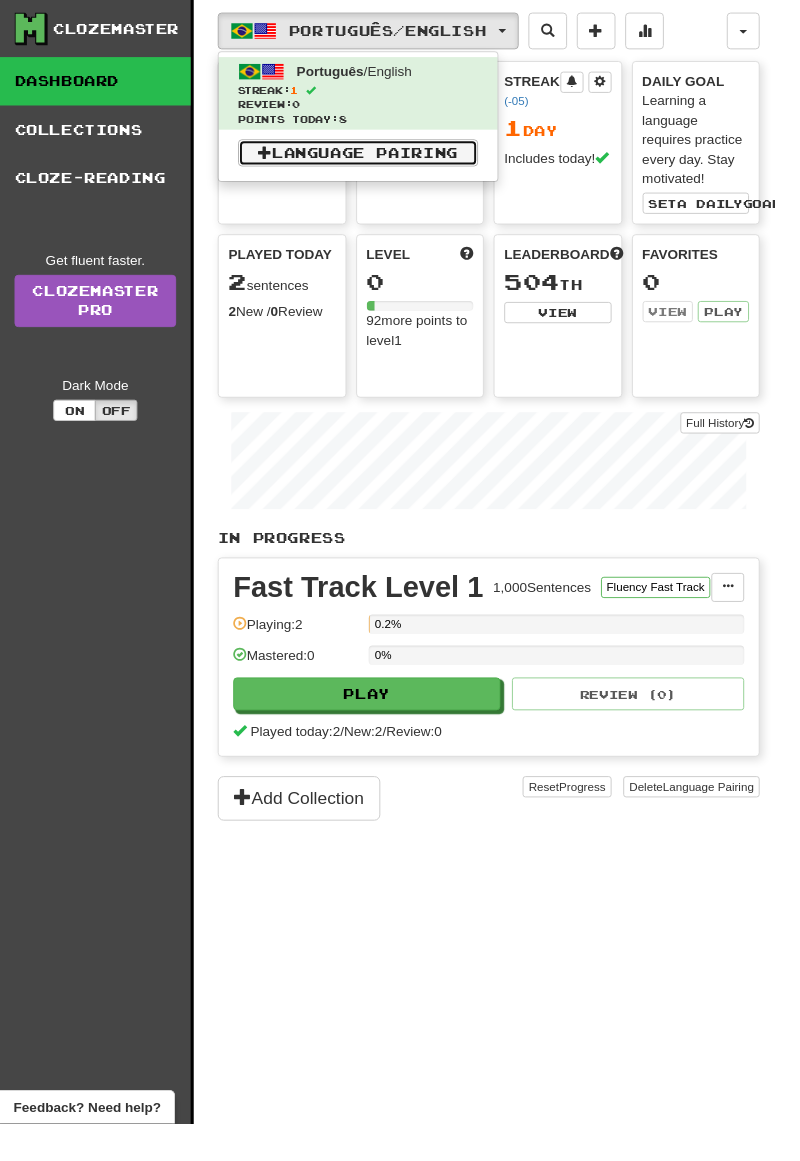 click on "Language Pairing" at bounding box center (370, 158) 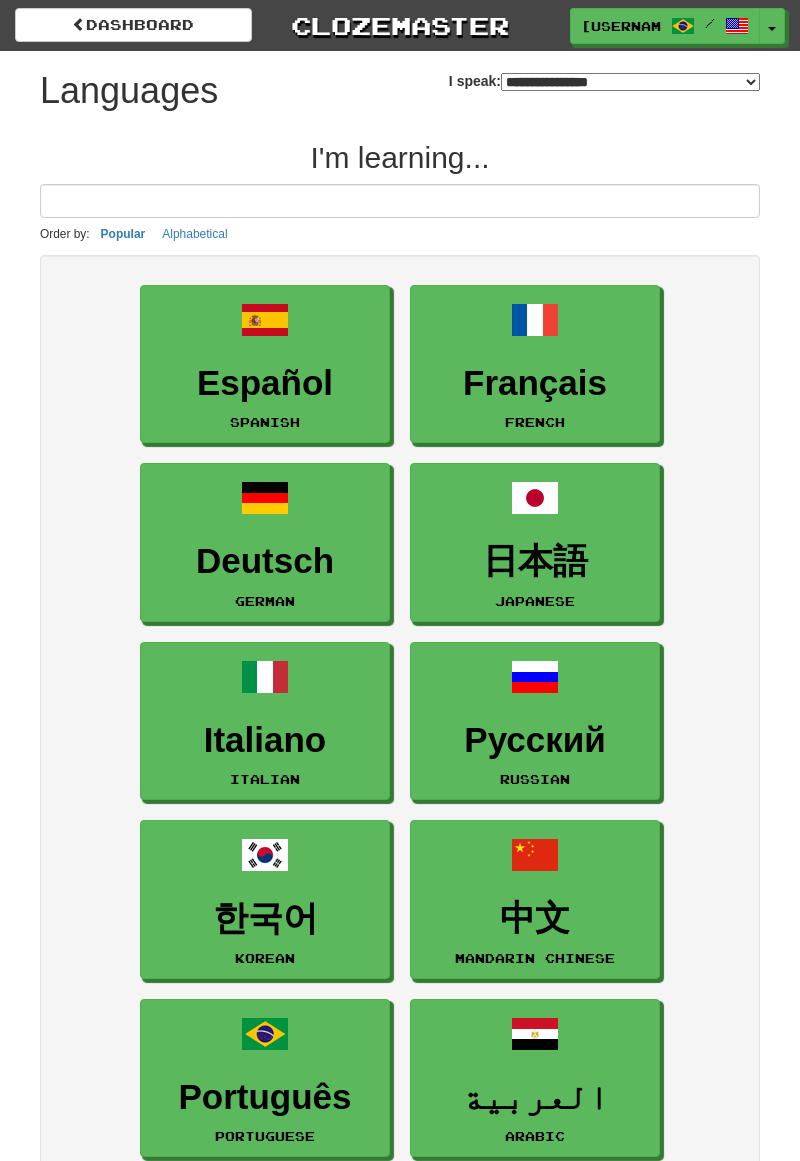 select on "*******" 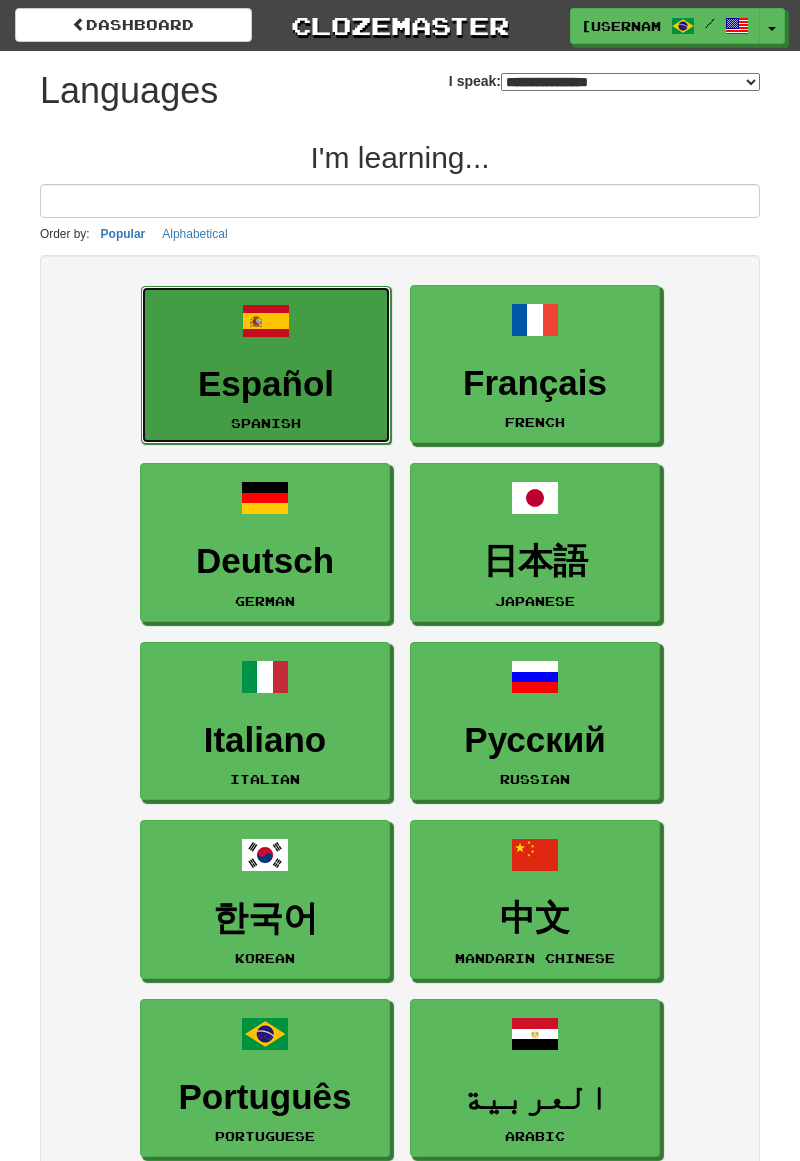 click on "Español" at bounding box center (266, 384) 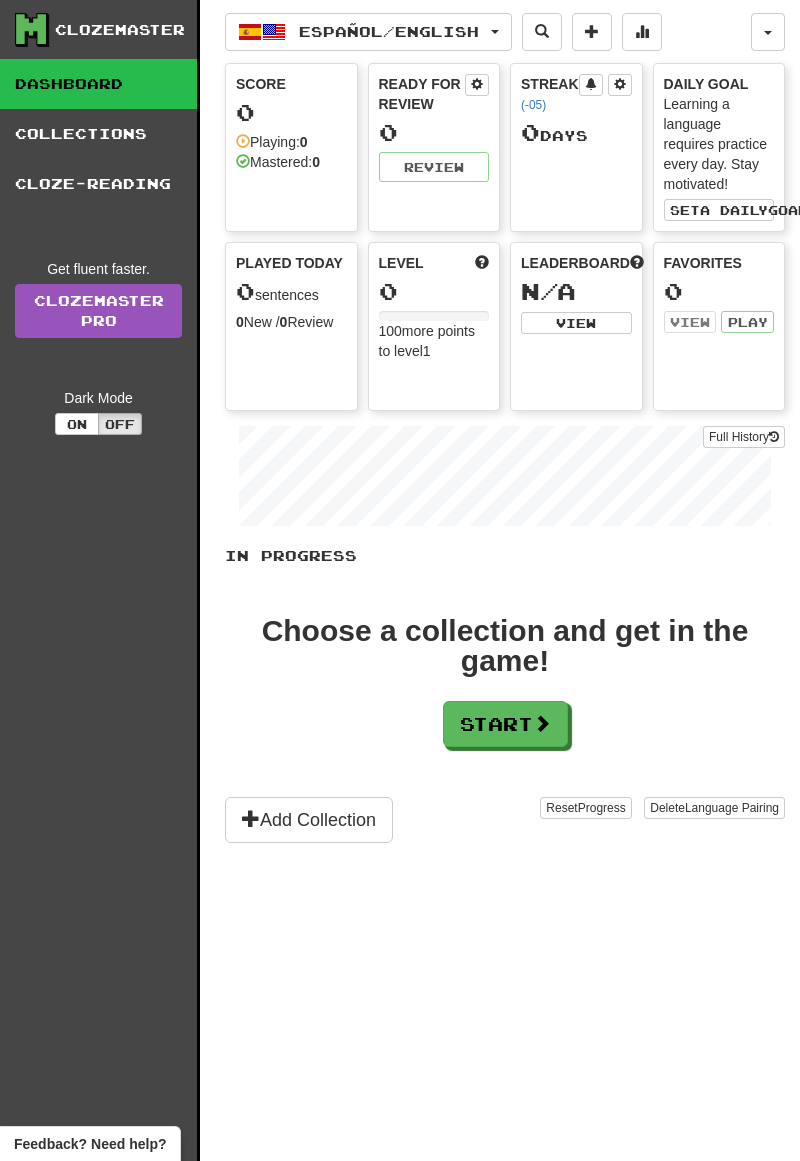 scroll, scrollTop: 0, scrollLeft: 0, axis: both 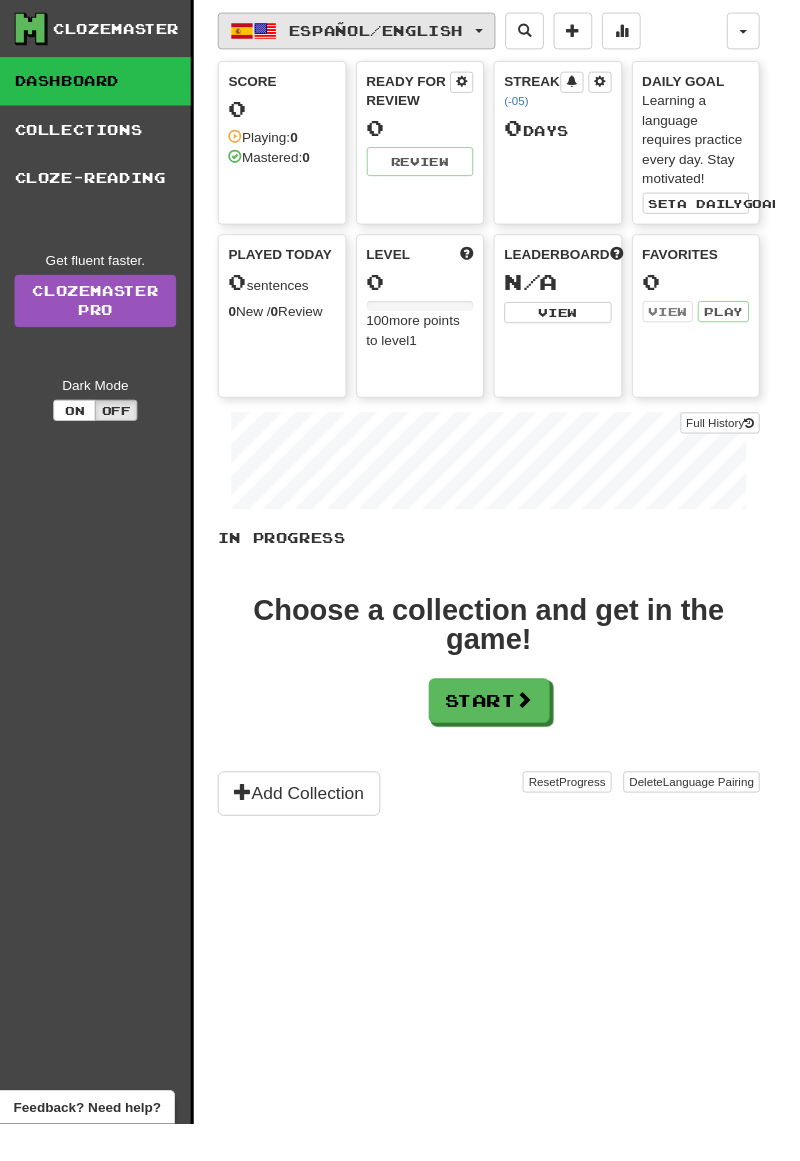 click on "Español  /  English" at bounding box center [368, 32] 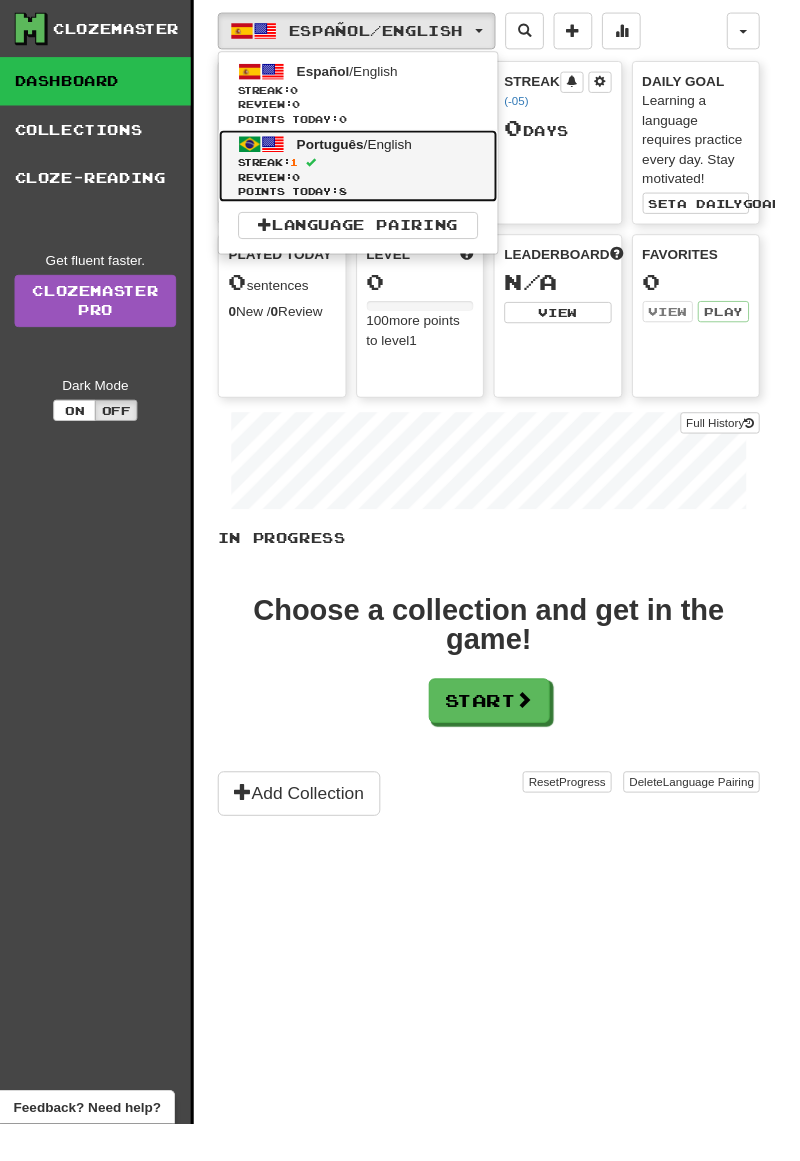 click on "Streak:  1" at bounding box center [370, 168] 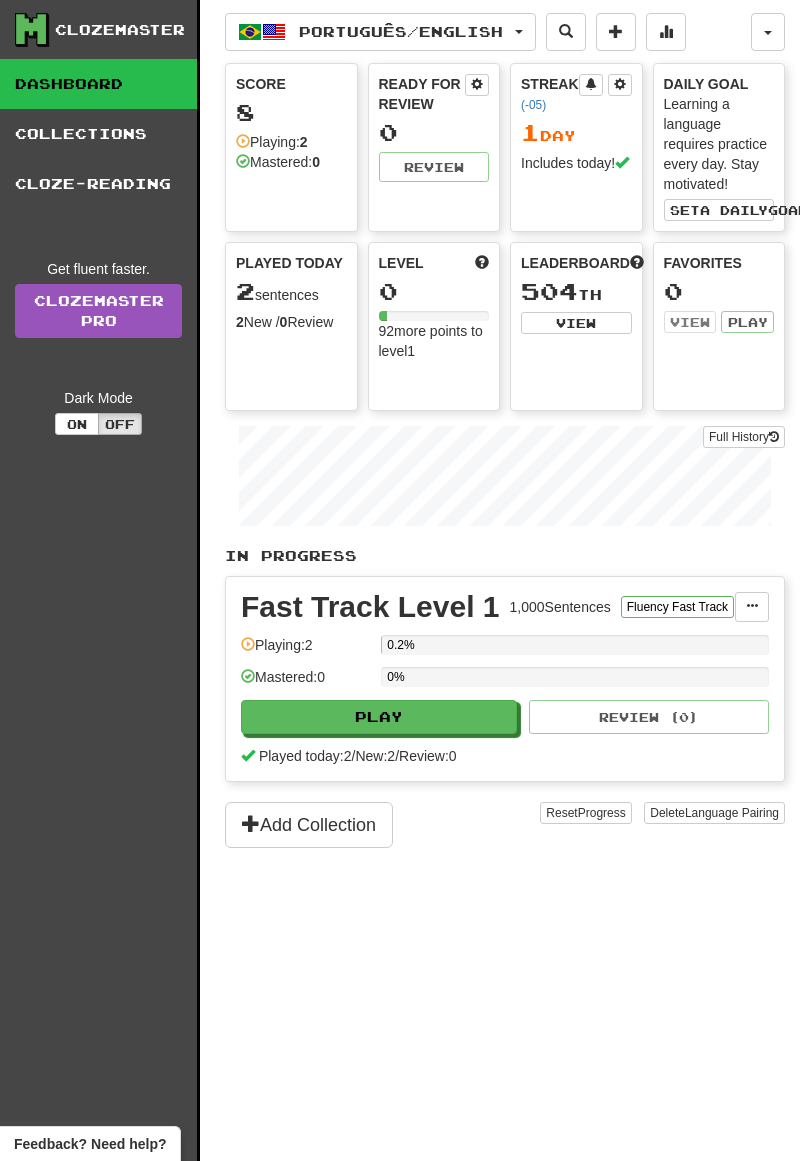 scroll, scrollTop: 0, scrollLeft: 0, axis: both 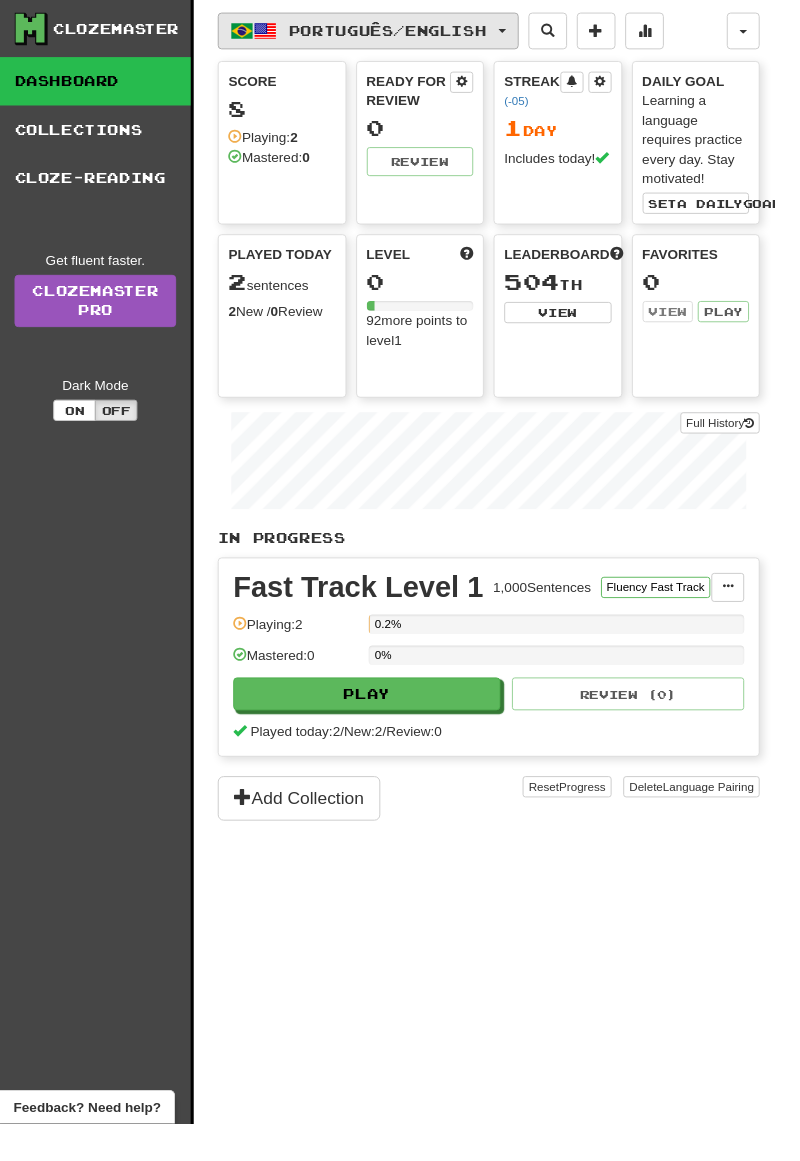 click on "Português  /  English" at bounding box center [401, 31] 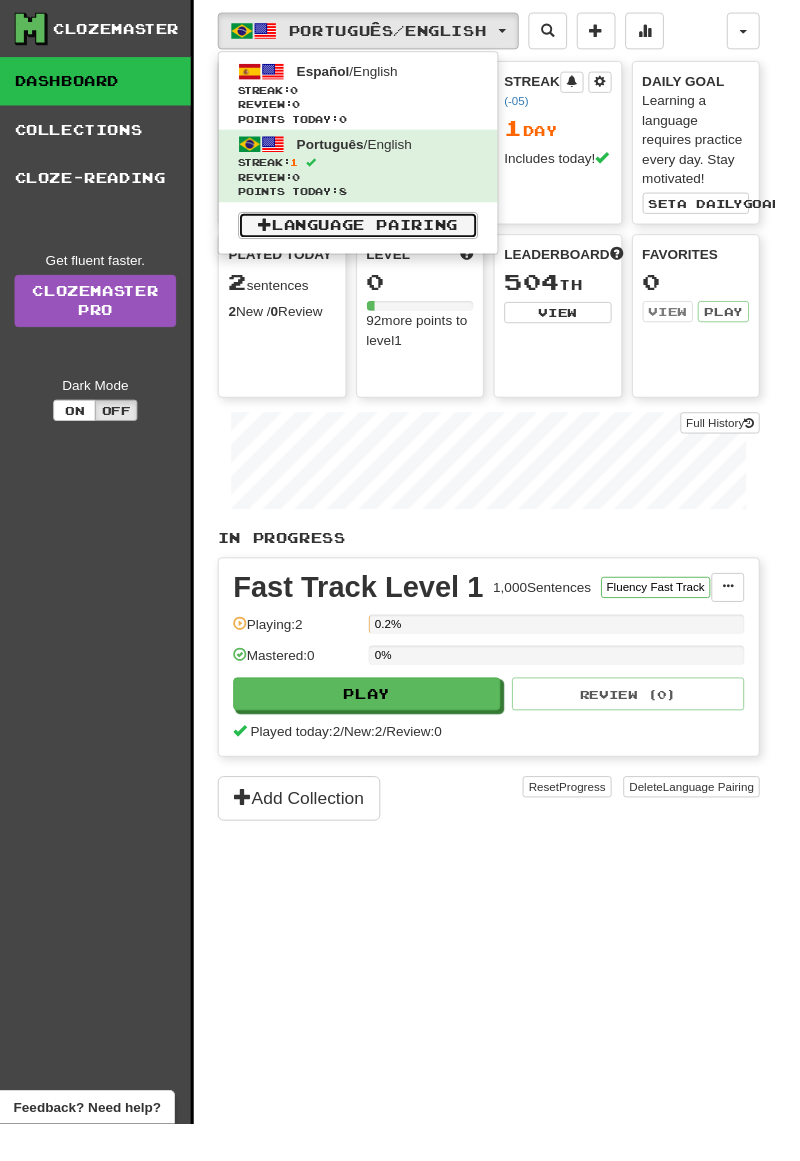 click on "Language Pairing" at bounding box center (370, 233) 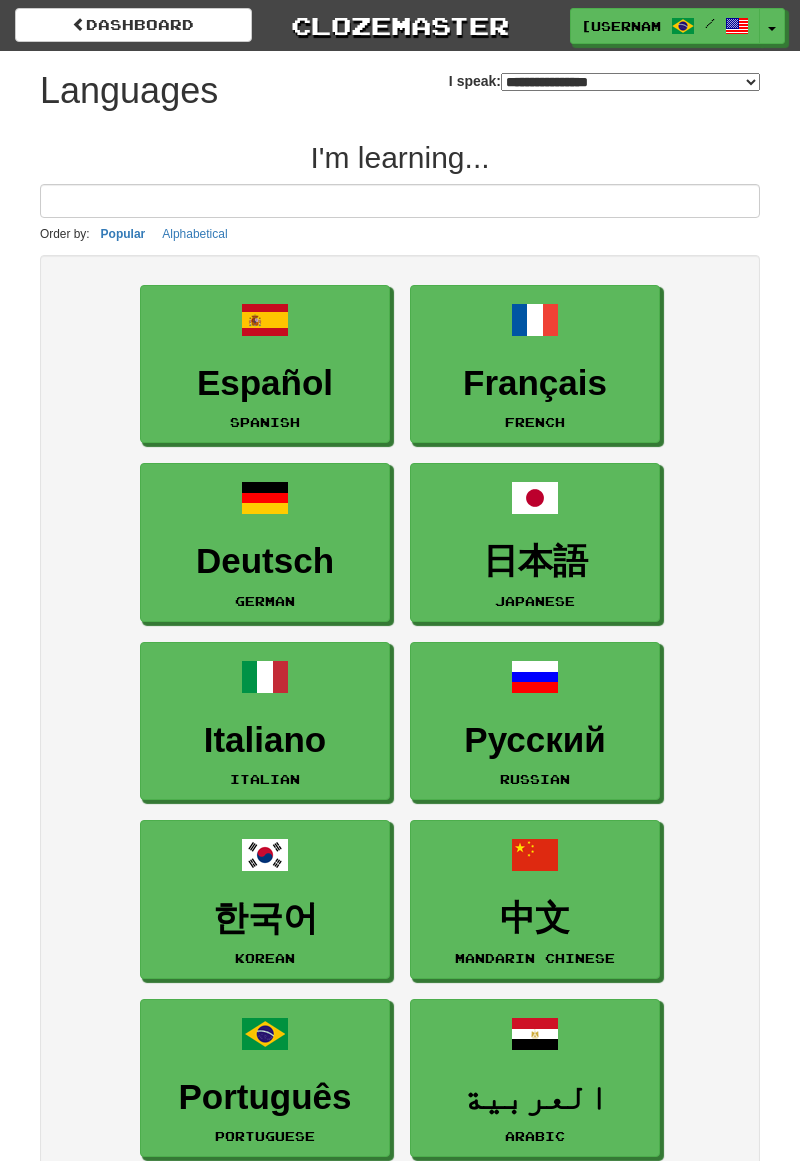 scroll, scrollTop: 0, scrollLeft: 0, axis: both 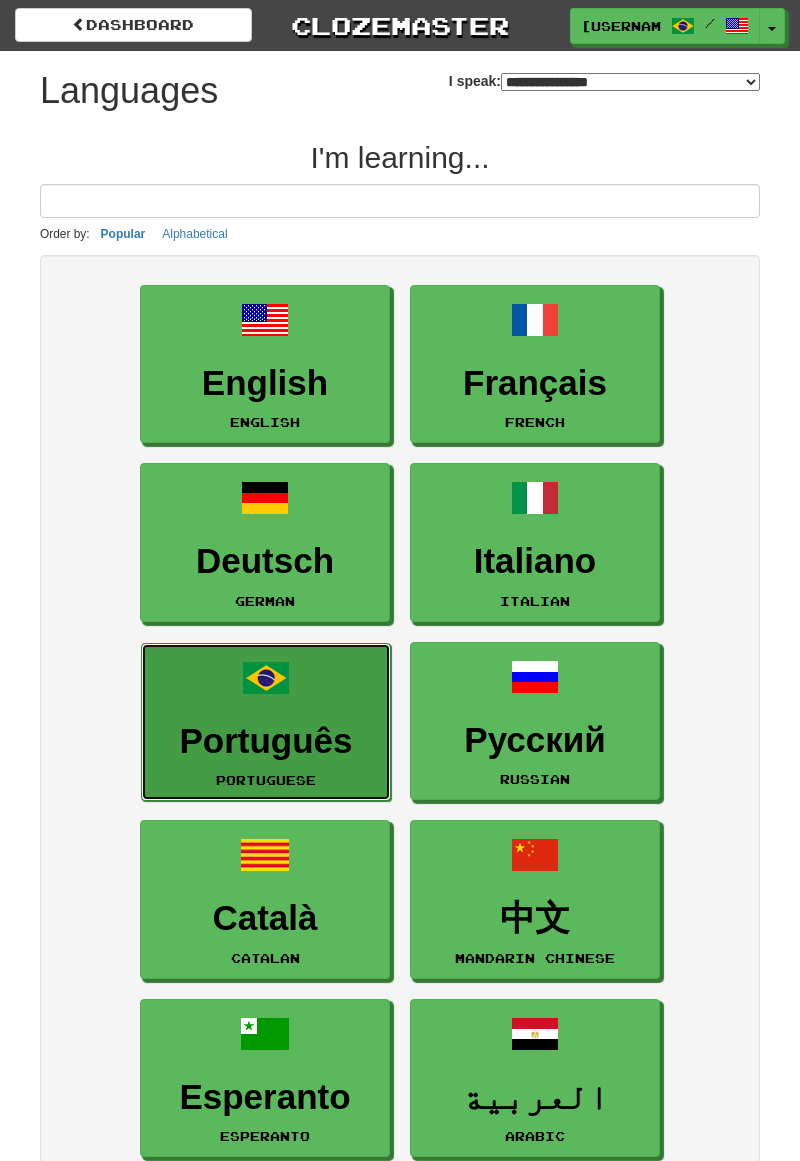 click on "Português Portuguese" at bounding box center [266, 722] 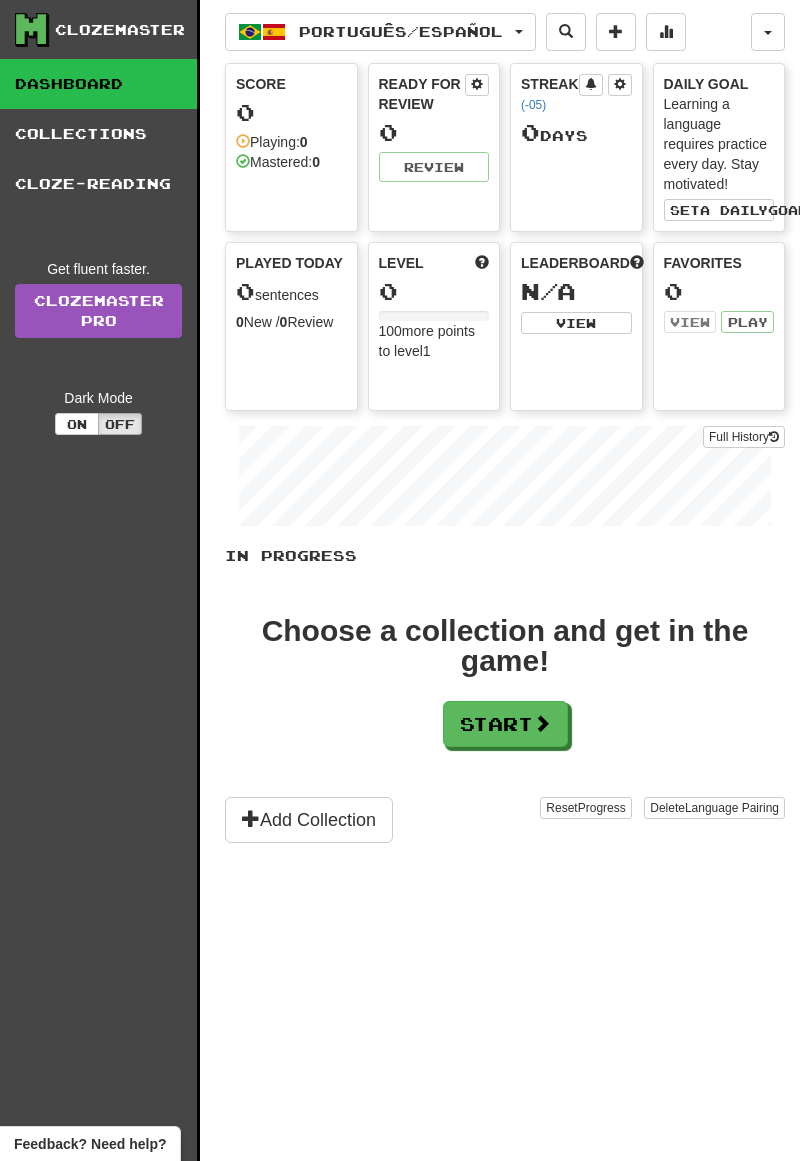 scroll, scrollTop: 0, scrollLeft: 0, axis: both 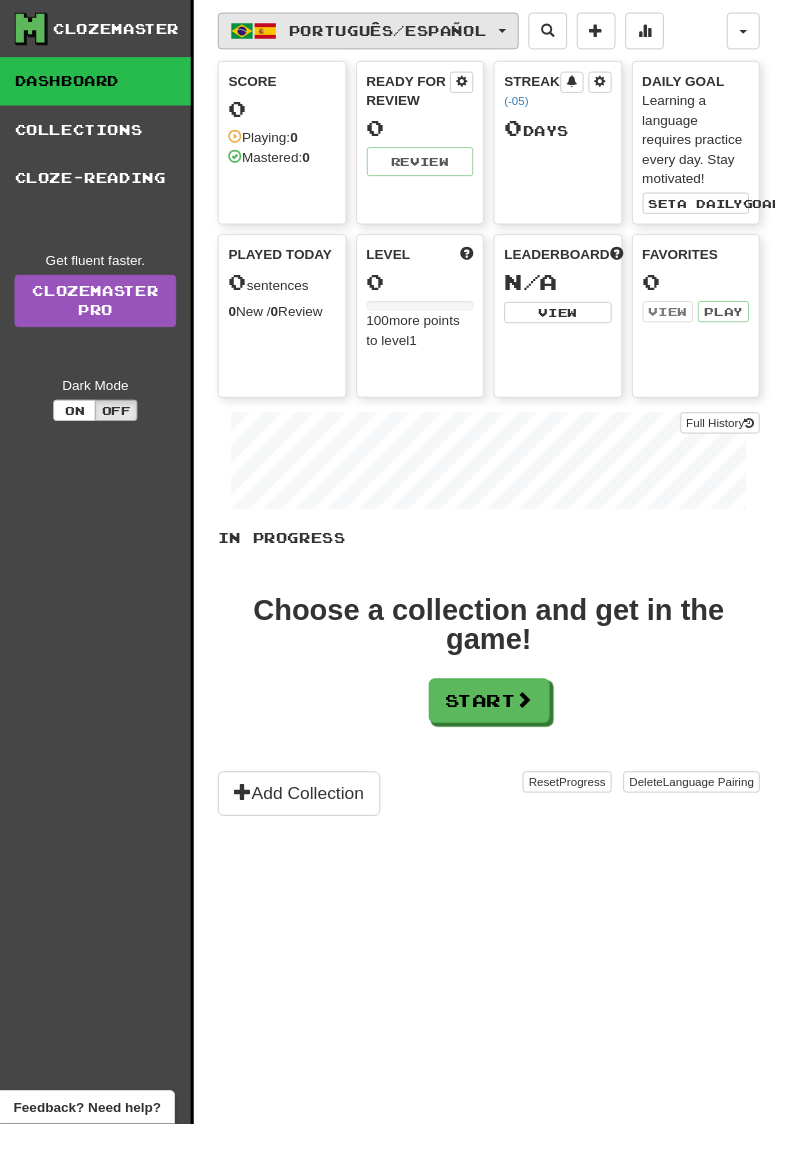 click on "Português  /  Español" at bounding box center (380, 32) 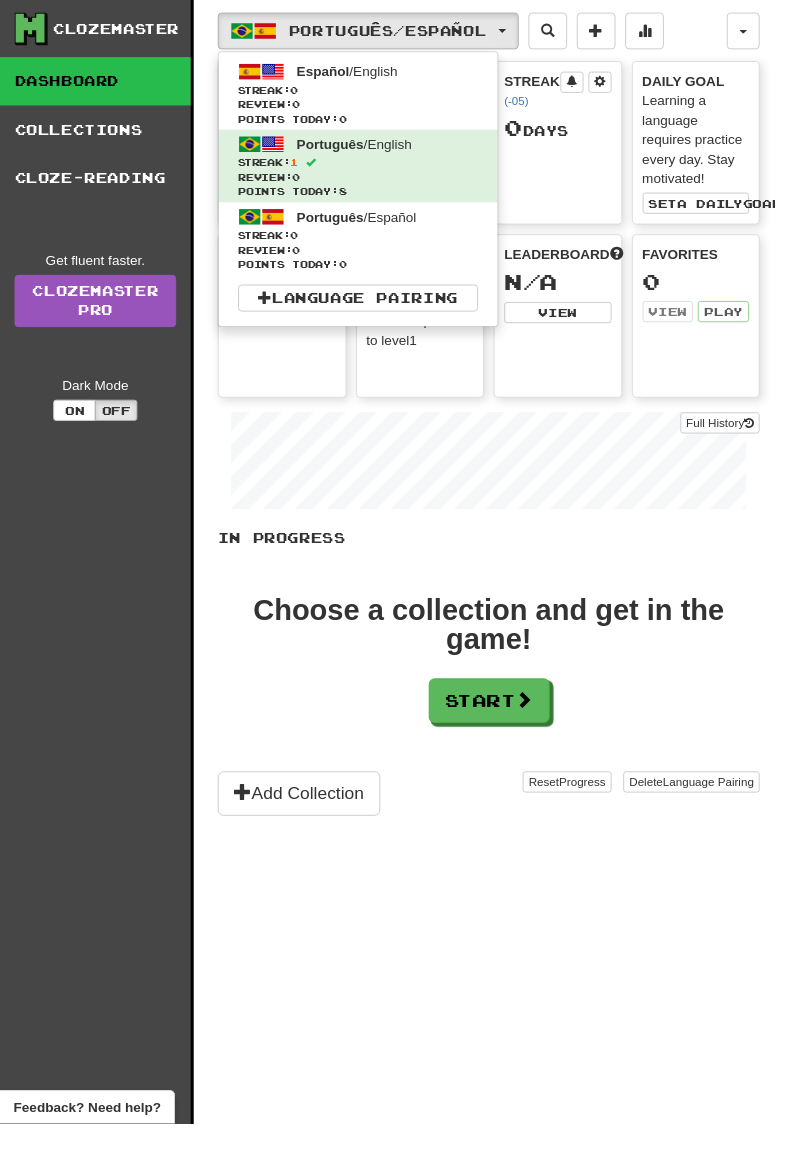 click at bounding box center (400, 580) 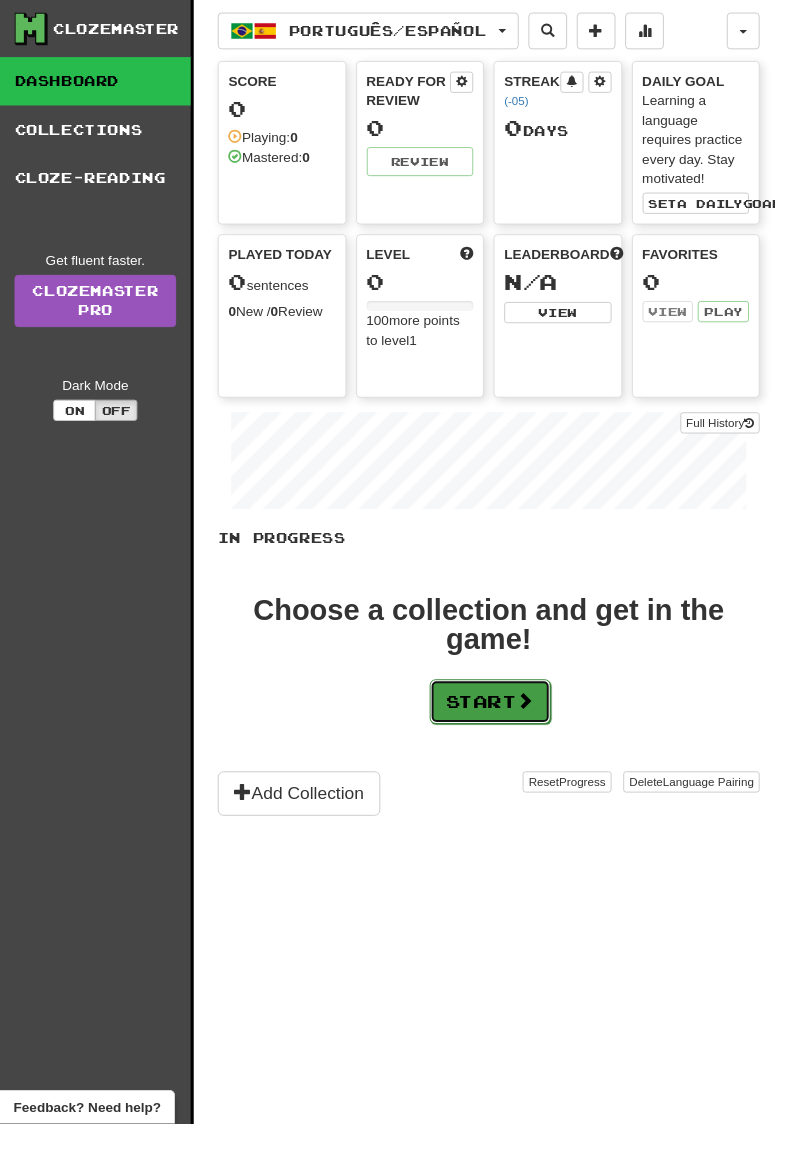 click on "Start" at bounding box center (506, 725) 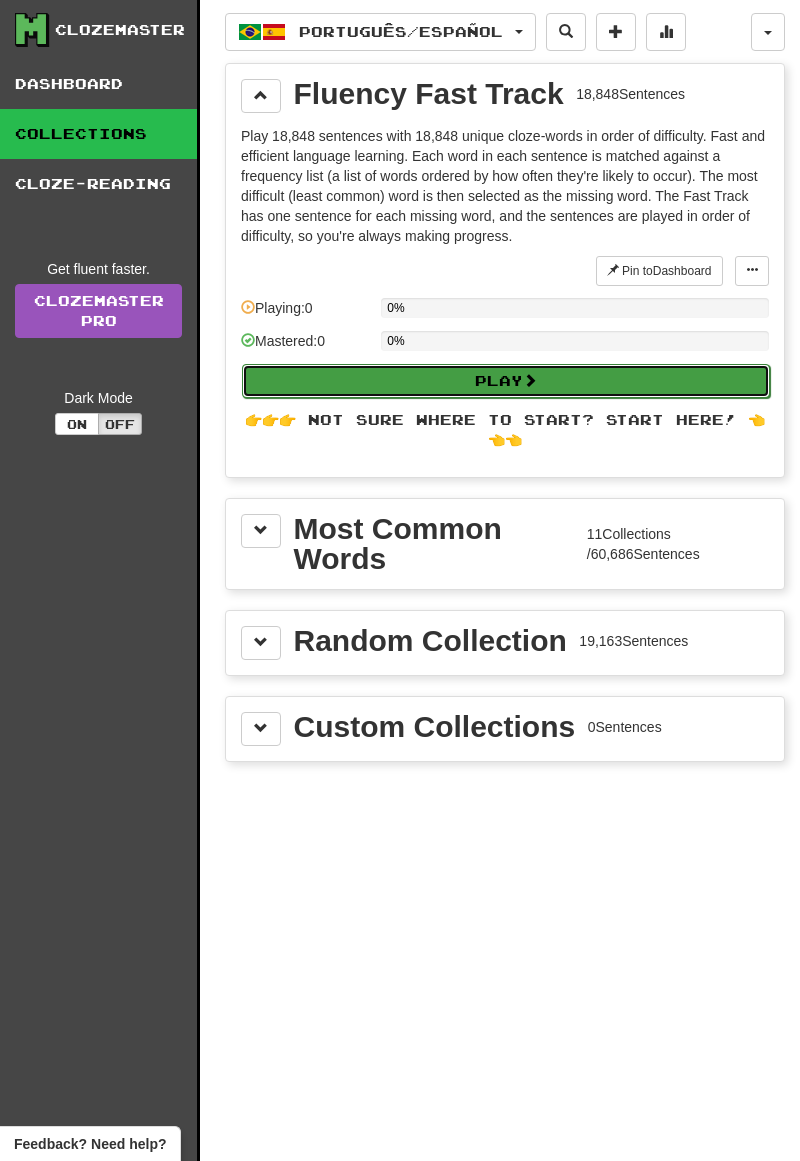 click on "Play" at bounding box center (506, 381) 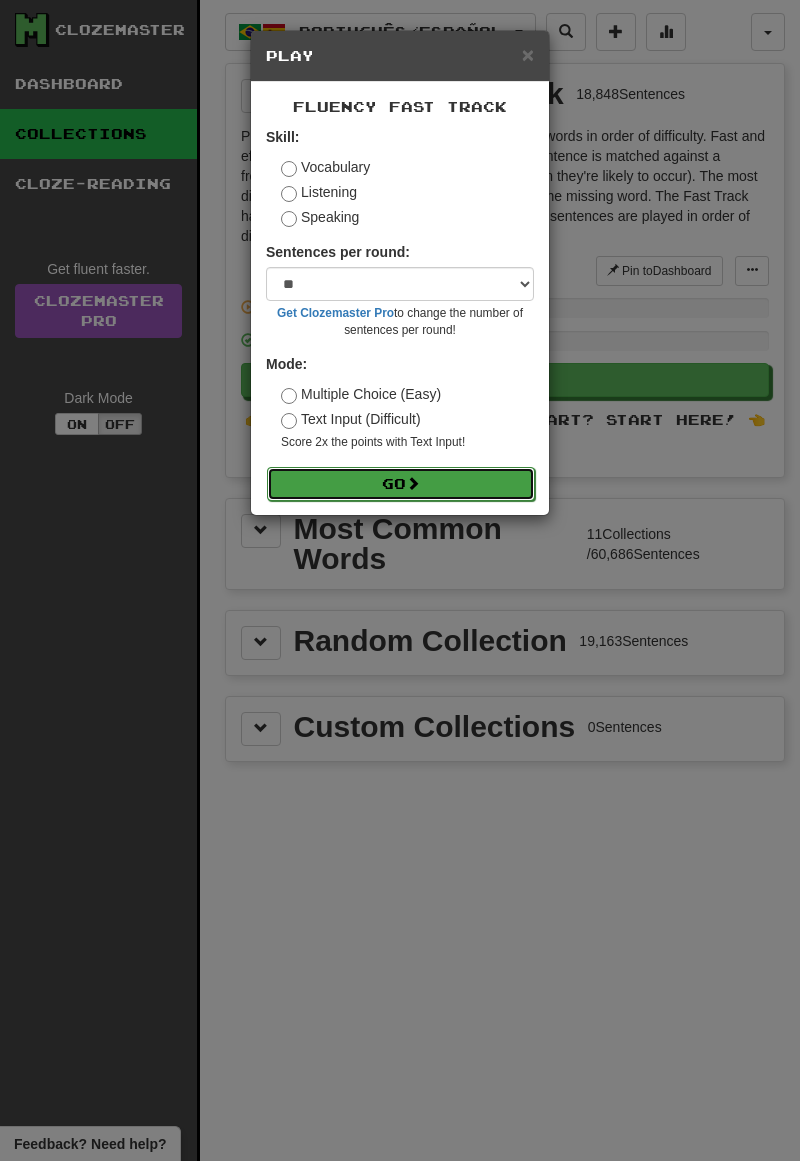 click on "Go" at bounding box center (401, 484) 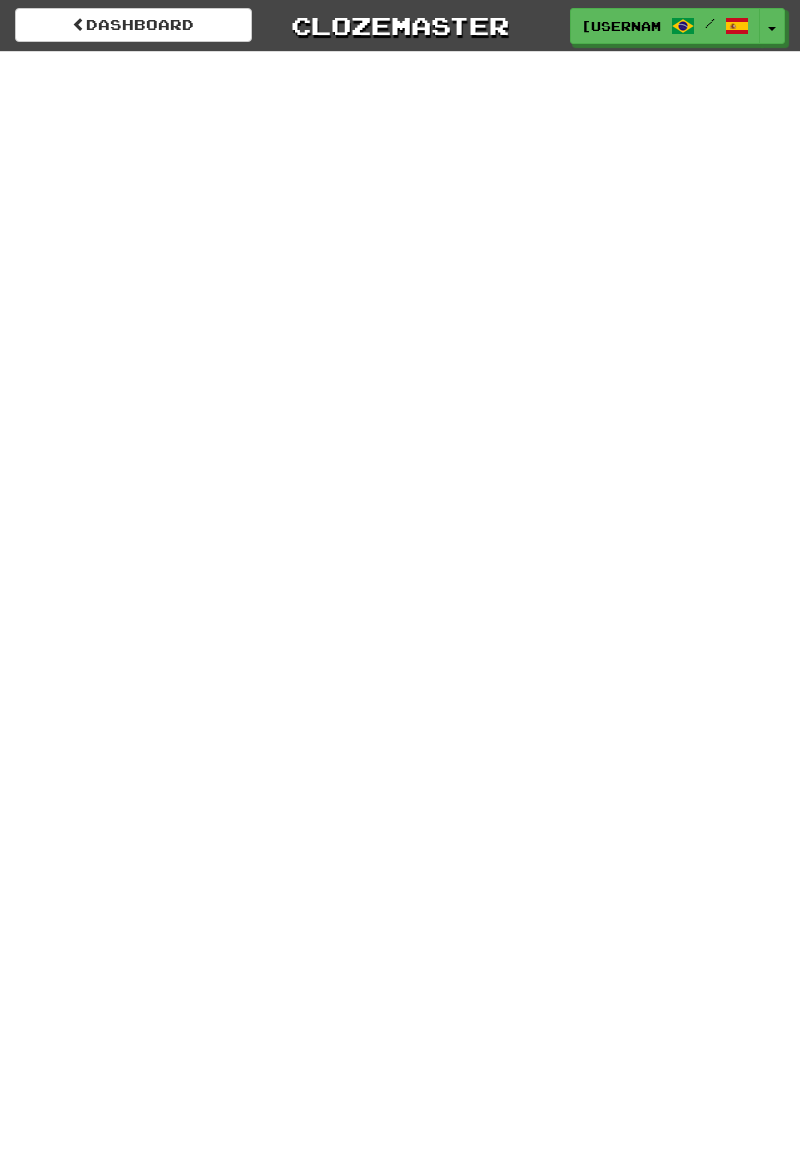 scroll, scrollTop: 0, scrollLeft: 0, axis: both 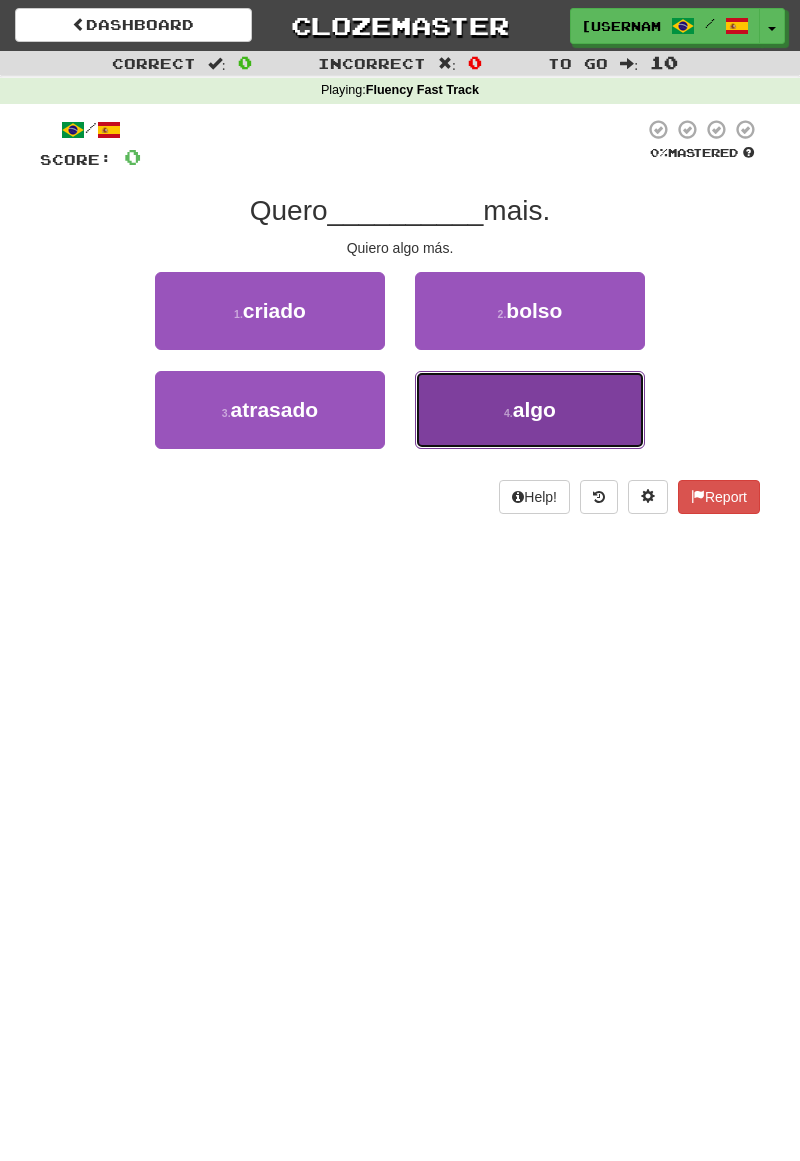 click on "4 .  algo" at bounding box center [530, 410] 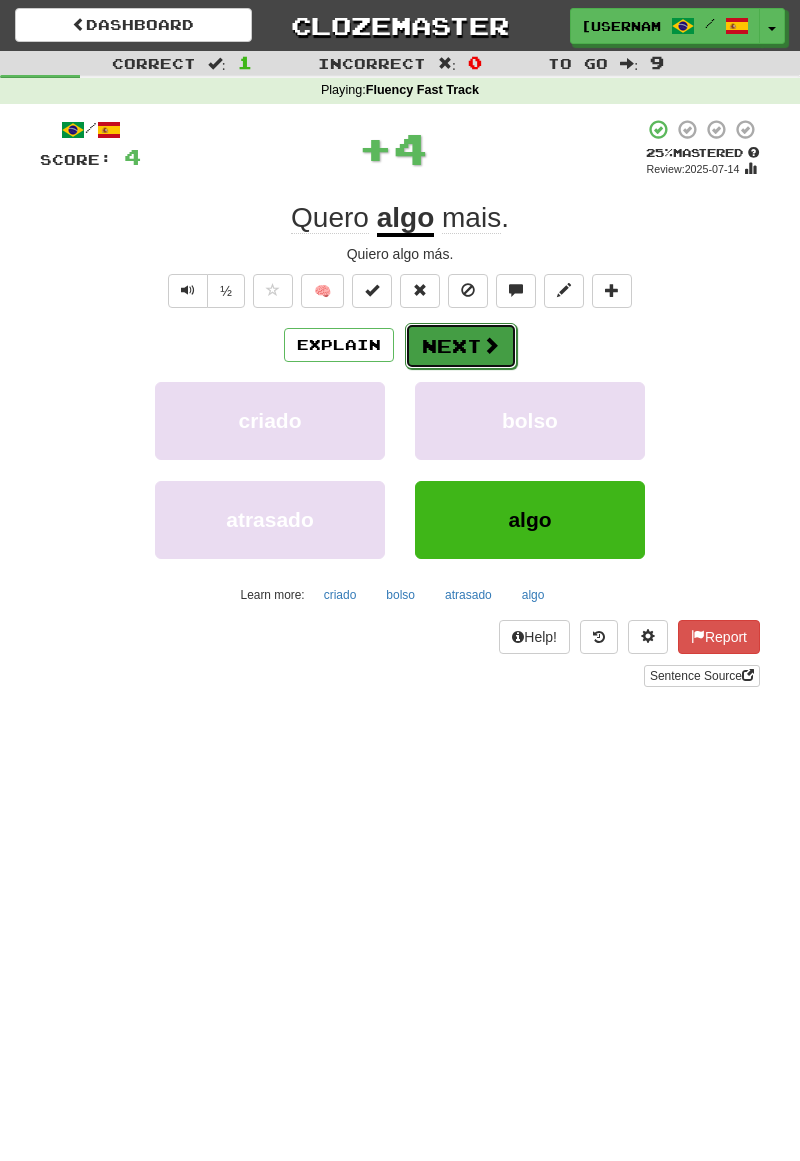 click on "Next" at bounding box center (461, 346) 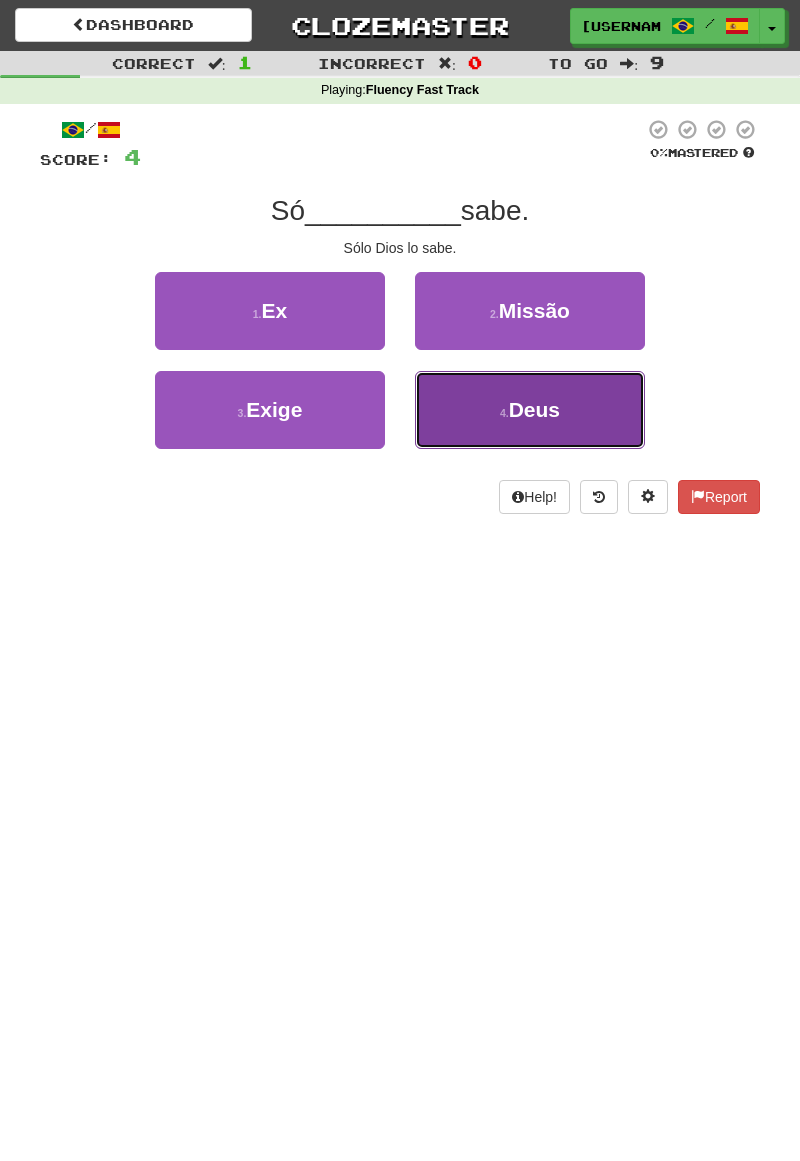 click on "4 .  Deus" at bounding box center (530, 410) 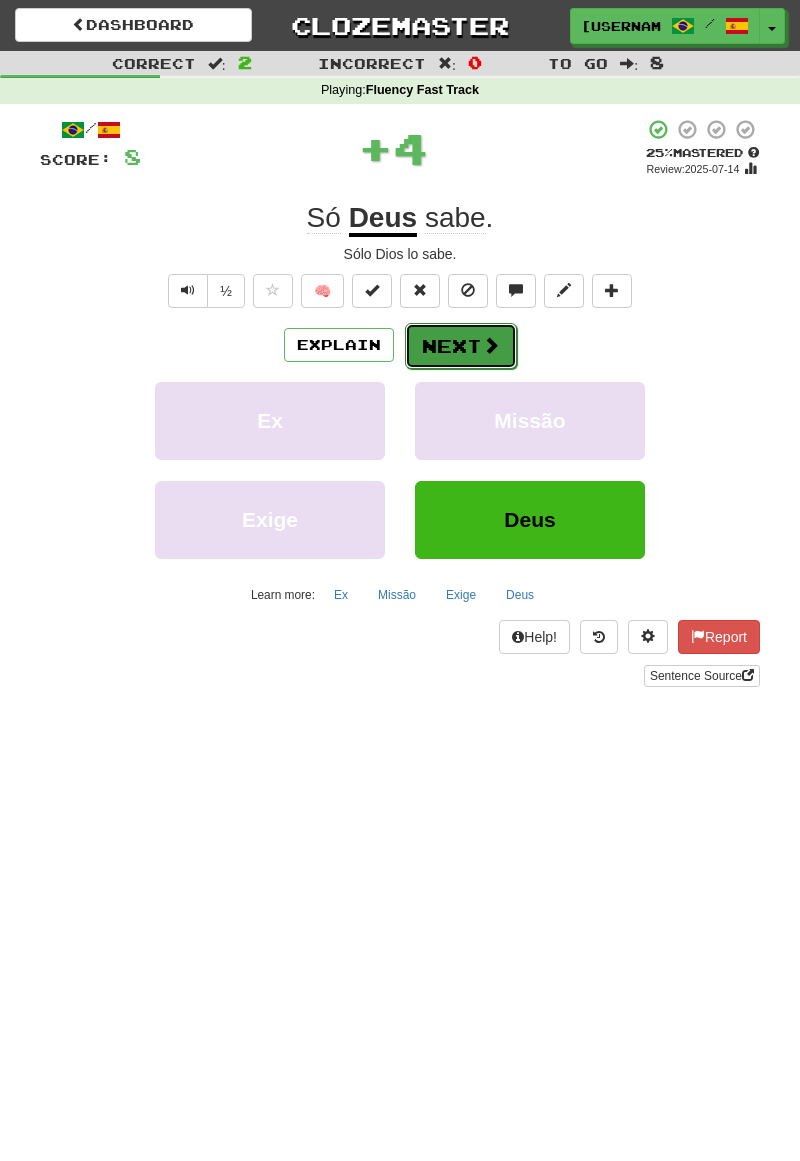click at bounding box center [491, 345] 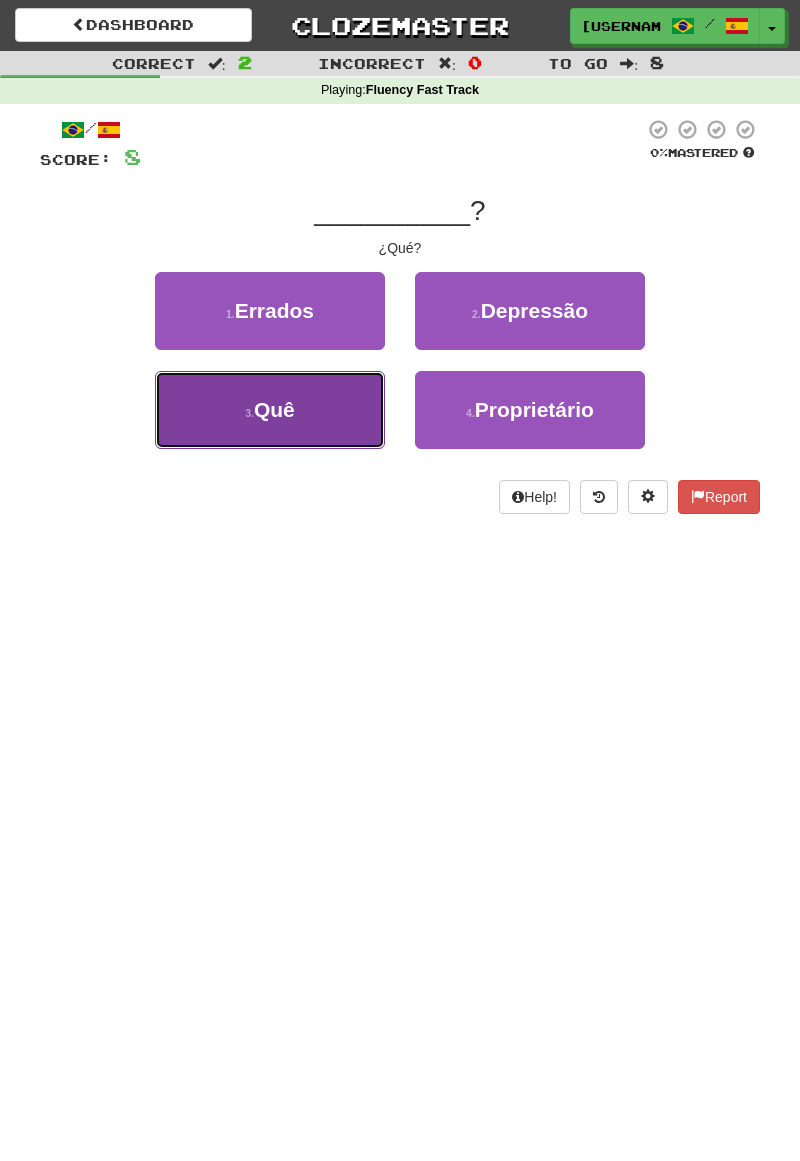 click on "3 .  Quê" at bounding box center (270, 410) 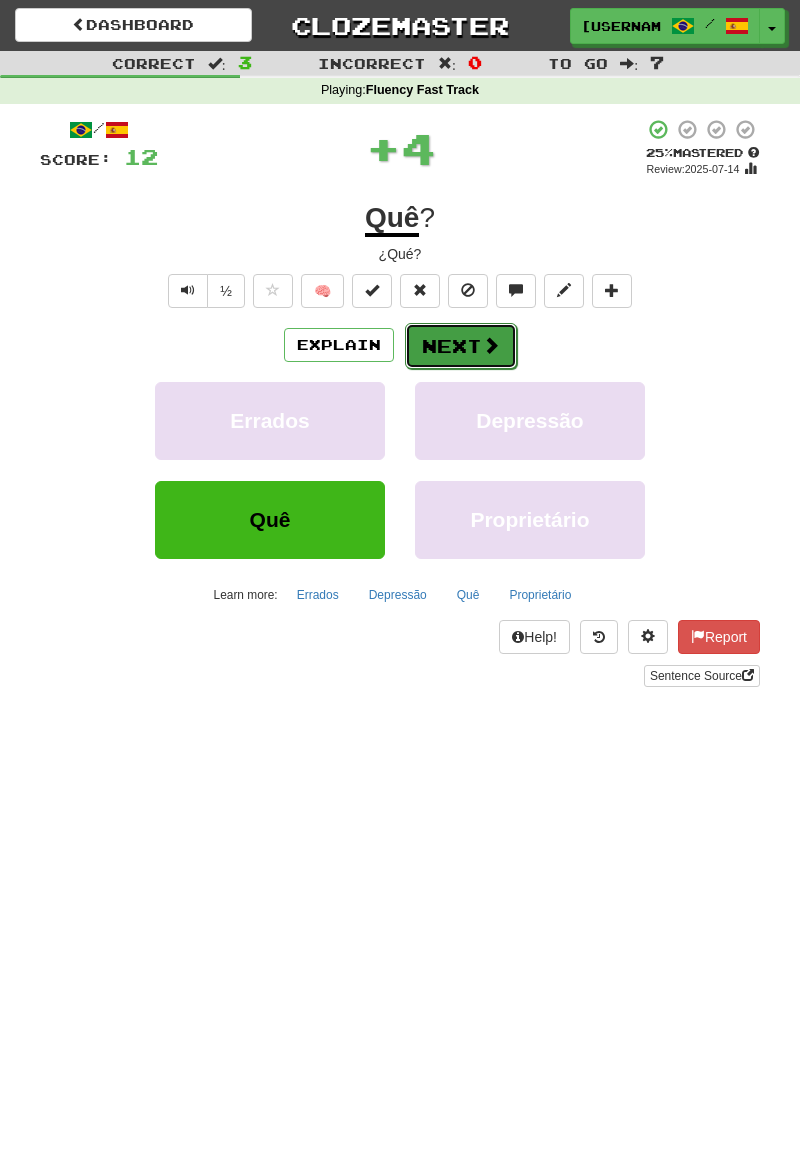 click at bounding box center (491, 345) 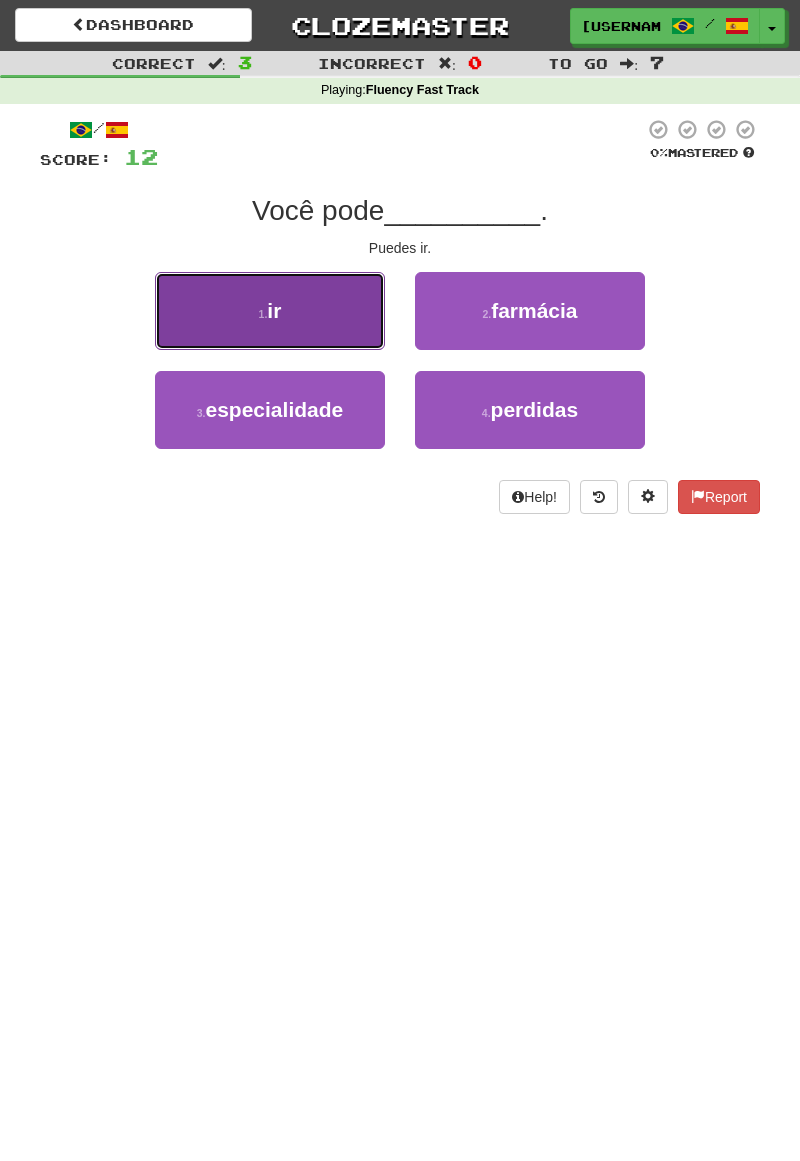 click on "1 .  ir" at bounding box center [270, 311] 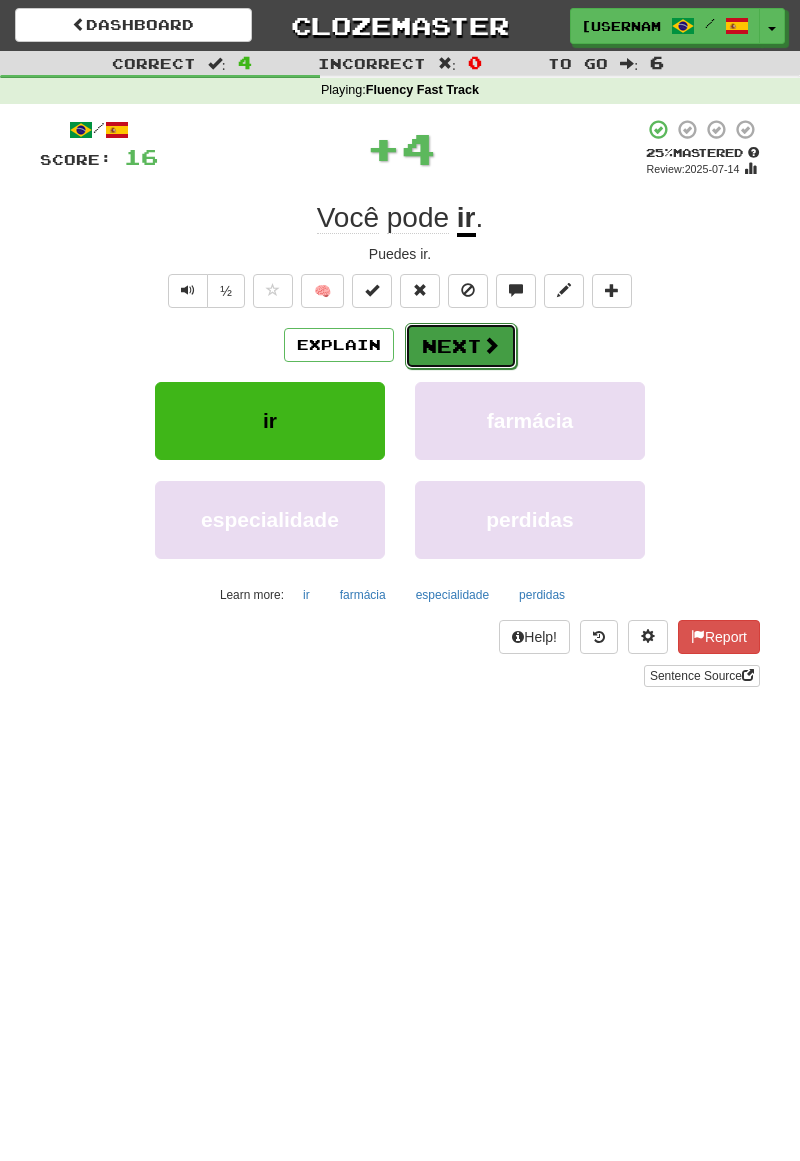 click at bounding box center [491, 345] 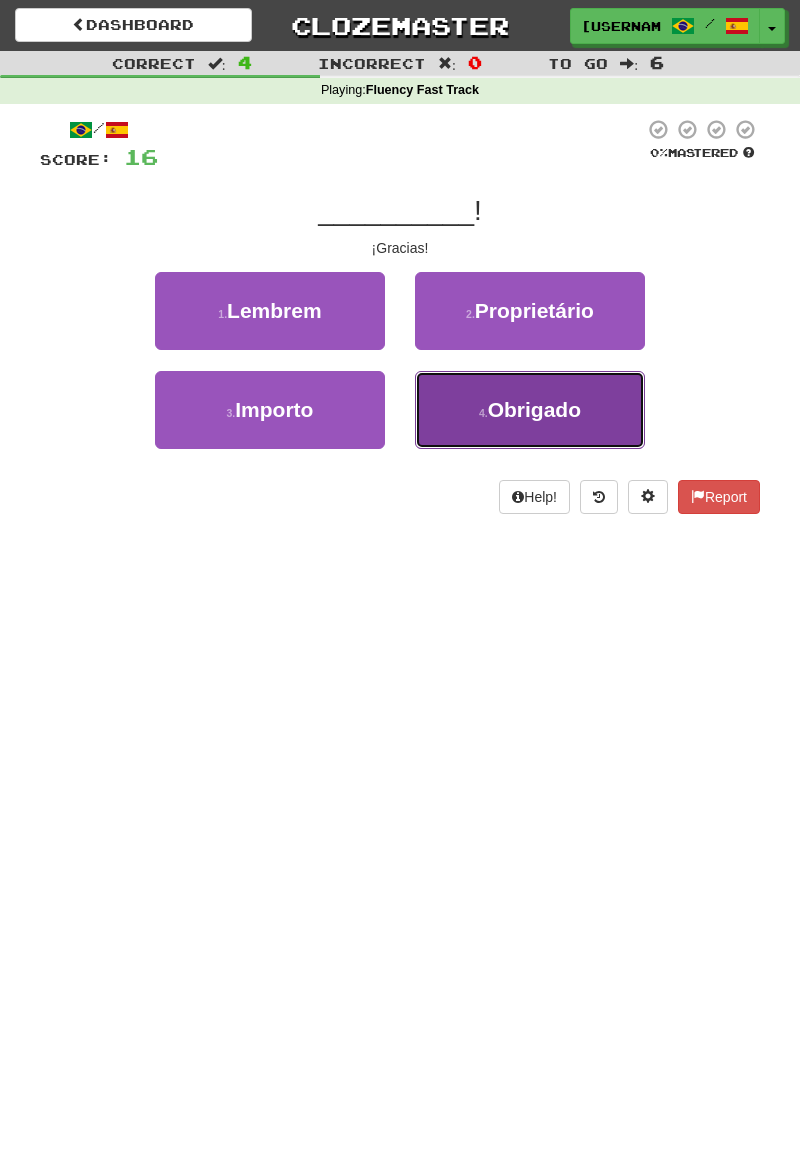 click on "Obrigado" at bounding box center (534, 409) 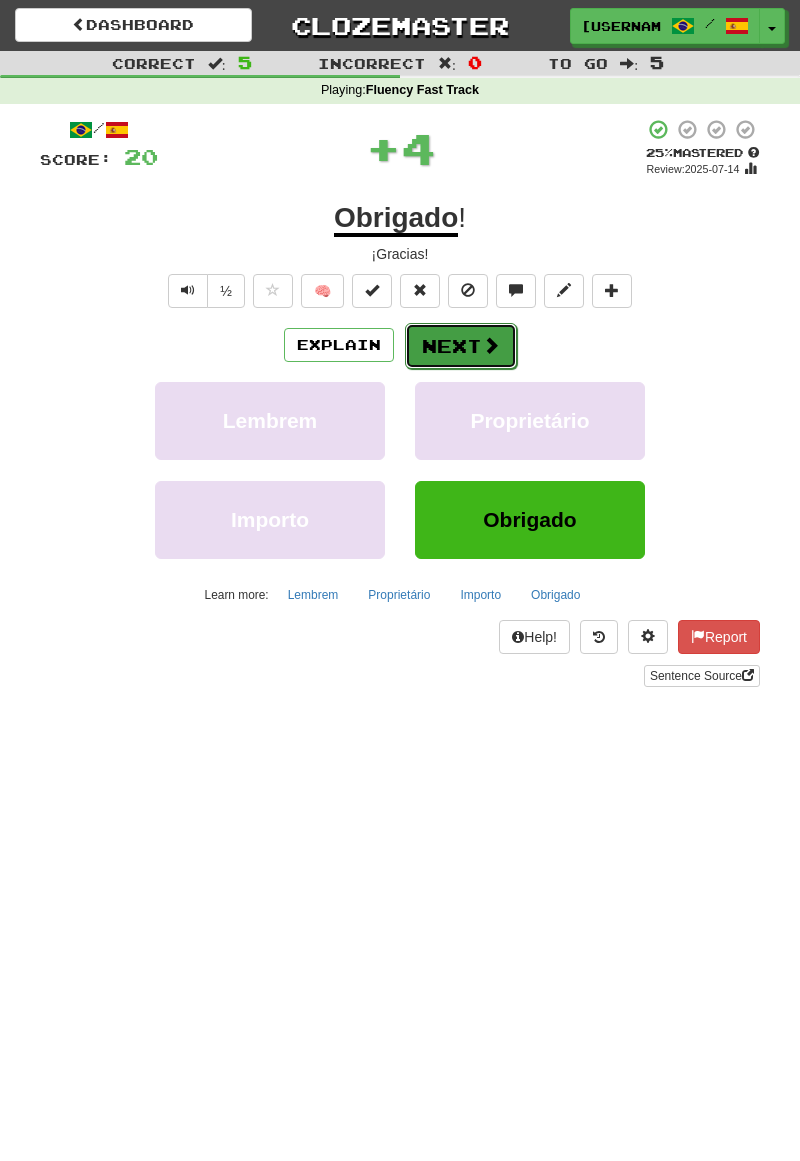 click on "Next" at bounding box center (461, 346) 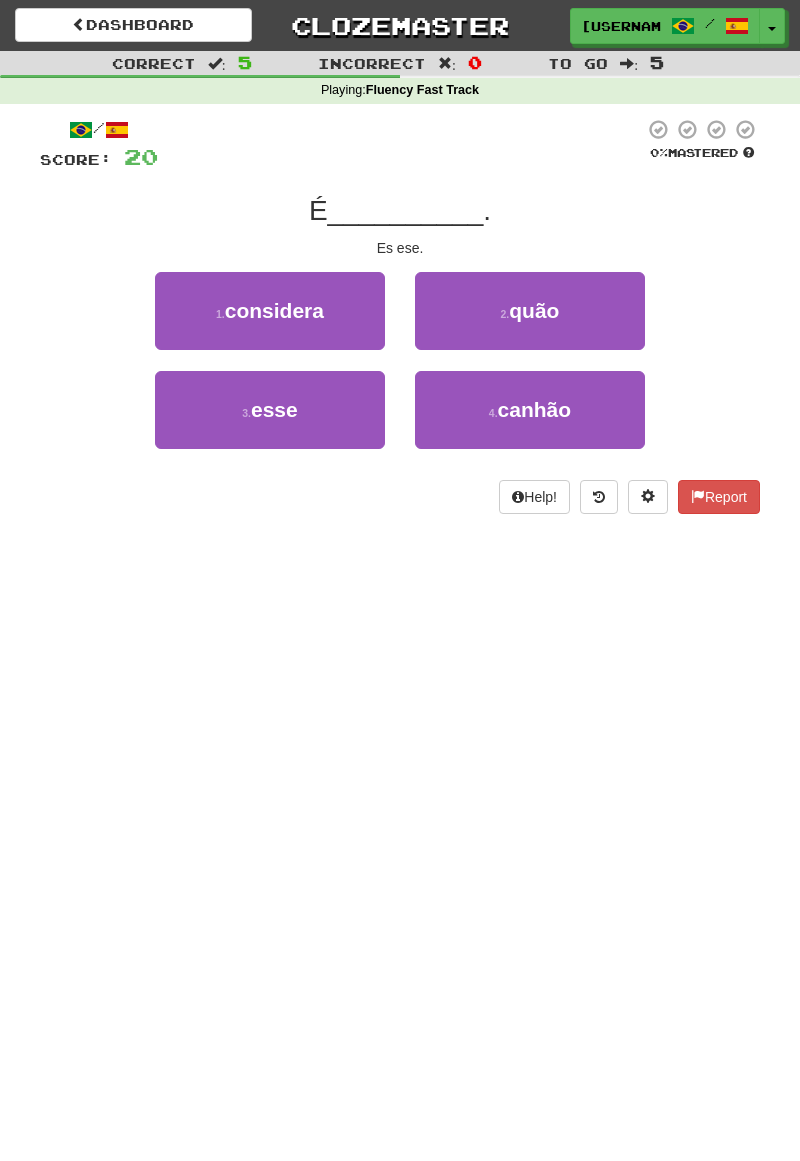 click on "3 .  esse 4 .  canhão" at bounding box center [400, 420] 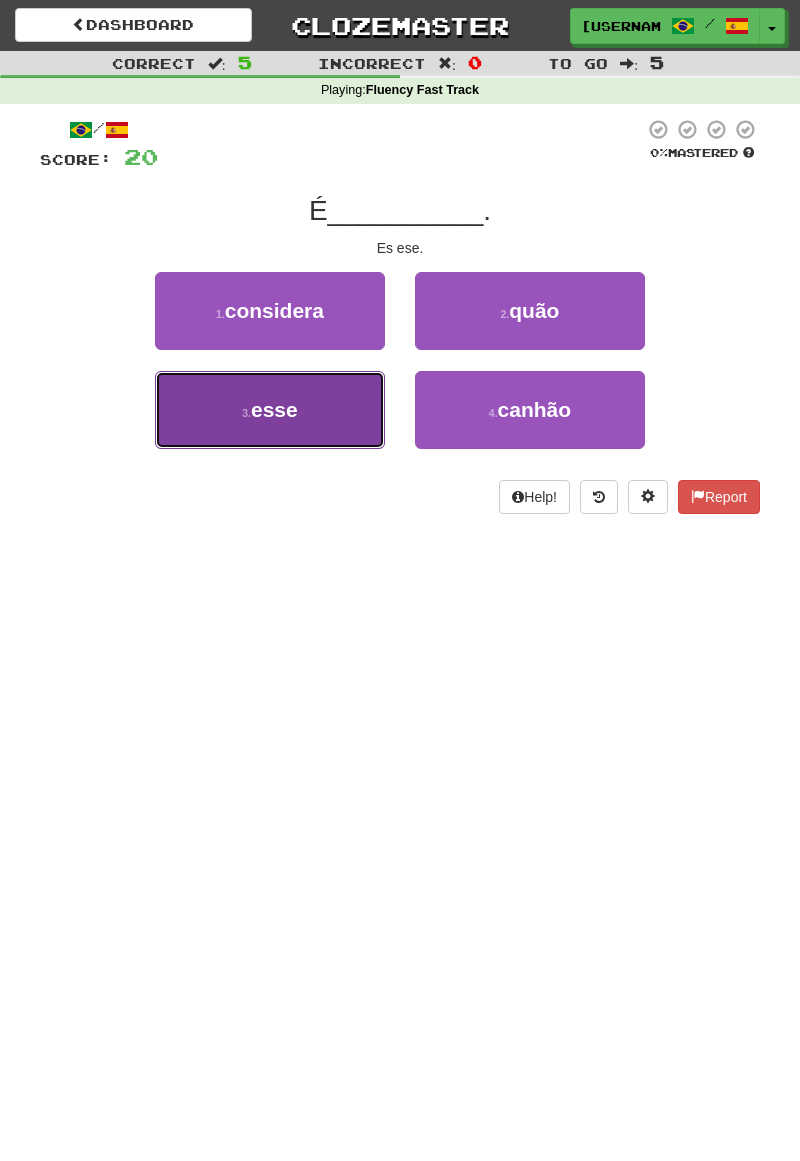 click on "3 .  esse" at bounding box center (270, 410) 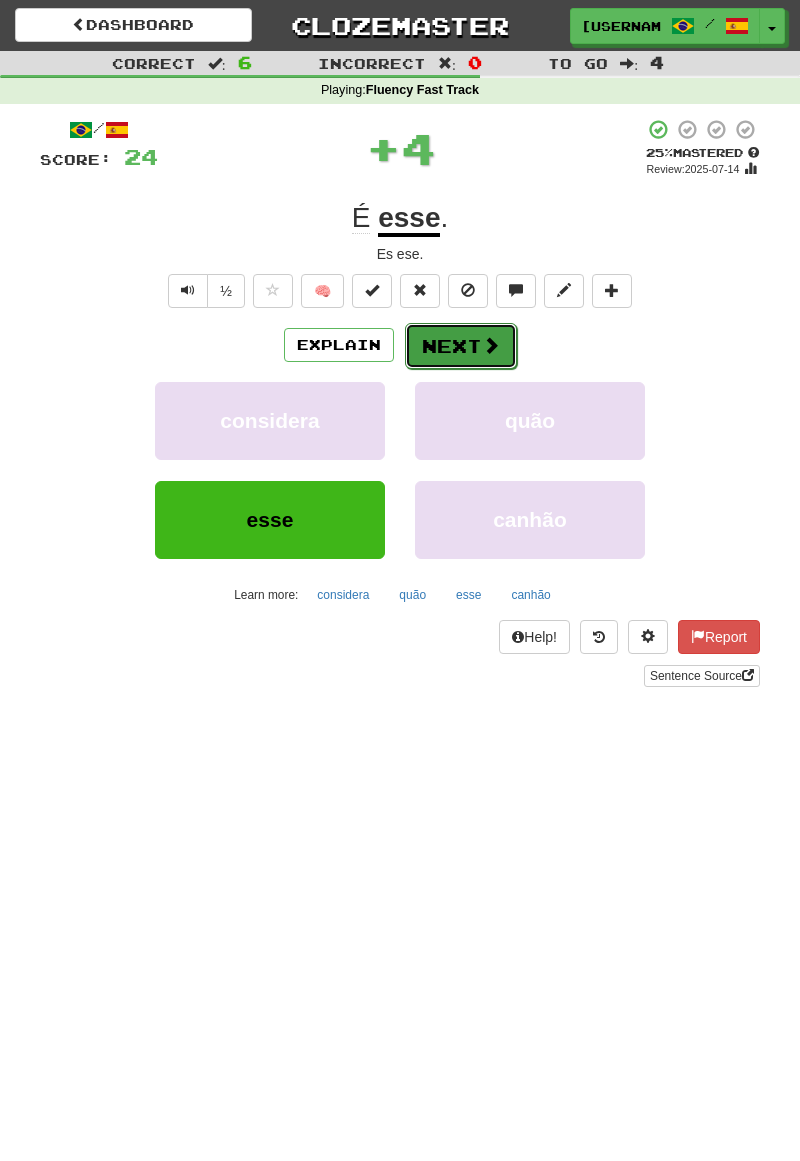 click on "Next" at bounding box center [461, 346] 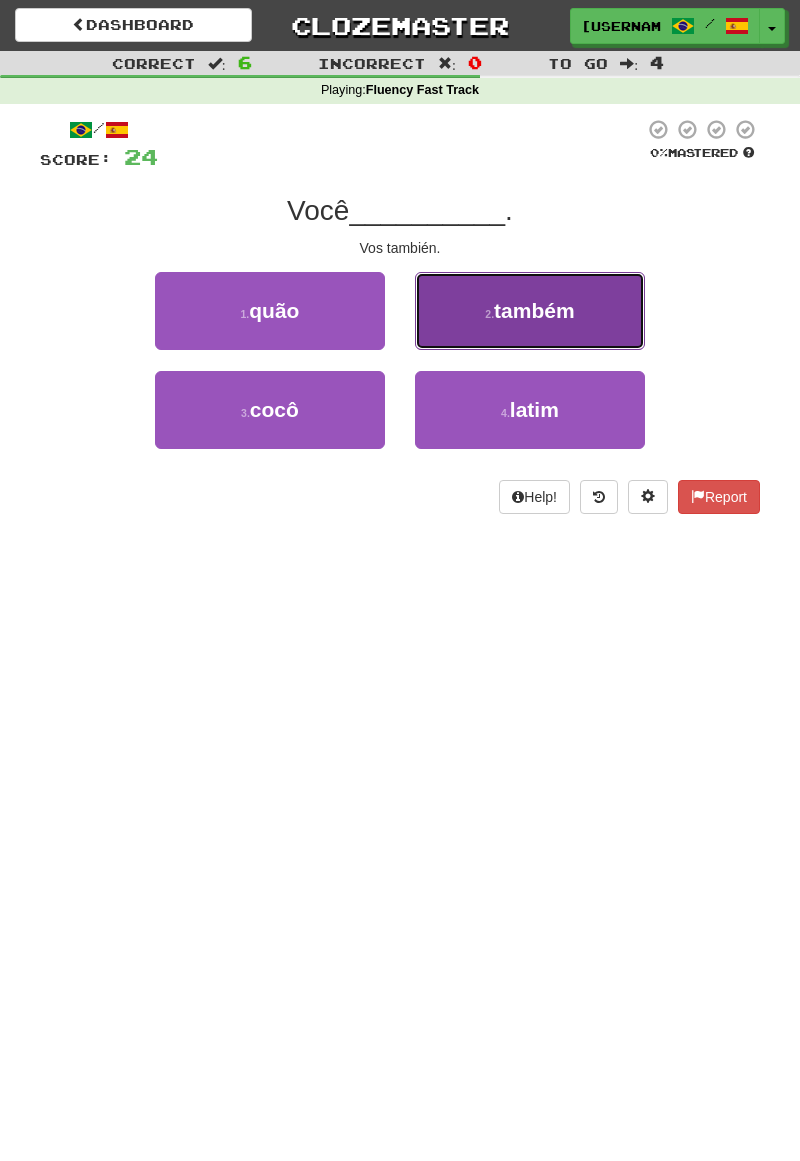 click on "2 .  também" at bounding box center [530, 311] 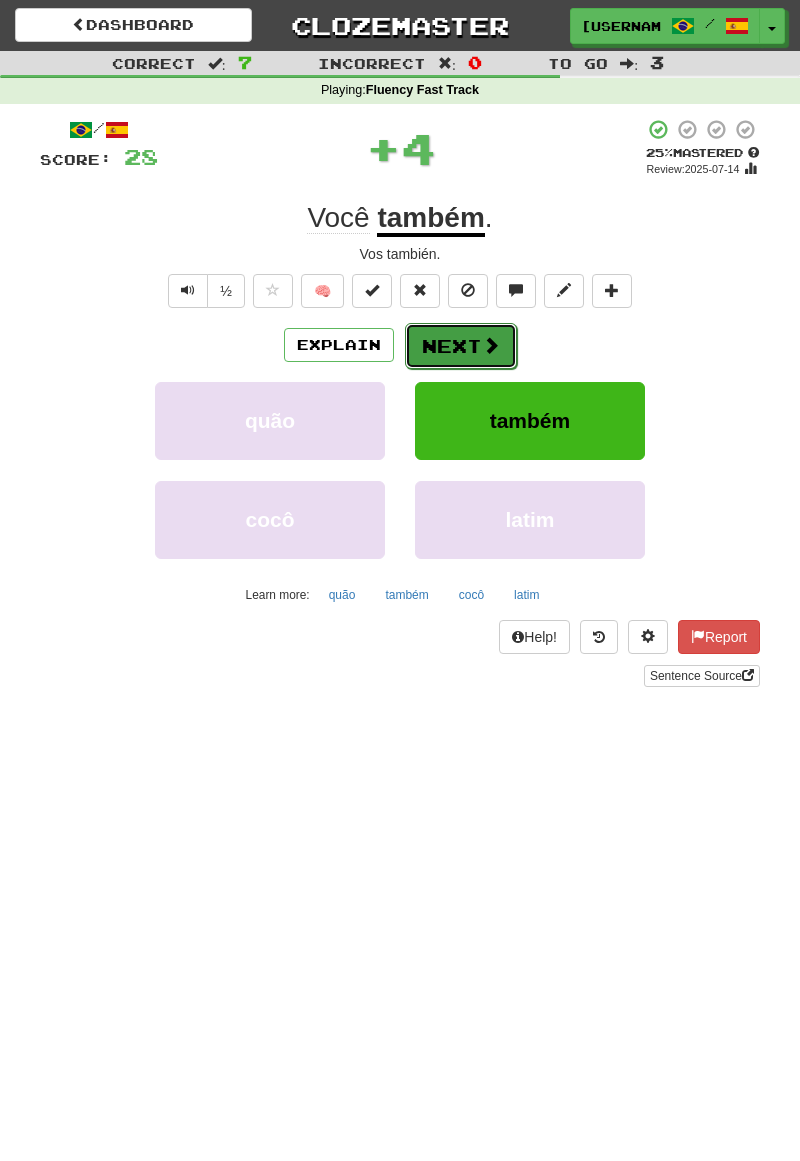 click on "Next" at bounding box center [461, 346] 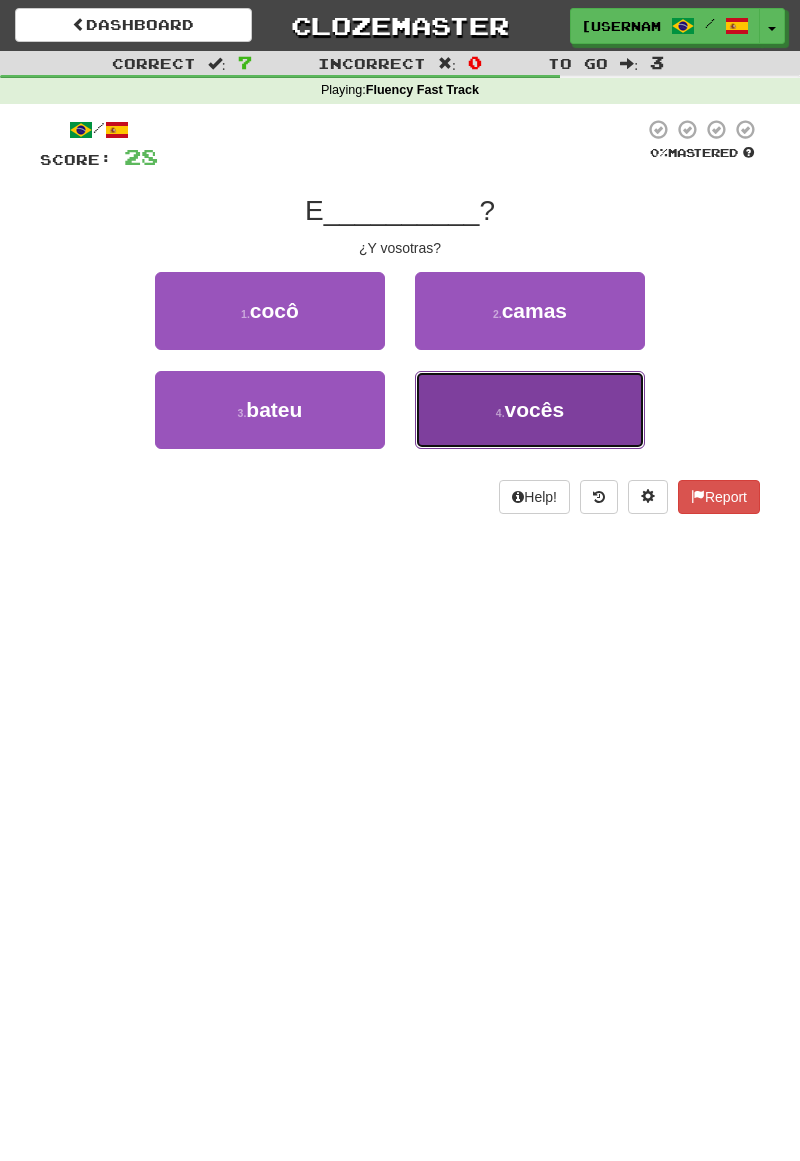 click on "vocês" at bounding box center [535, 409] 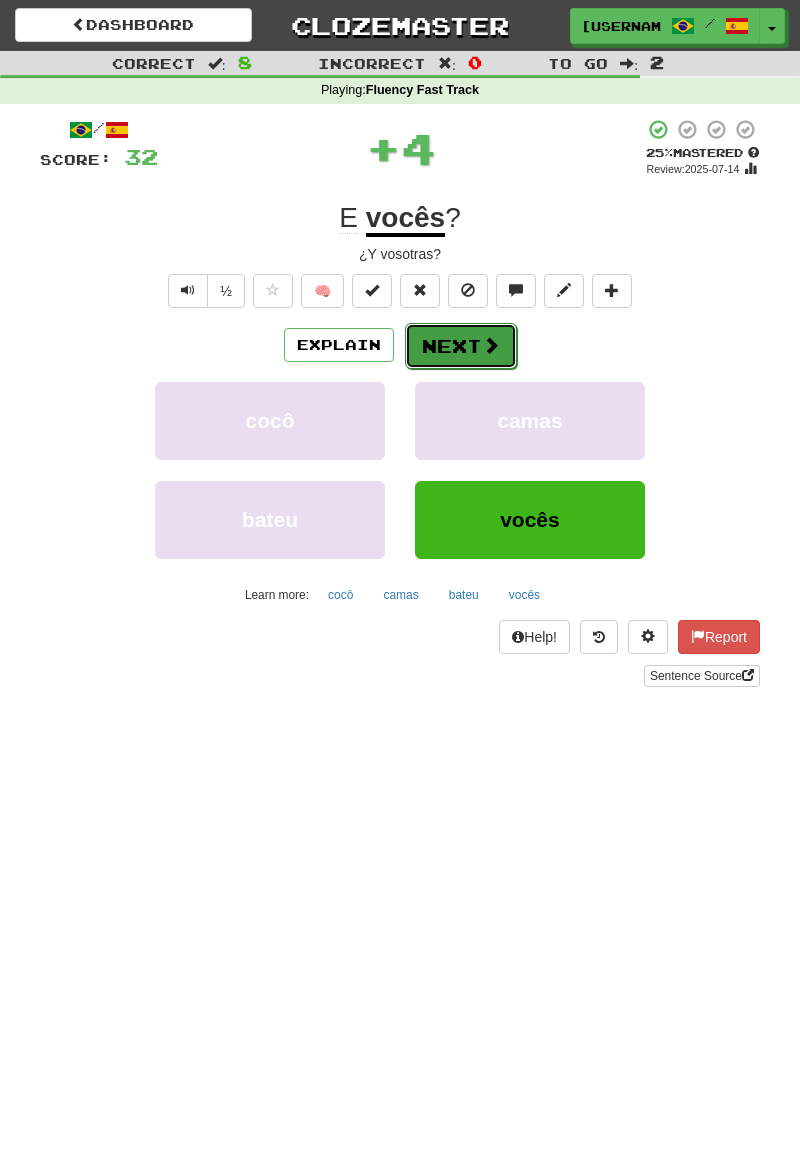 click on "Next" at bounding box center [461, 346] 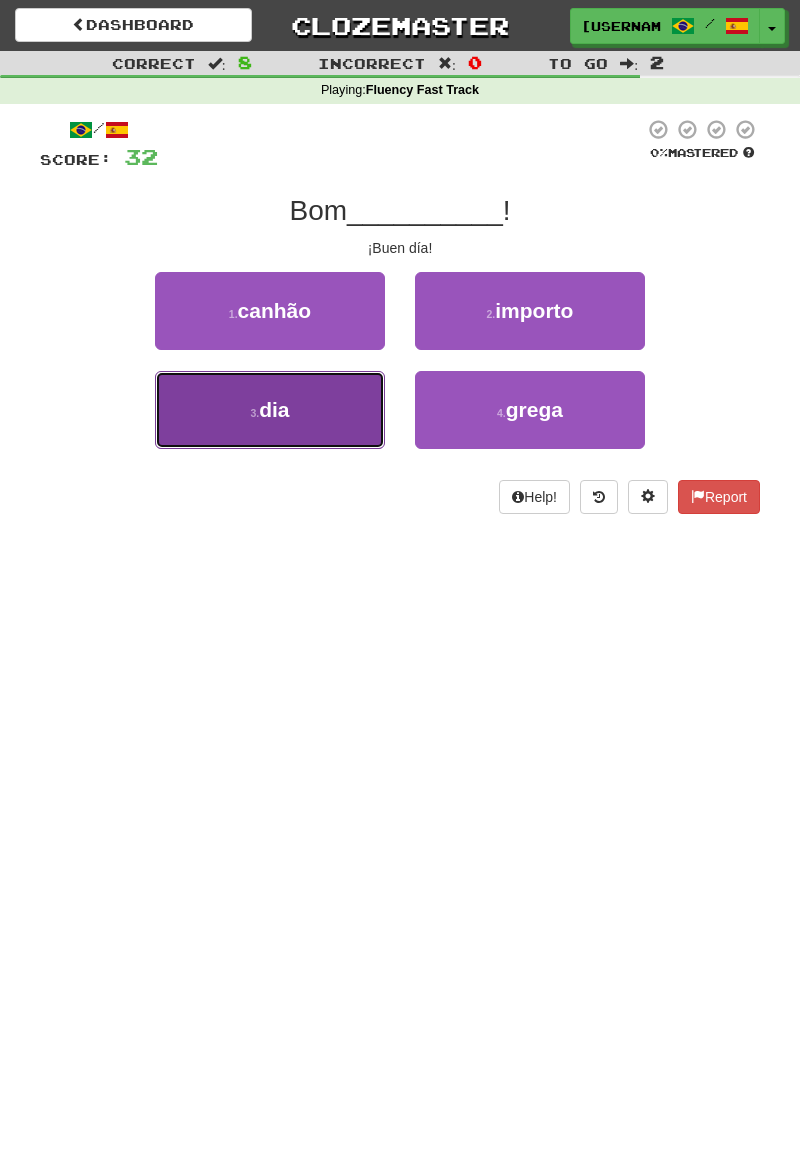 click on "3 .  dia" at bounding box center (270, 410) 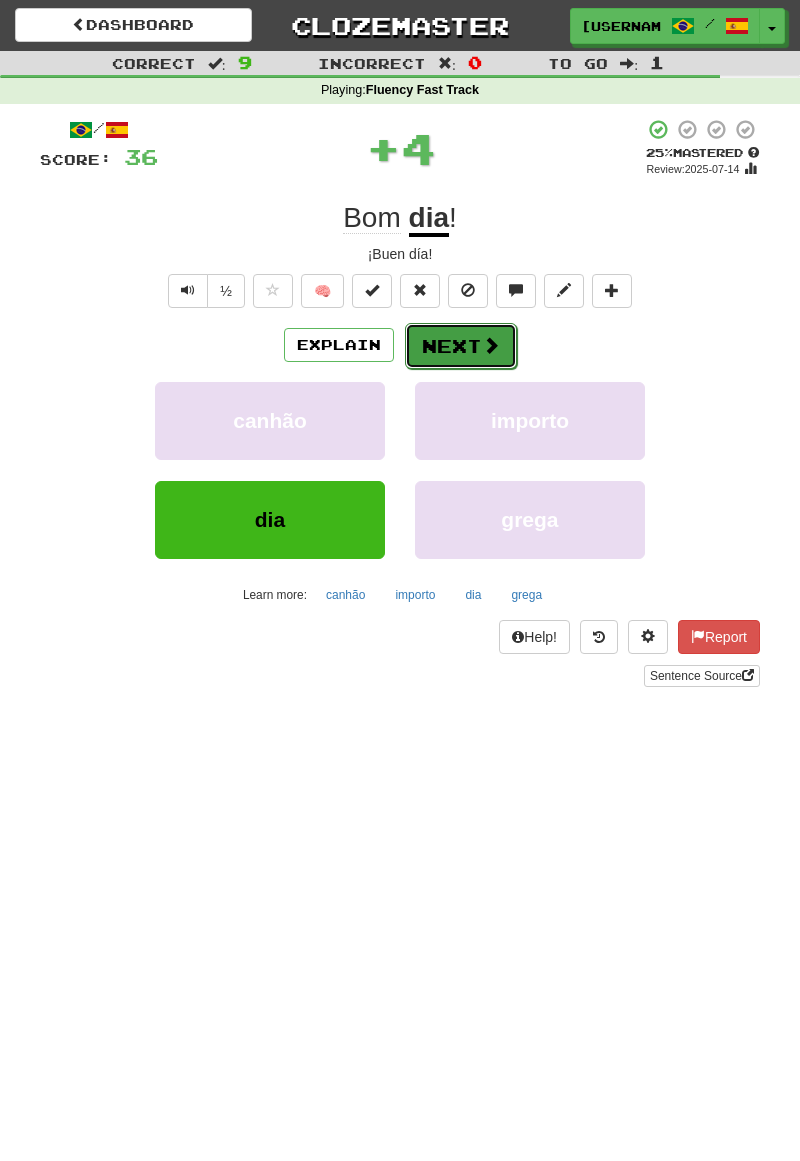 click at bounding box center [491, 345] 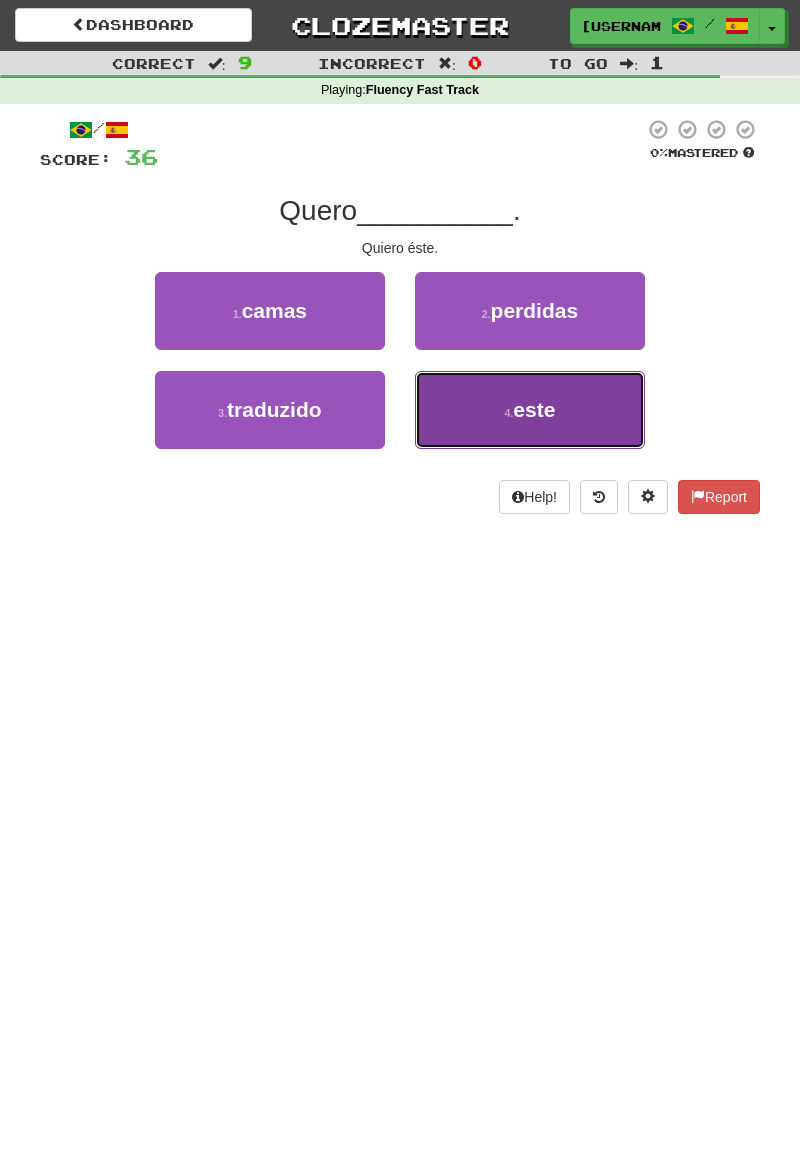 click on "este" at bounding box center (534, 409) 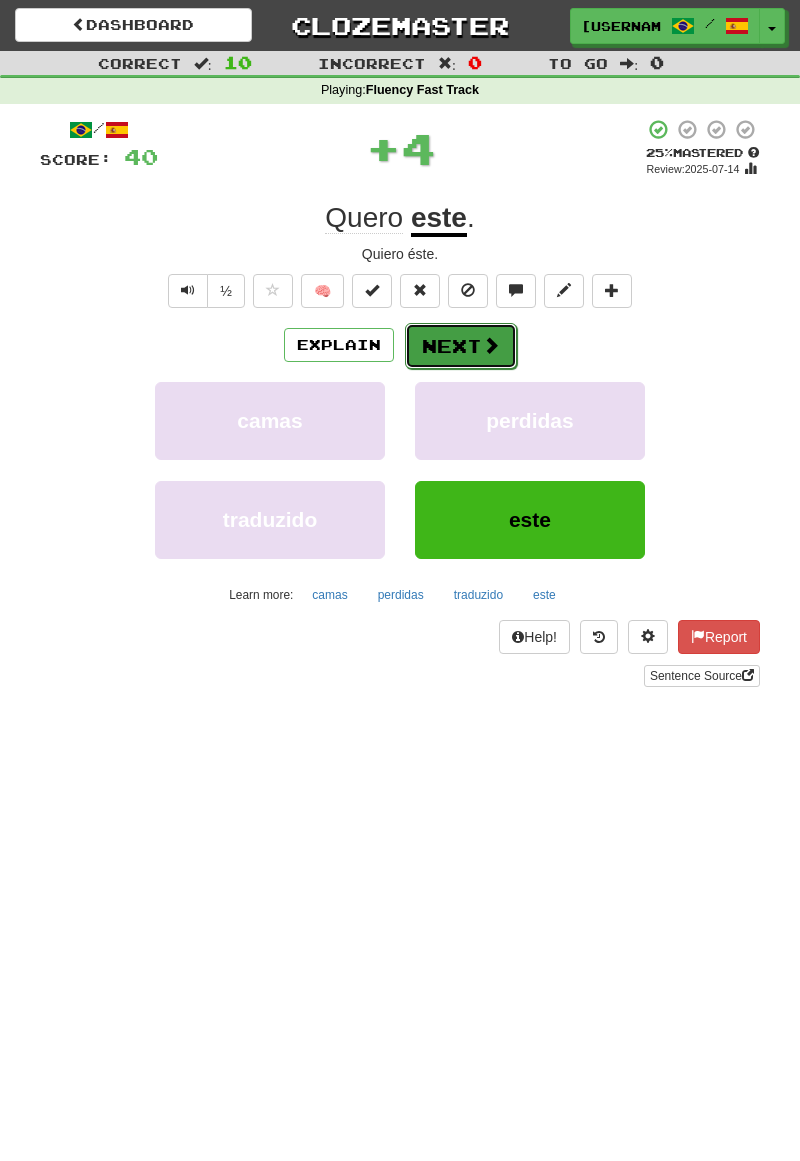 click on "Next" at bounding box center (461, 346) 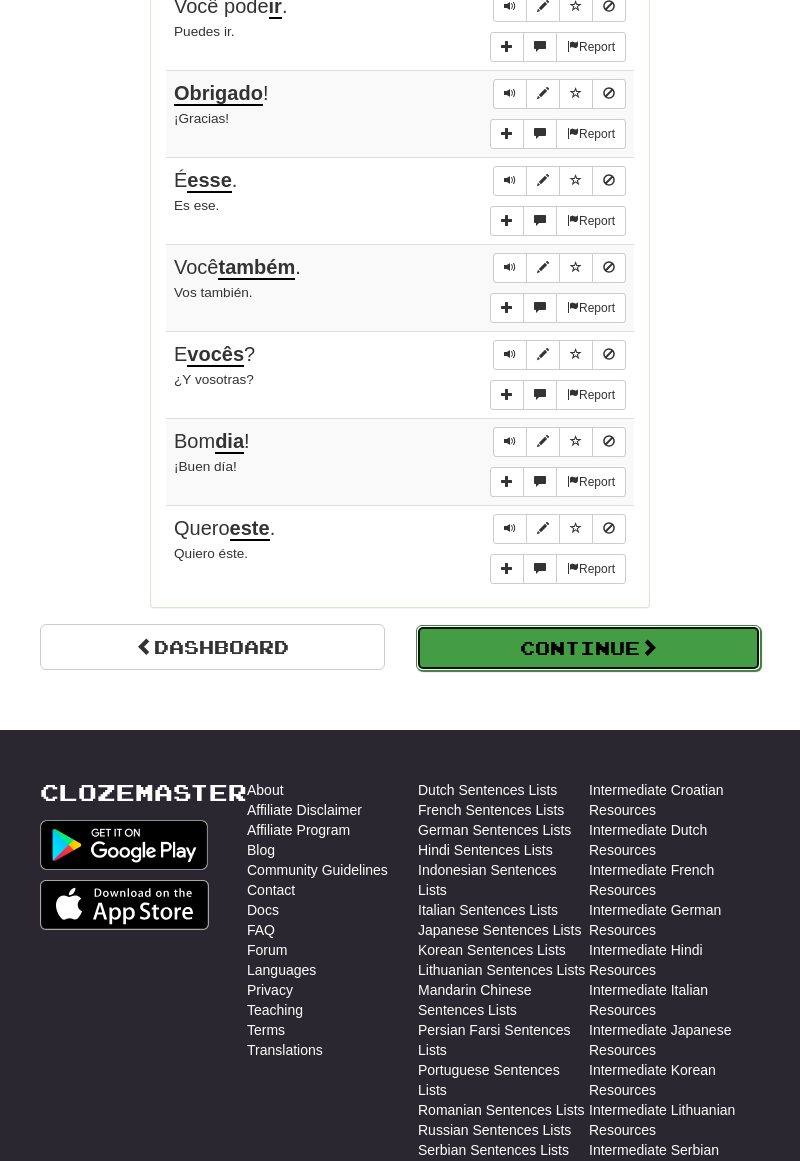 click on "Continue" at bounding box center (588, 648) 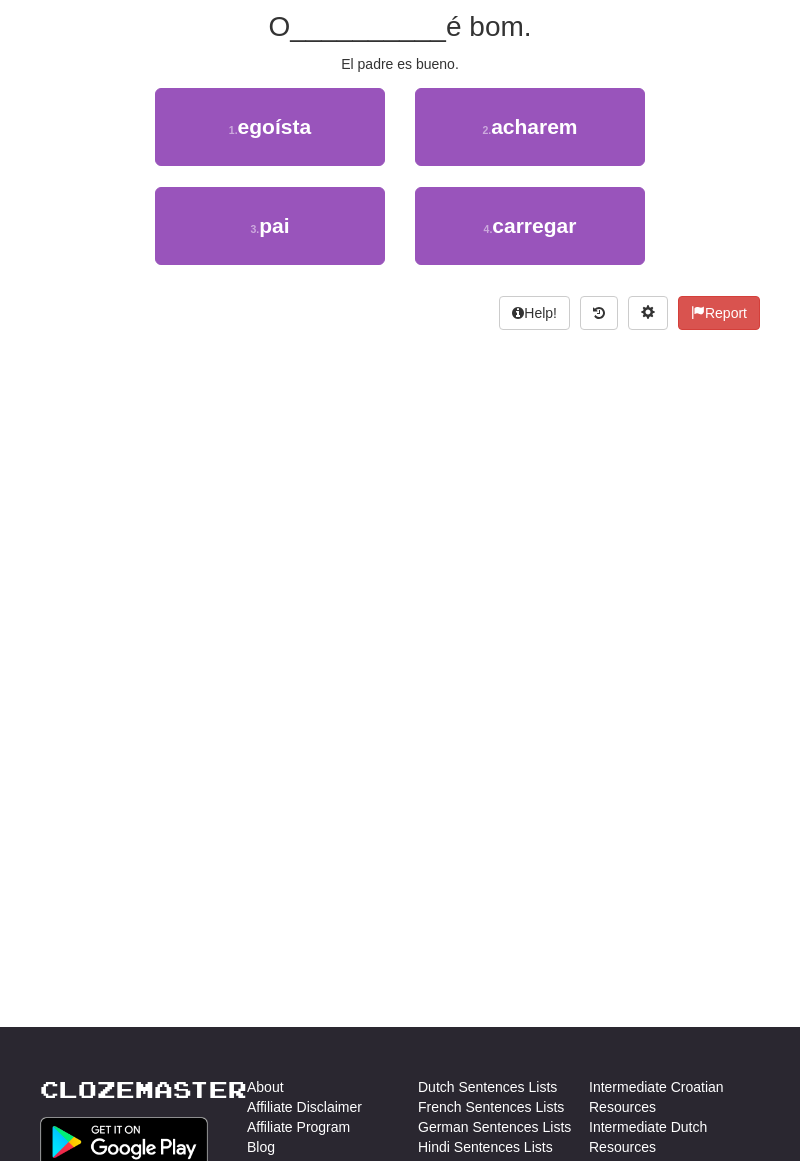 scroll, scrollTop: 0, scrollLeft: 0, axis: both 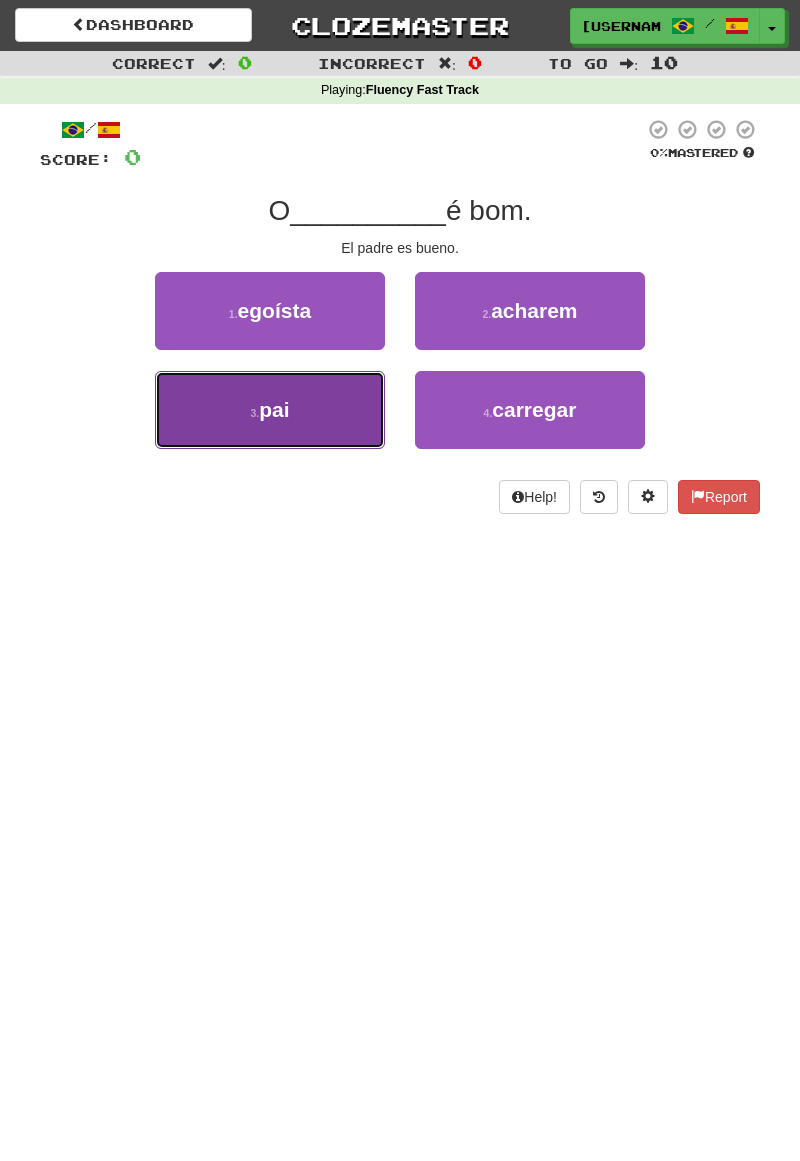click on "3 .  pai" at bounding box center [270, 410] 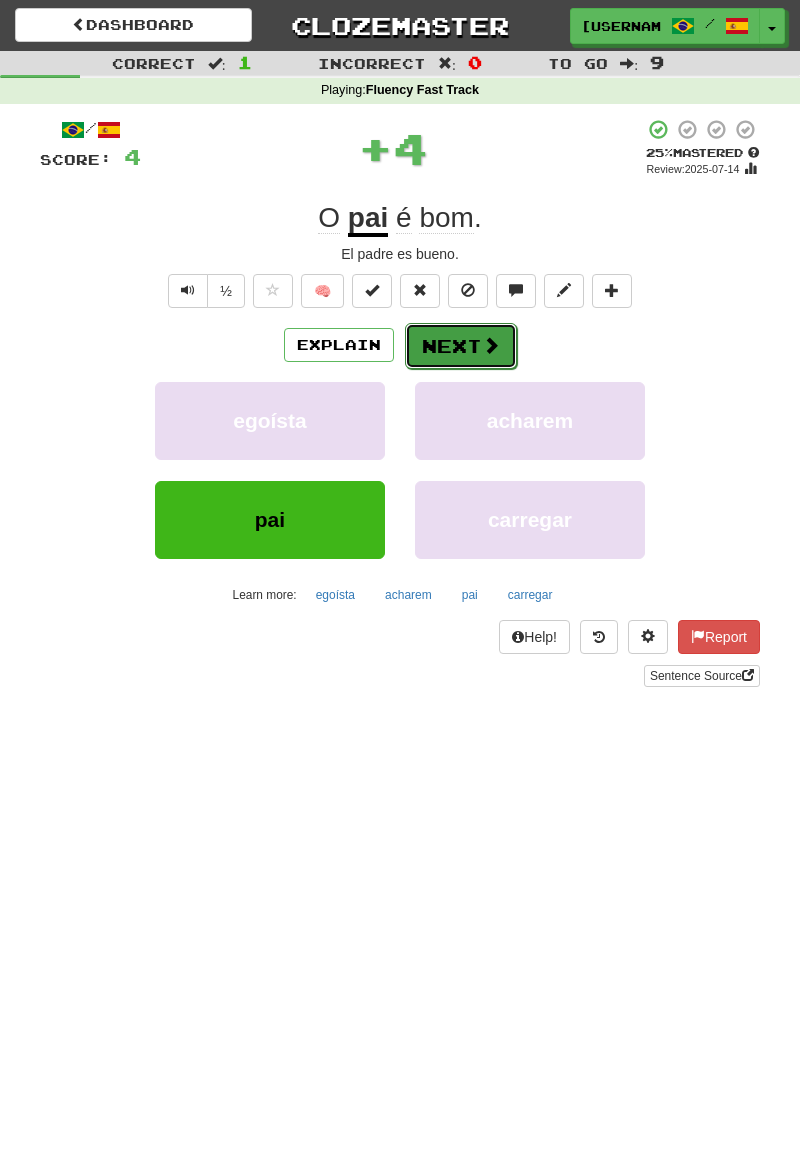 click at bounding box center [491, 345] 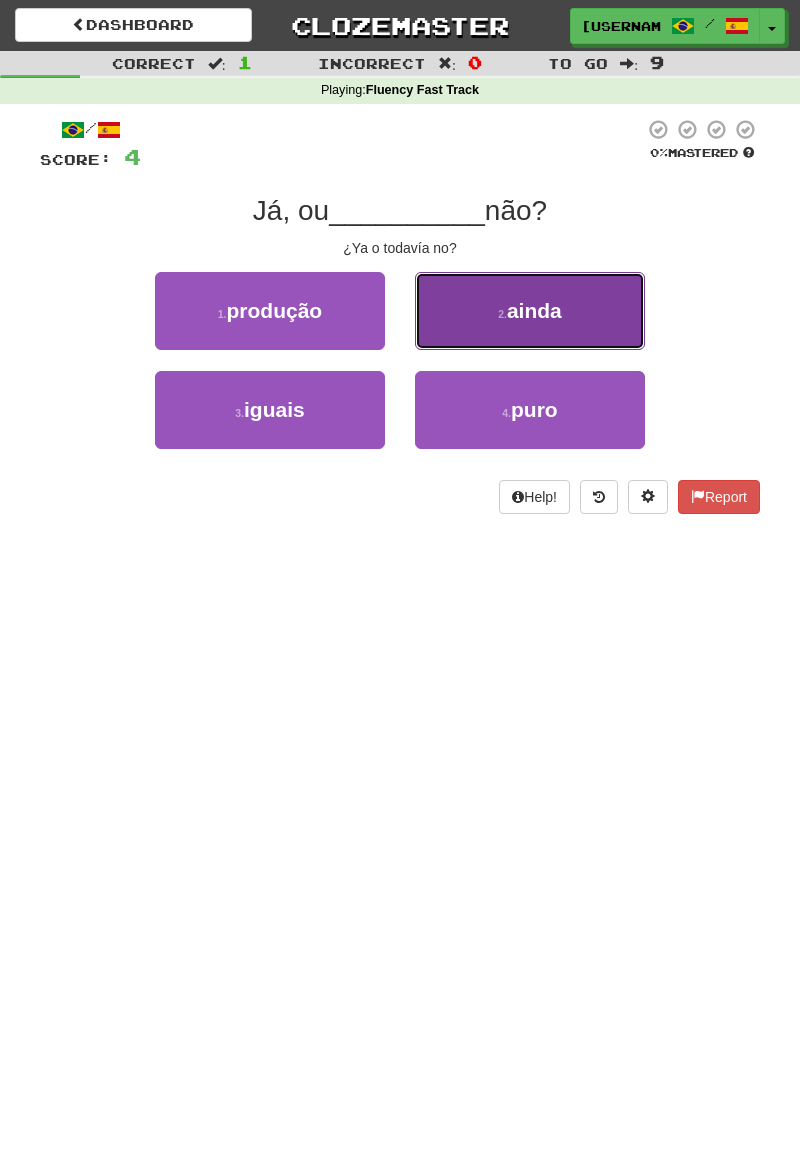 click on "2 .  ainda" at bounding box center [530, 311] 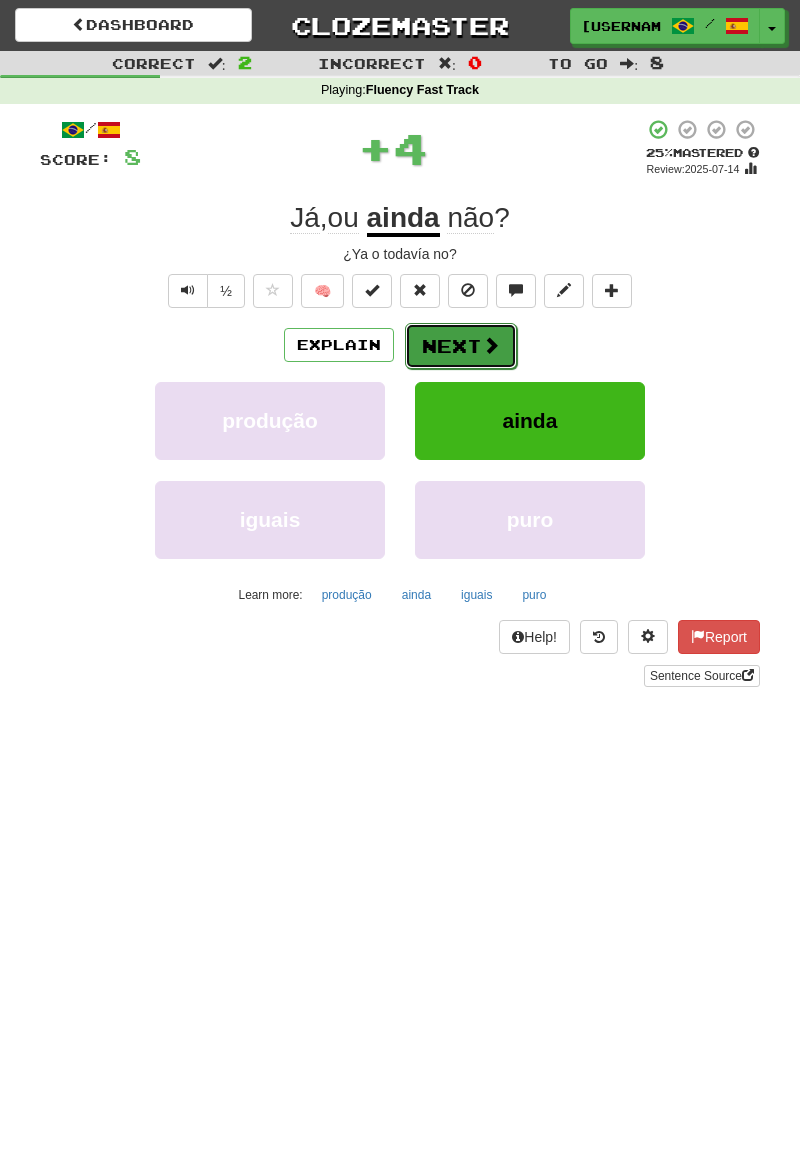 click at bounding box center (491, 345) 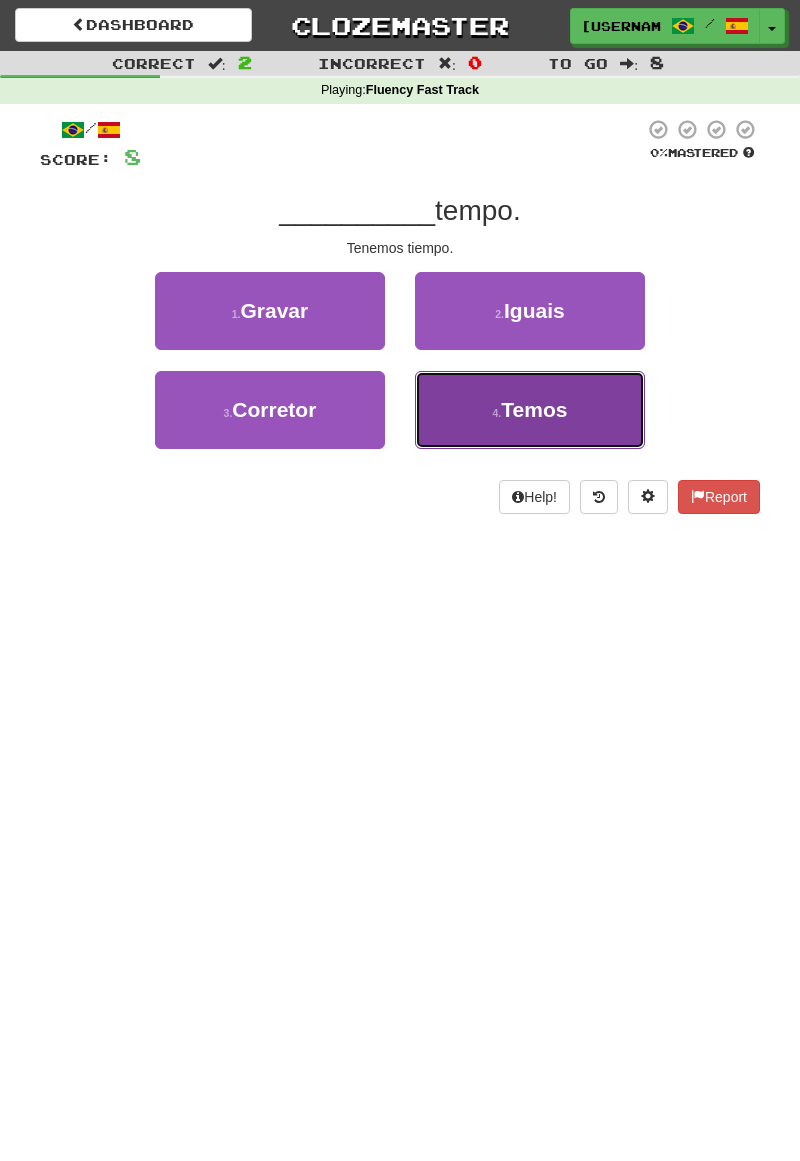 click on "4 .  Temos" at bounding box center [530, 410] 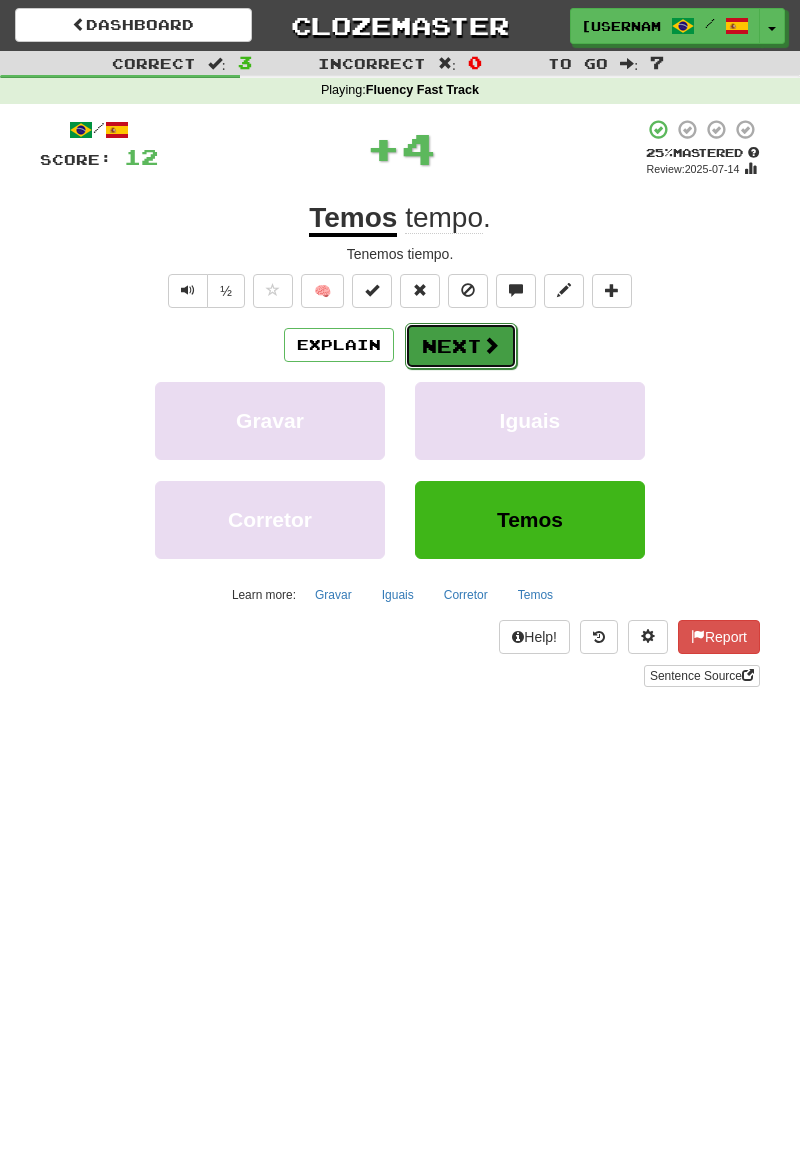 click on "Next" at bounding box center (461, 346) 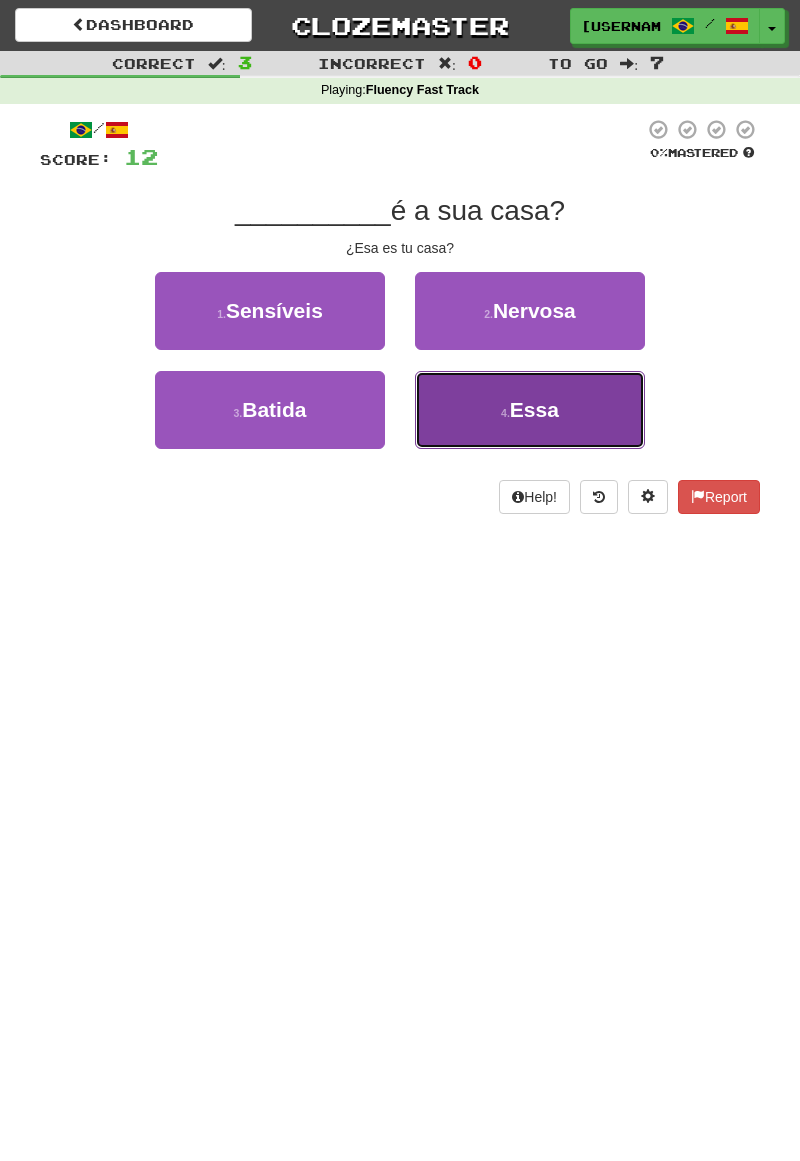 click on "4 .  Essa" at bounding box center [530, 410] 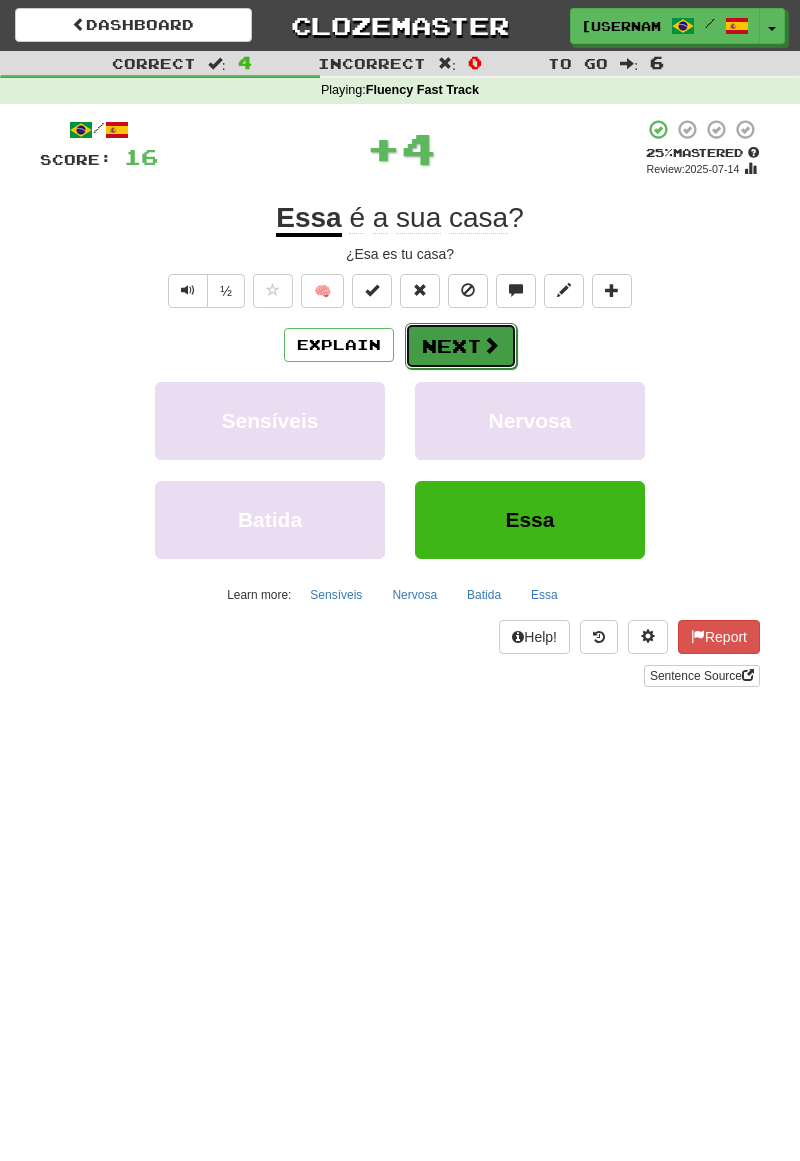 click on "Next" at bounding box center [461, 346] 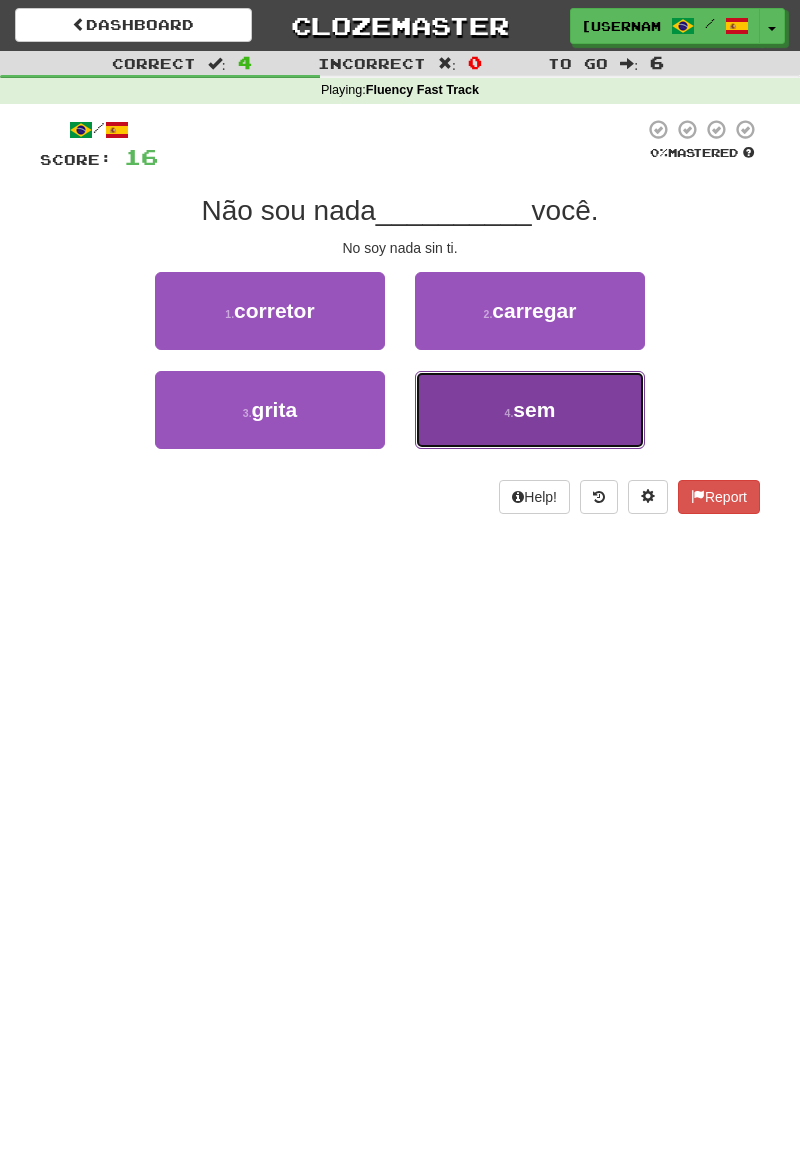 click on "4 .  sem" at bounding box center (530, 410) 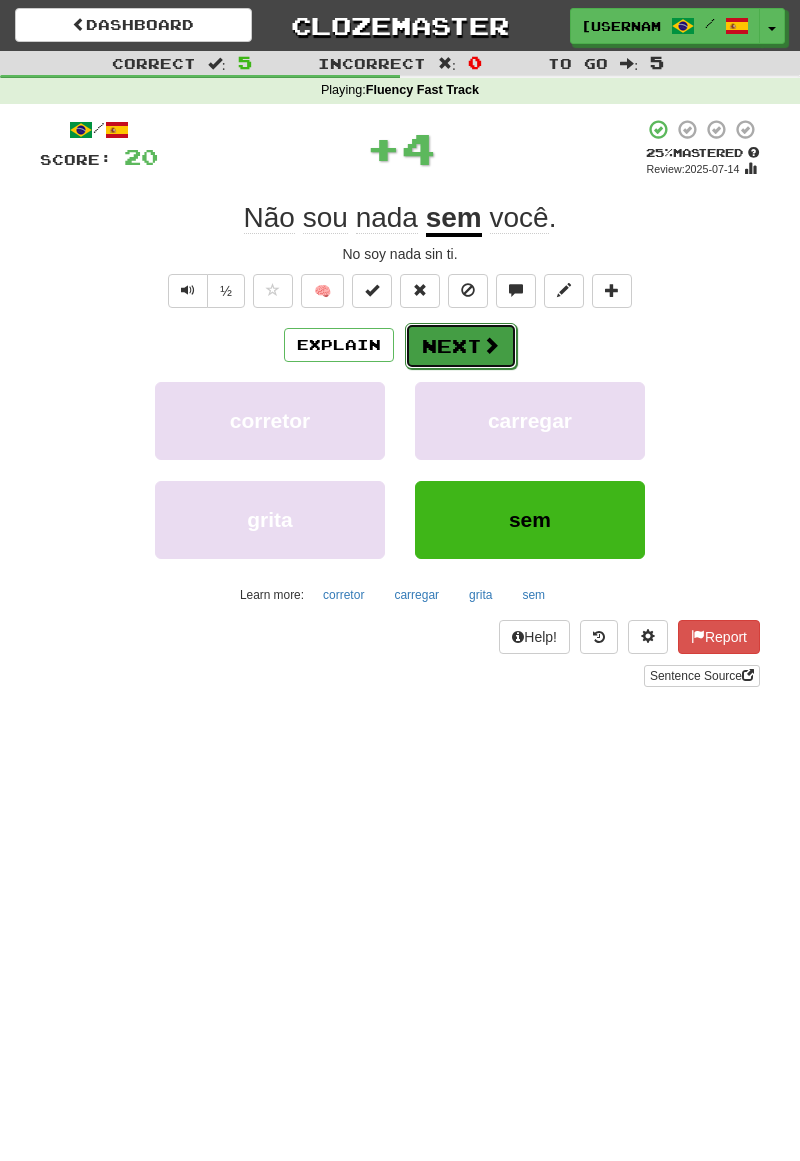 click at bounding box center (491, 345) 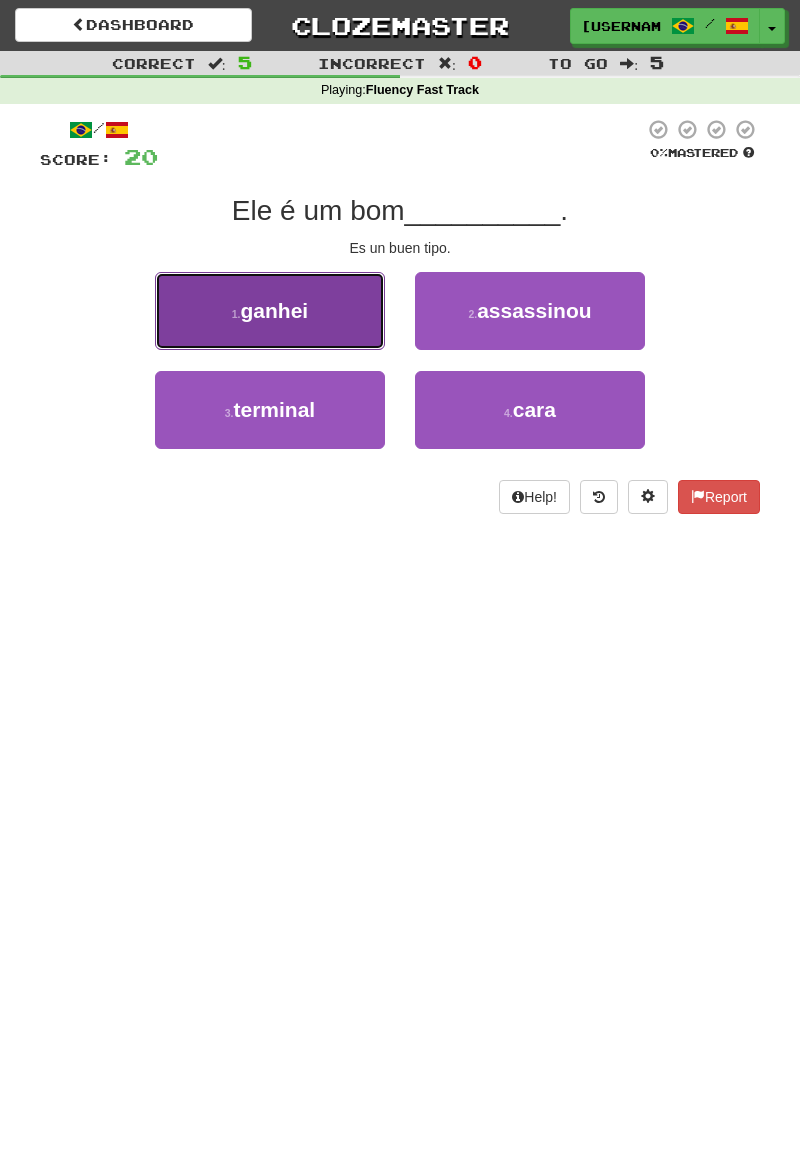 click on "1 .  ganhei" at bounding box center [270, 311] 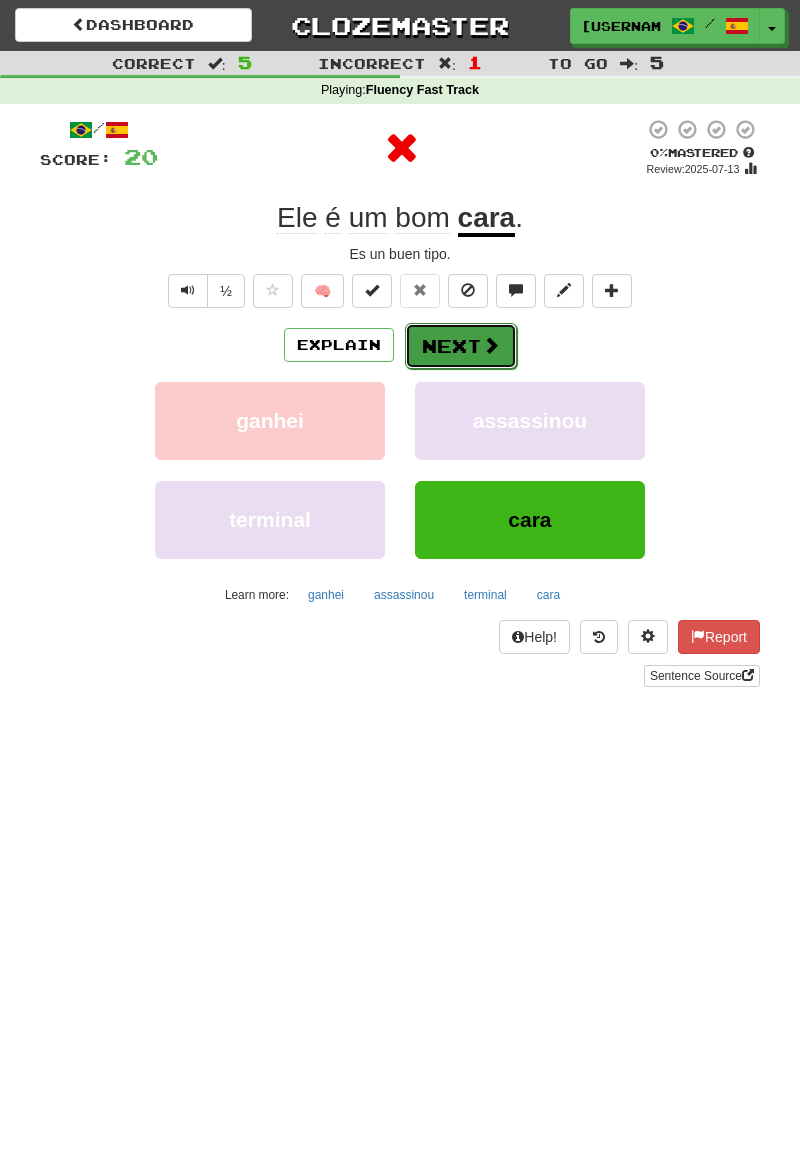 click on "Next" at bounding box center [461, 346] 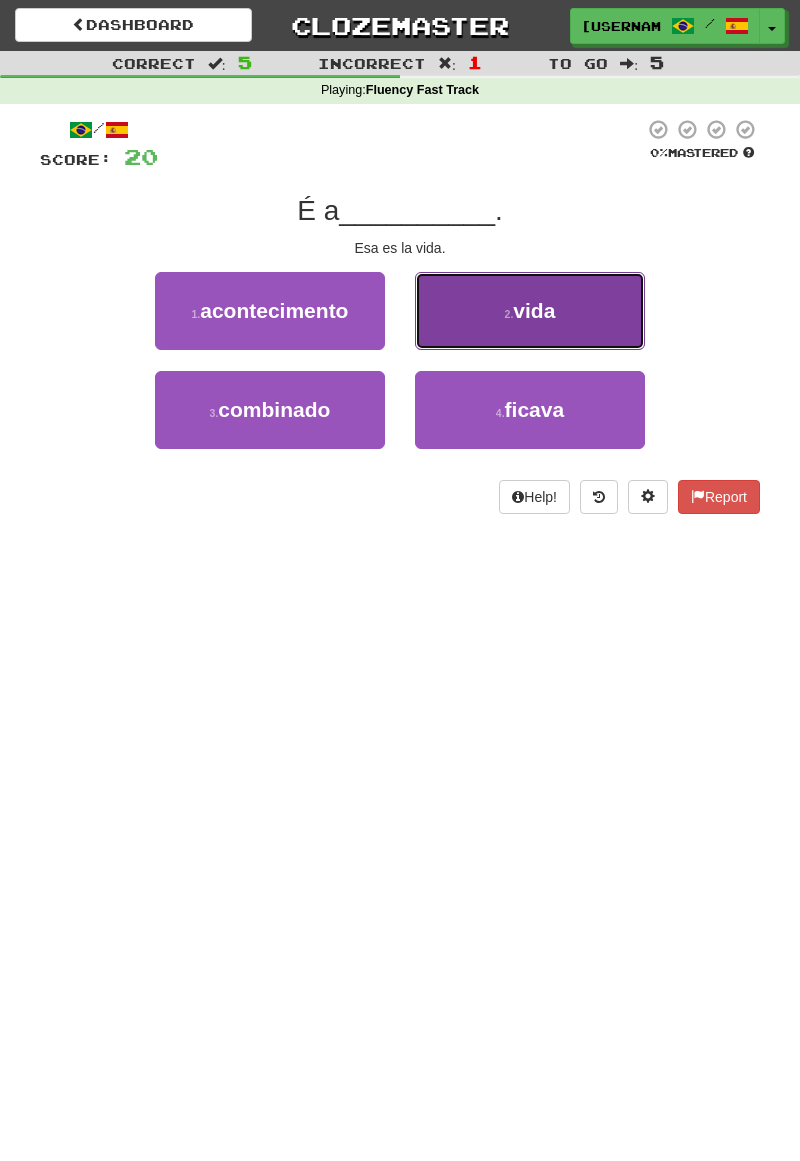 click on "vida" at bounding box center (534, 310) 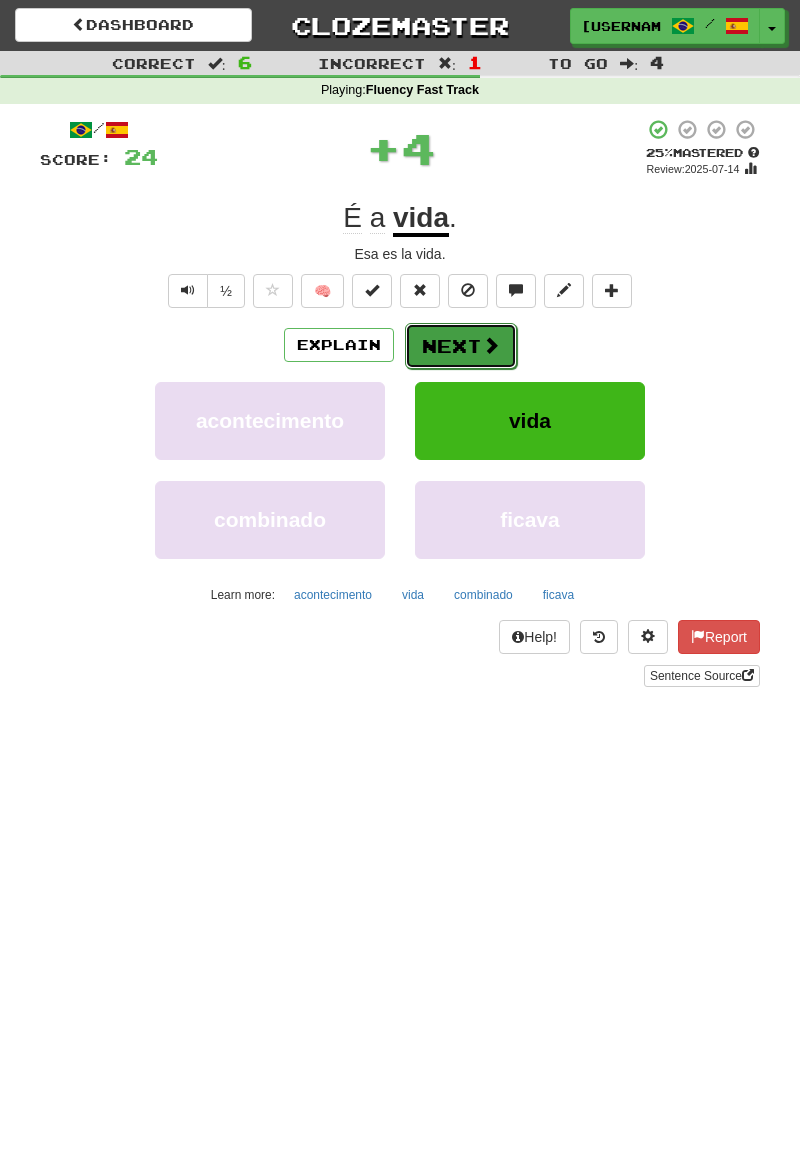 click on "Next" at bounding box center [461, 346] 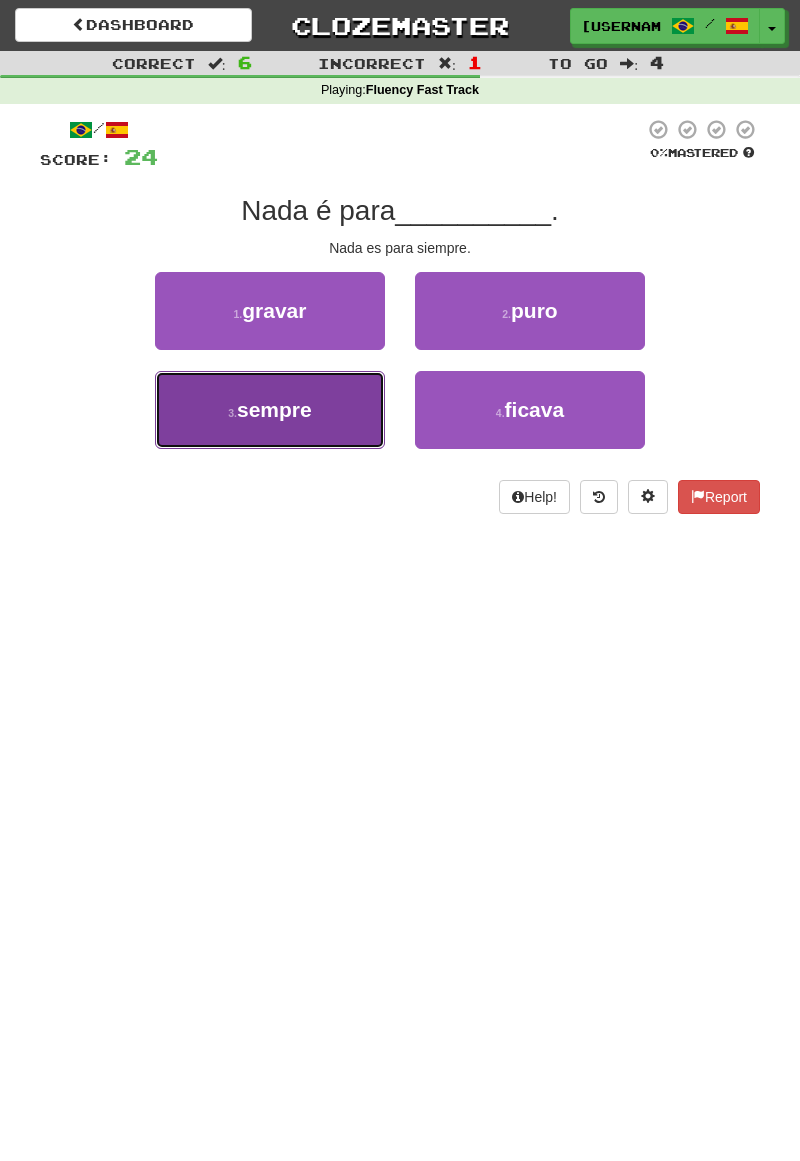 click on "3 .  sempre" at bounding box center (270, 410) 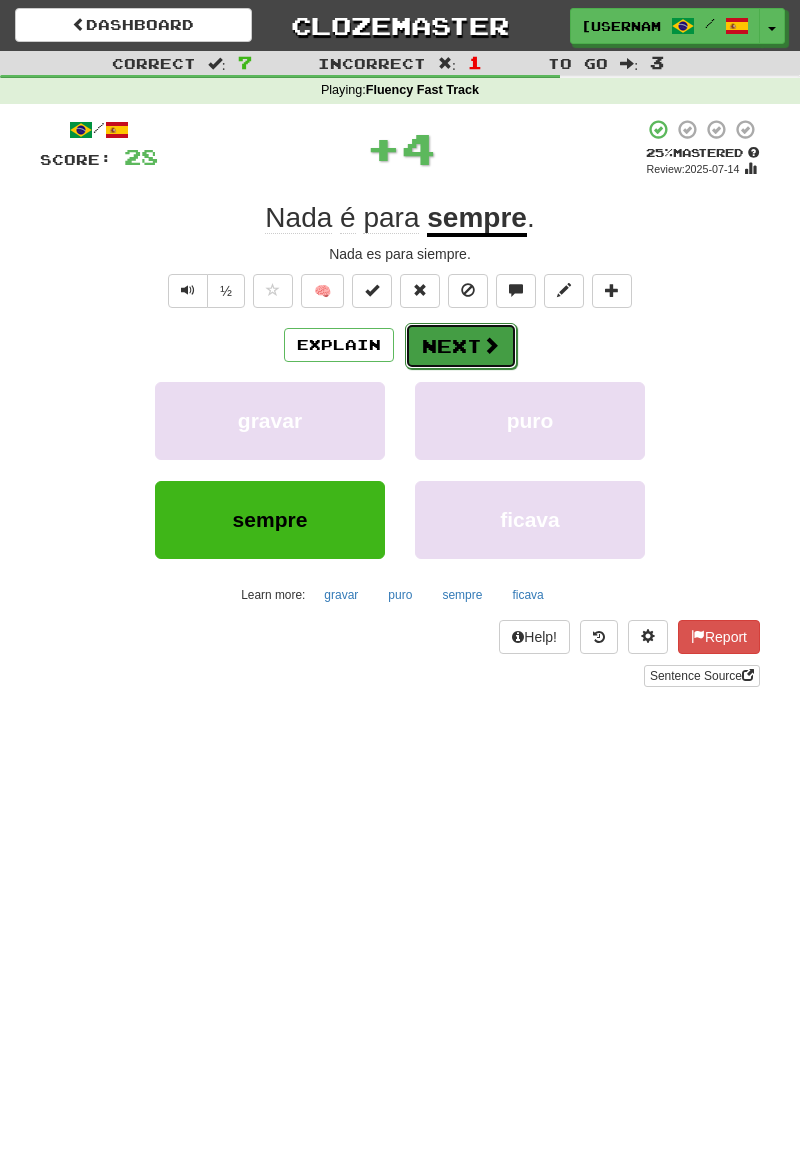 click at bounding box center (491, 345) 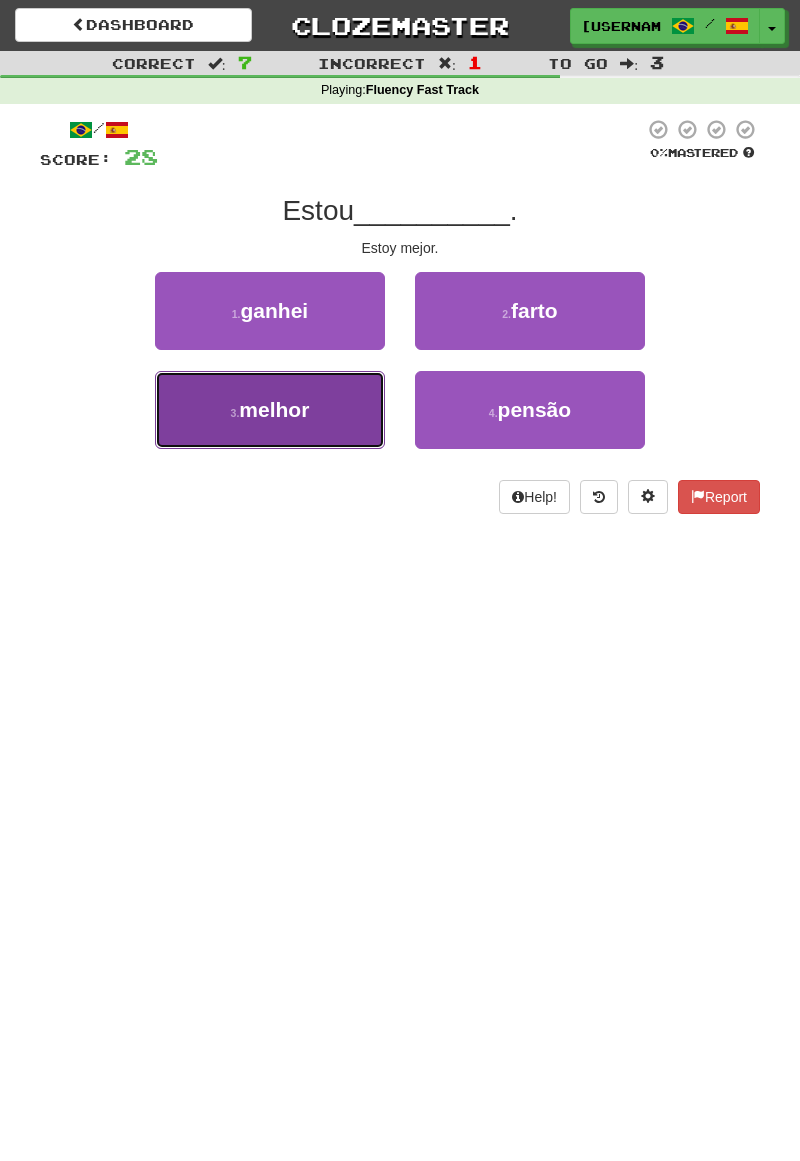 click on "3 .  melhor" at bounding box center [270, 410] 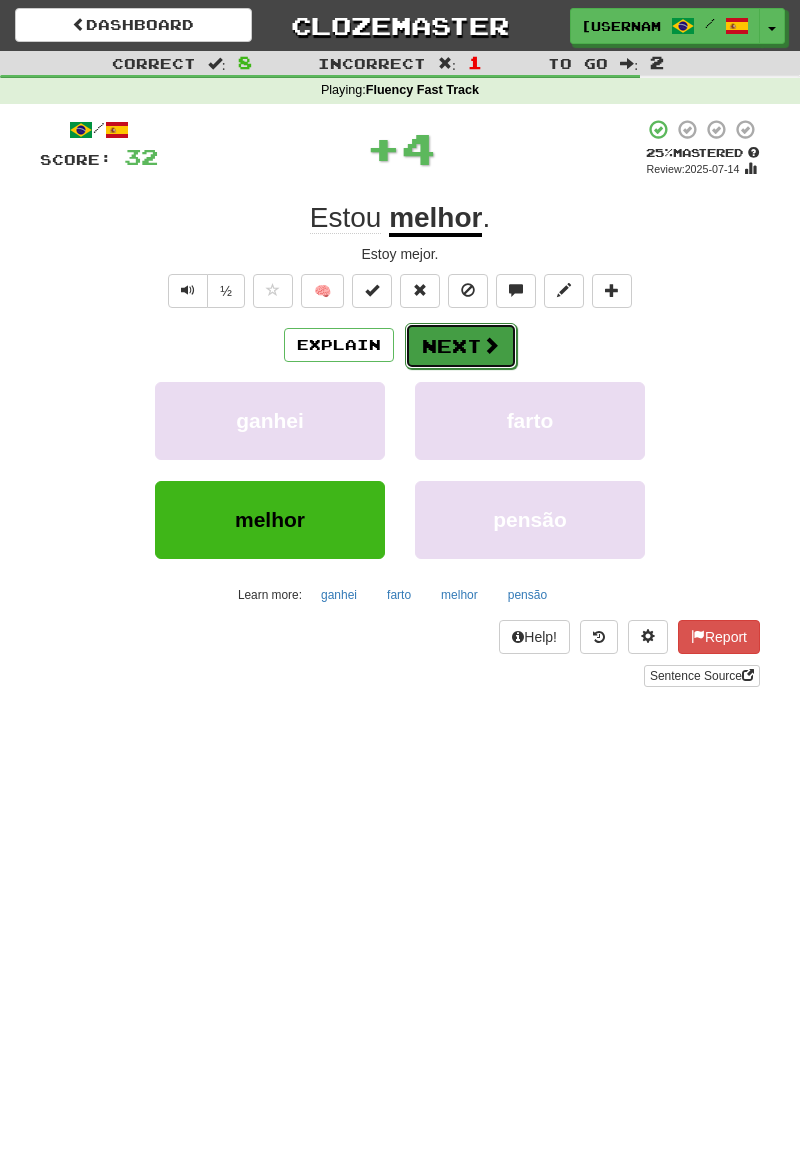 click at bounding box center (491, 345) 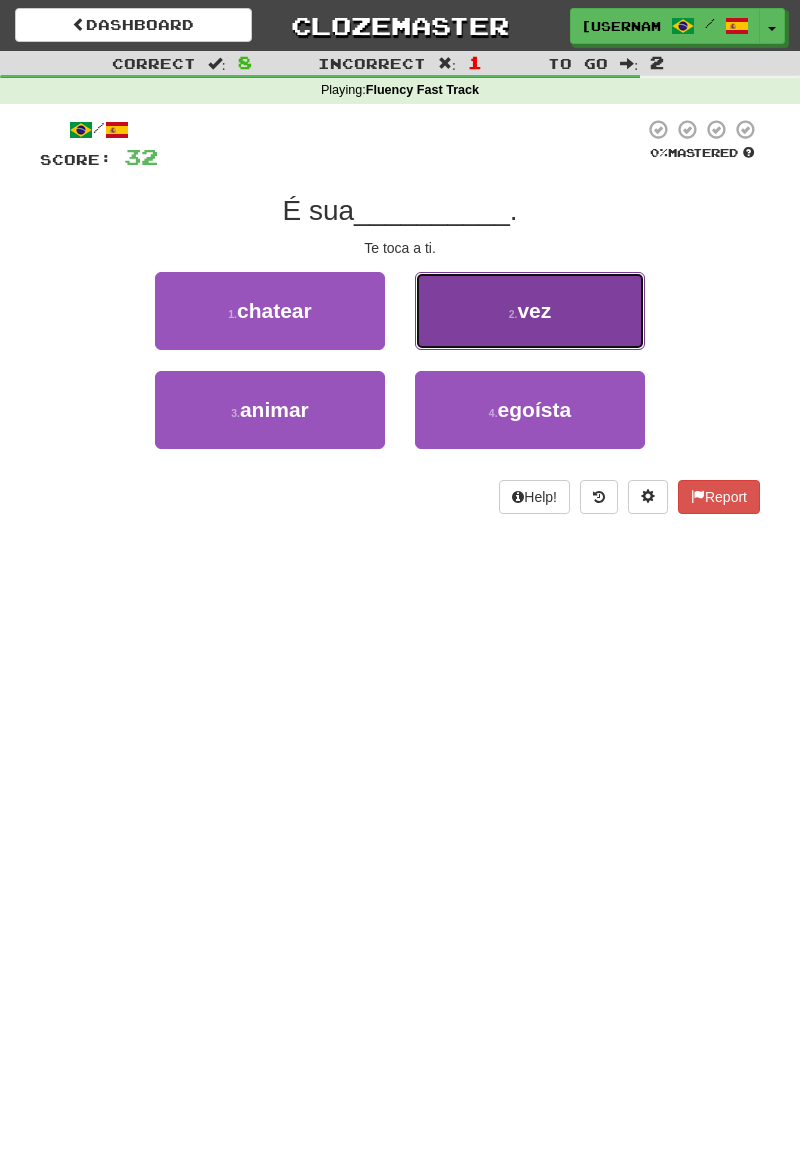 click on "2 .  vez" at bounding box center [530, 311] 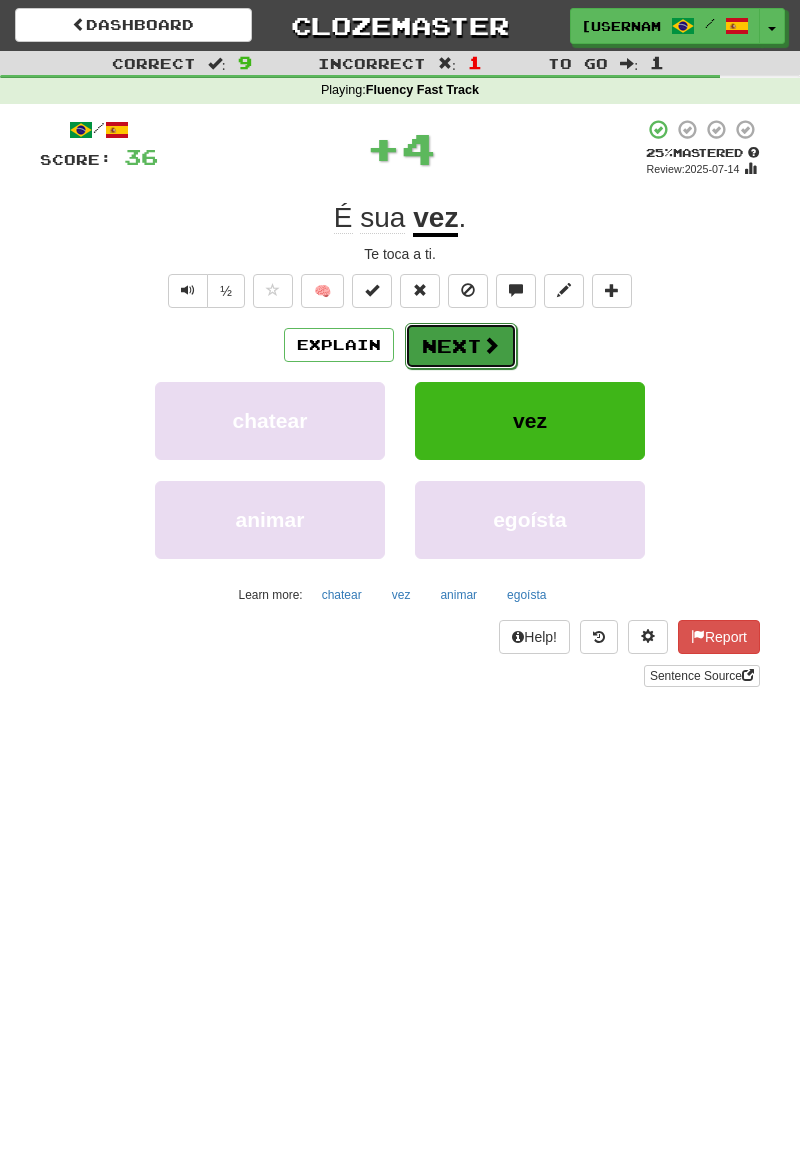 click at bounding box center (491, 345) 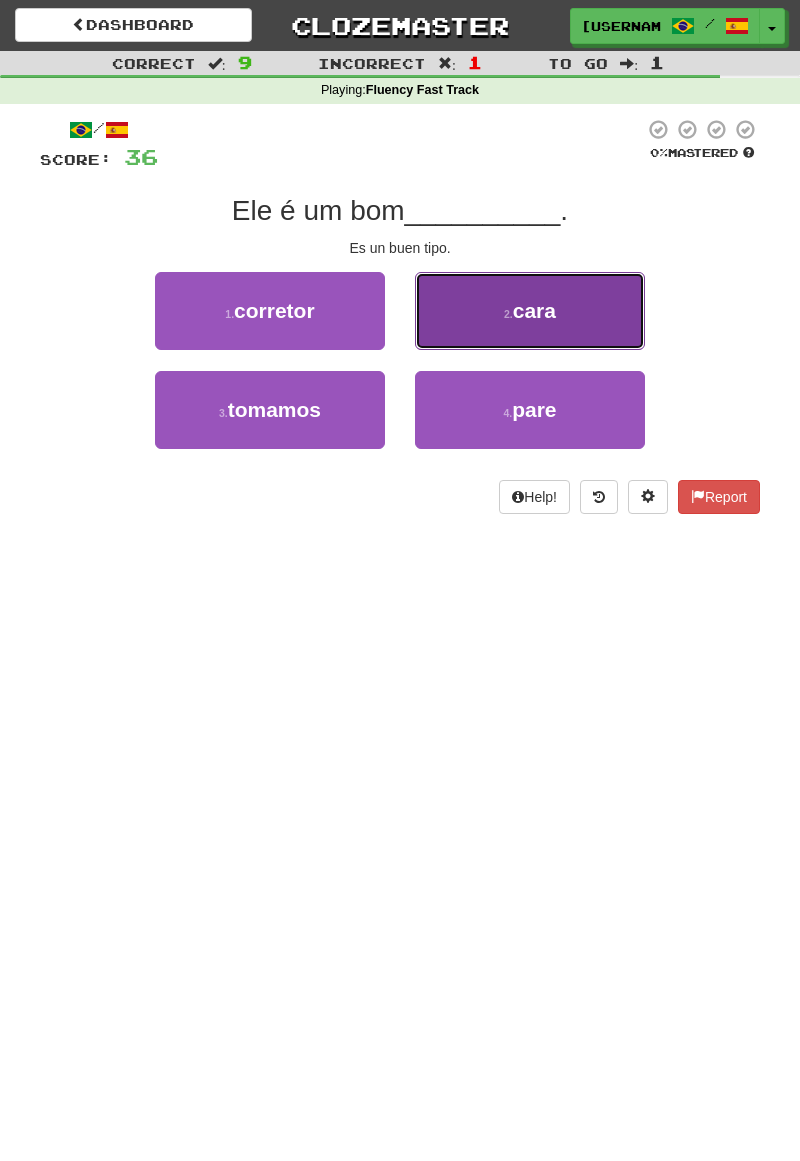 click on "2 .  cara" at bounding box center [530, 311] 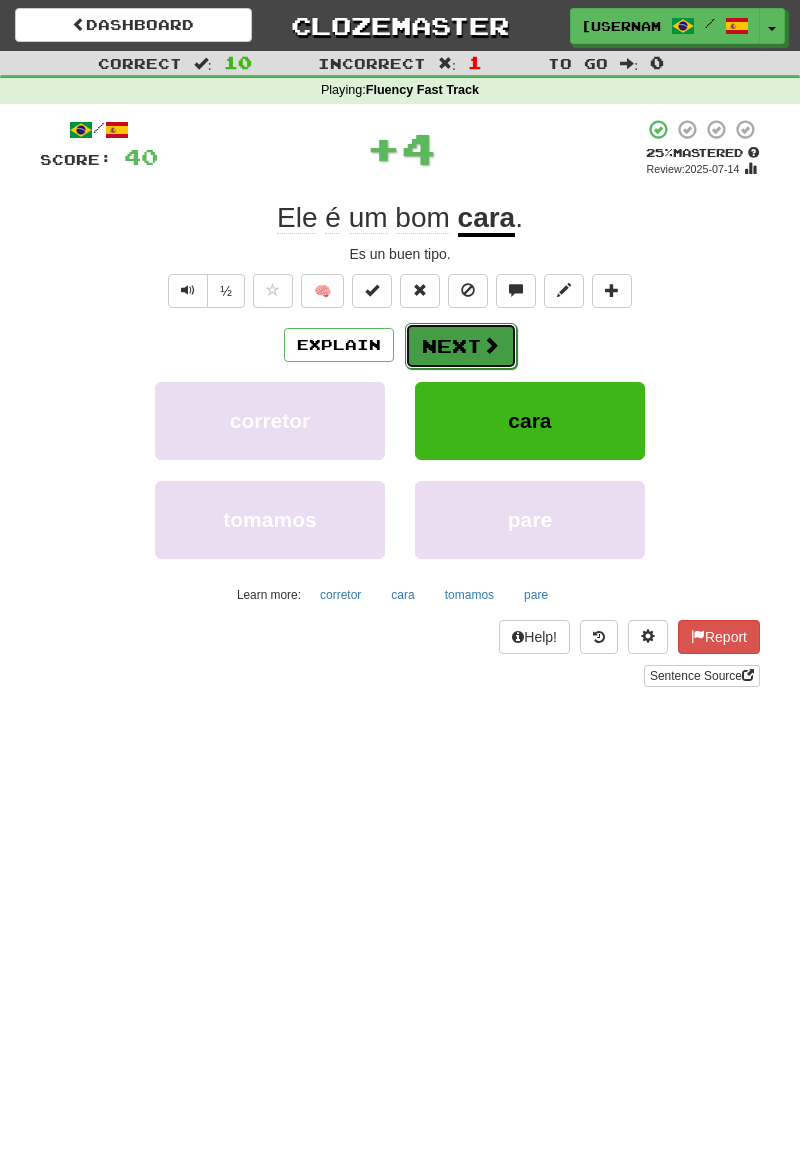 click on "Next" at bounding box center [461, 346] 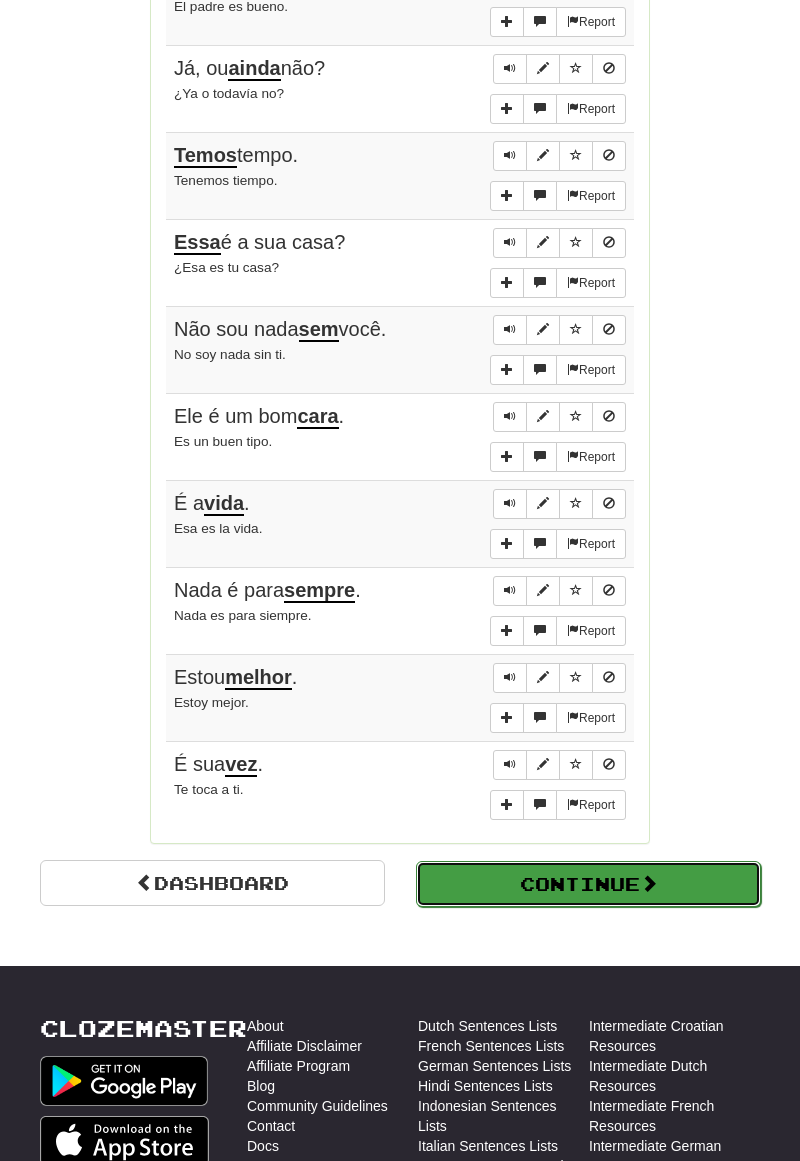click on "Continue" at bounding box center (588, 884) 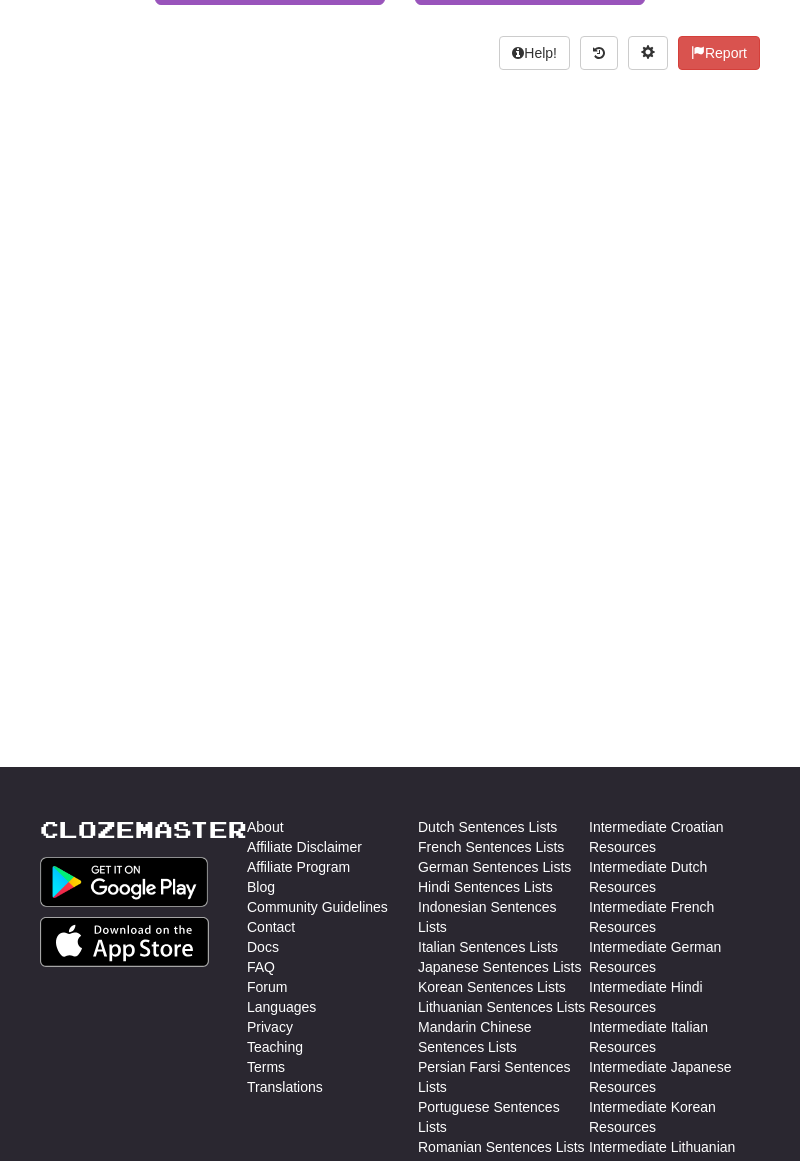 scroll, scrollTop: 0, scrollLeft: 0, axis: both 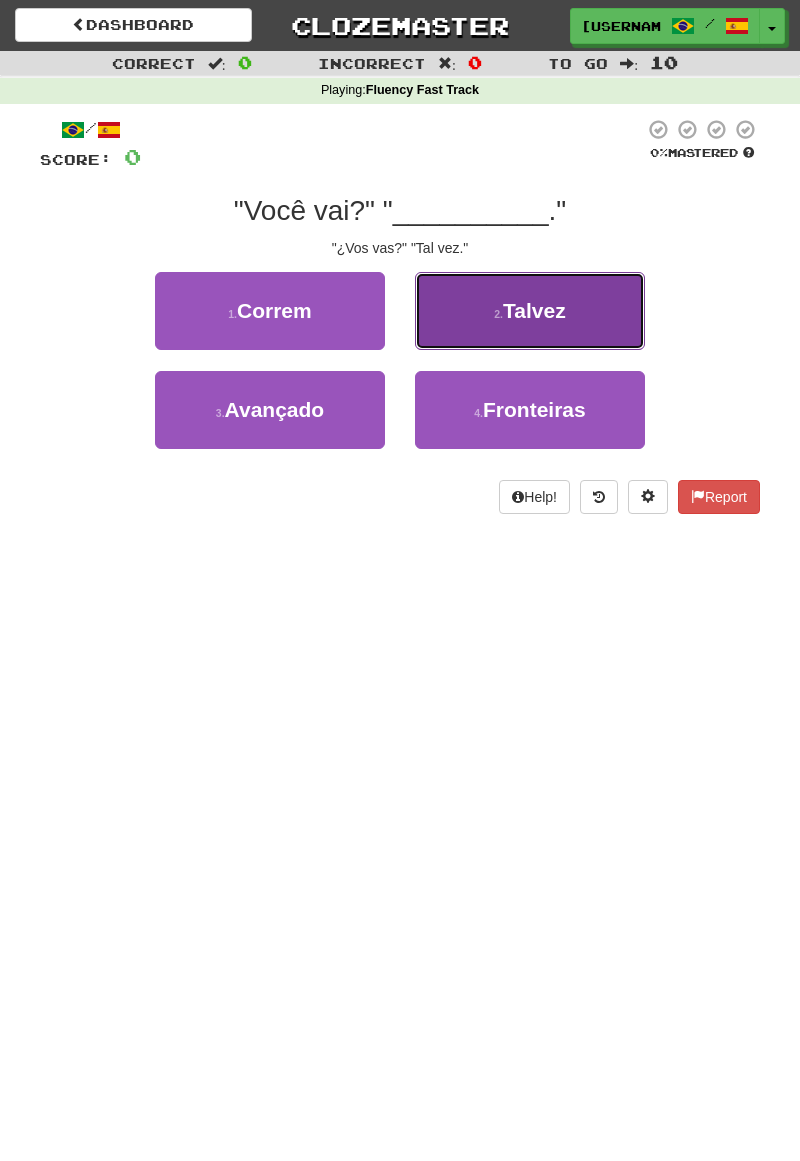 click on "2 .  Talvez" at bounding box center (530, 311) 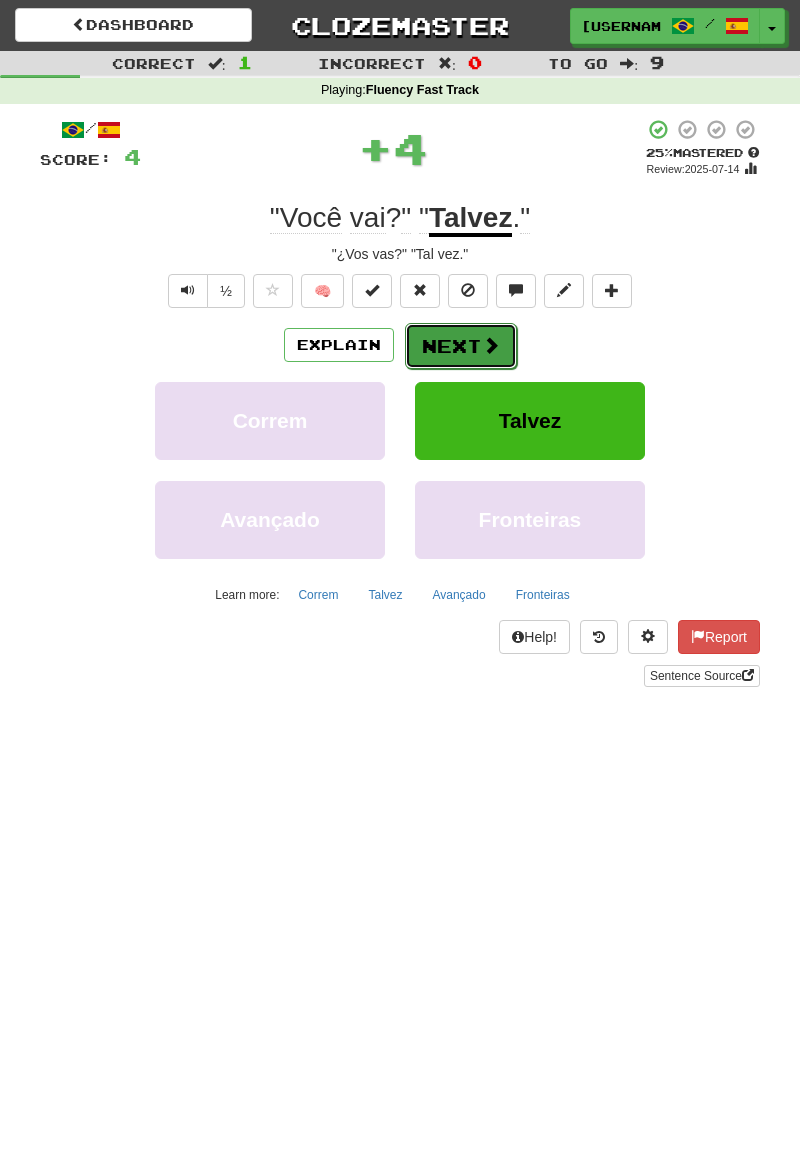 click on "Next" at bounding box center [461, 346] 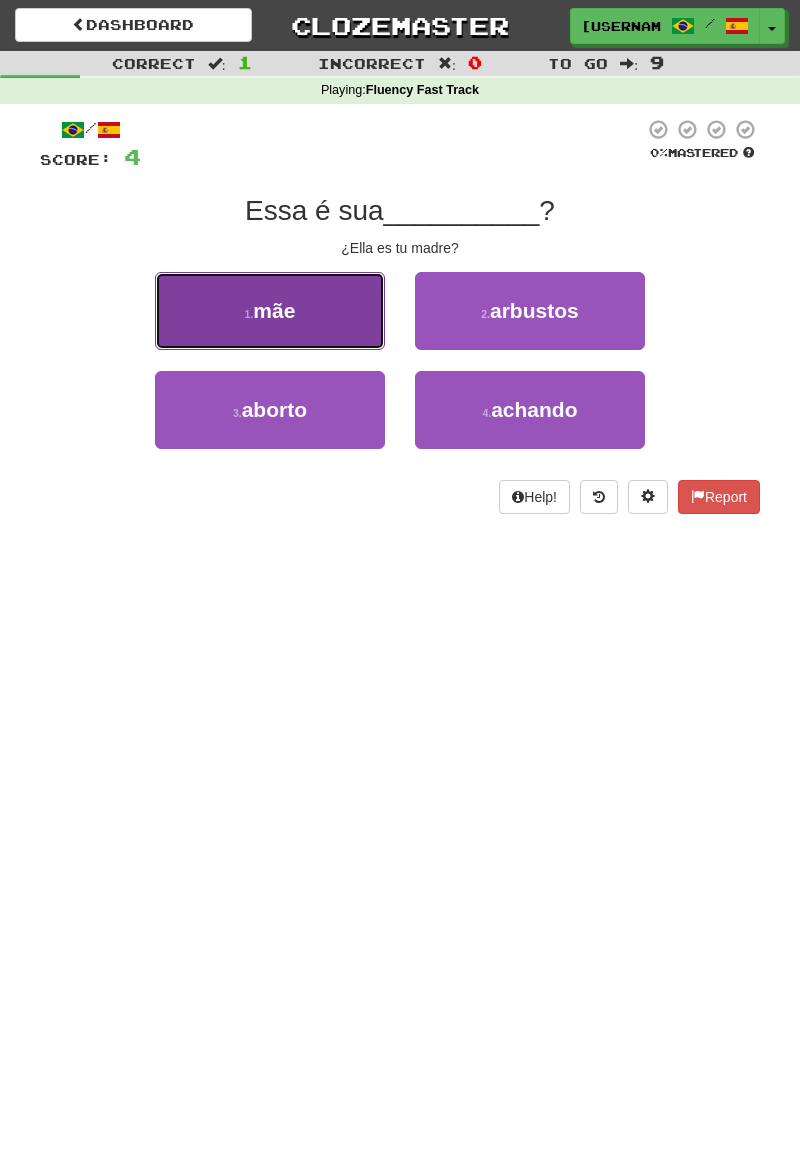 click on "1 .  mãe" at bounding box center [270, 311] 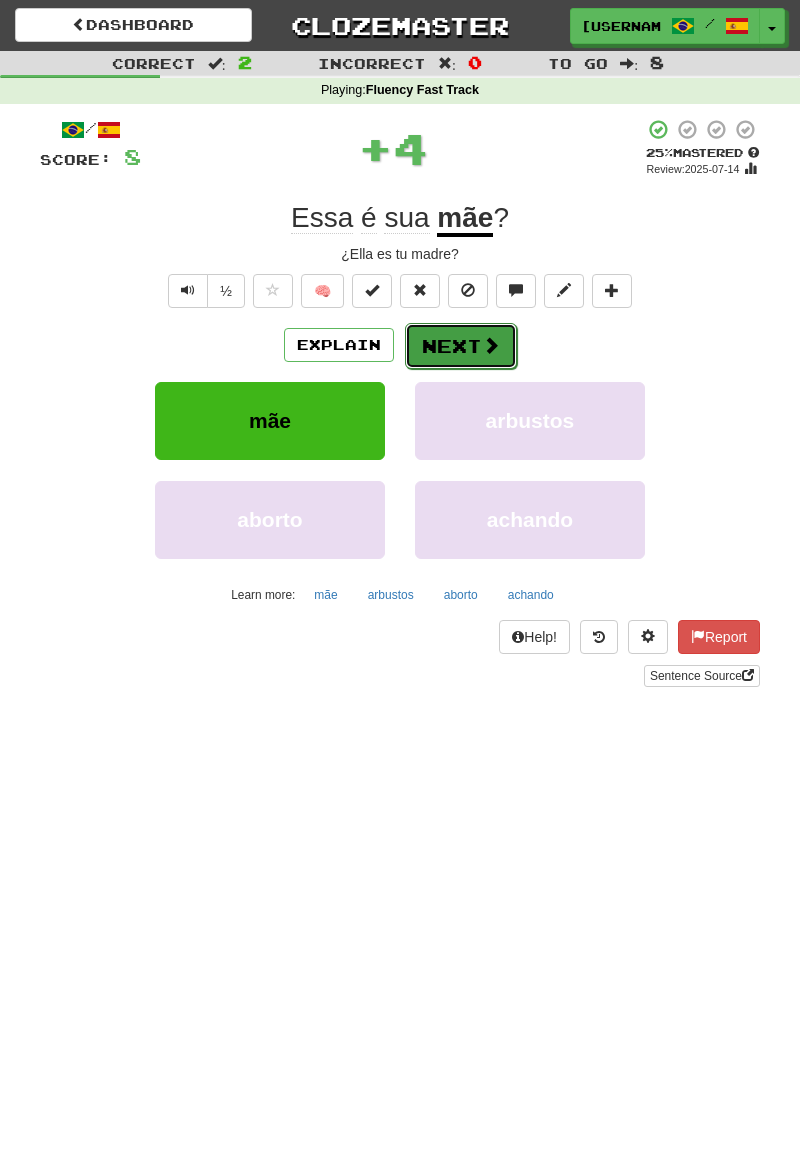 click at bounding box center (491, 345) 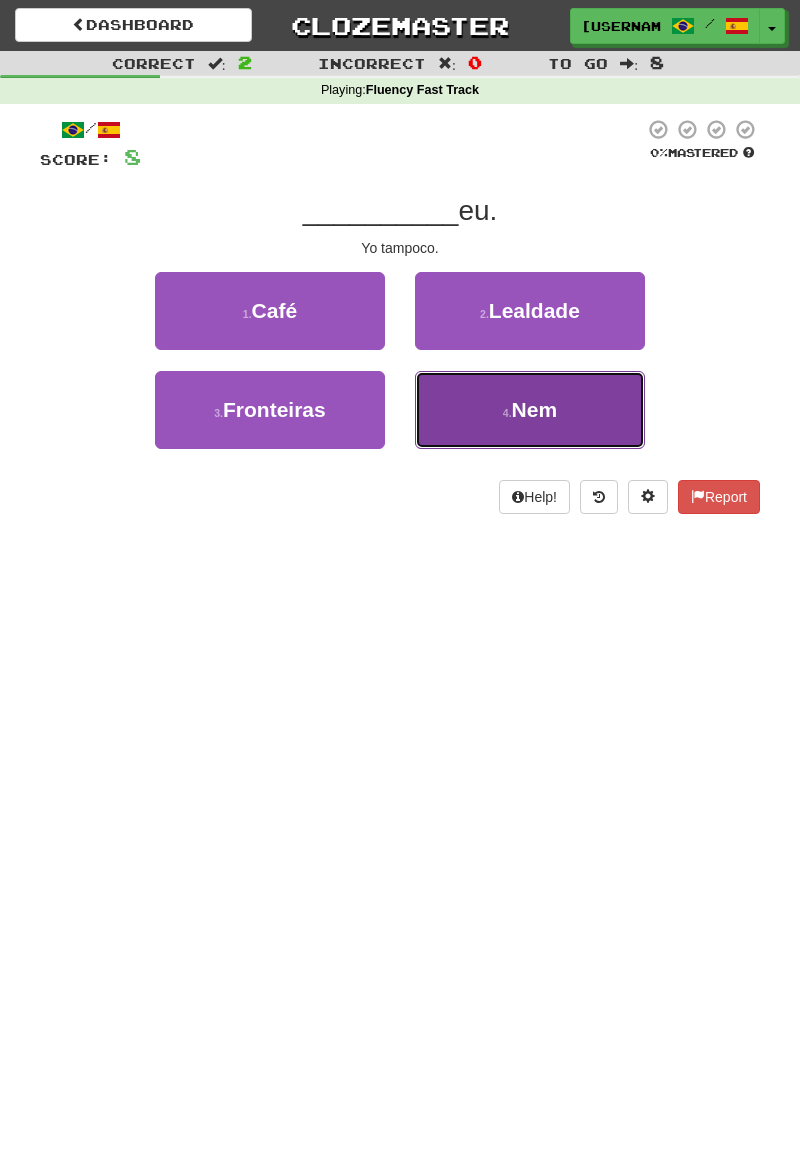click on "4 .  Nem" at bounding box center [530, 410] 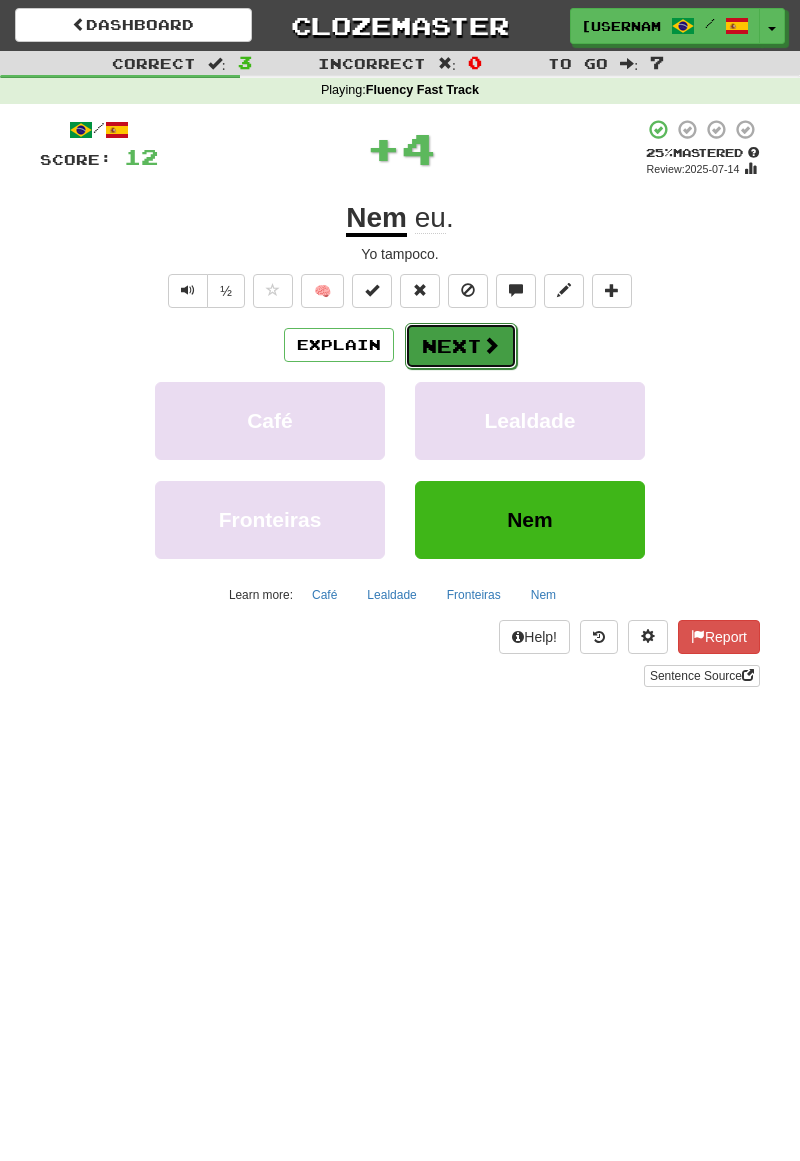 click on "Next" at bounding box center (461, 346) 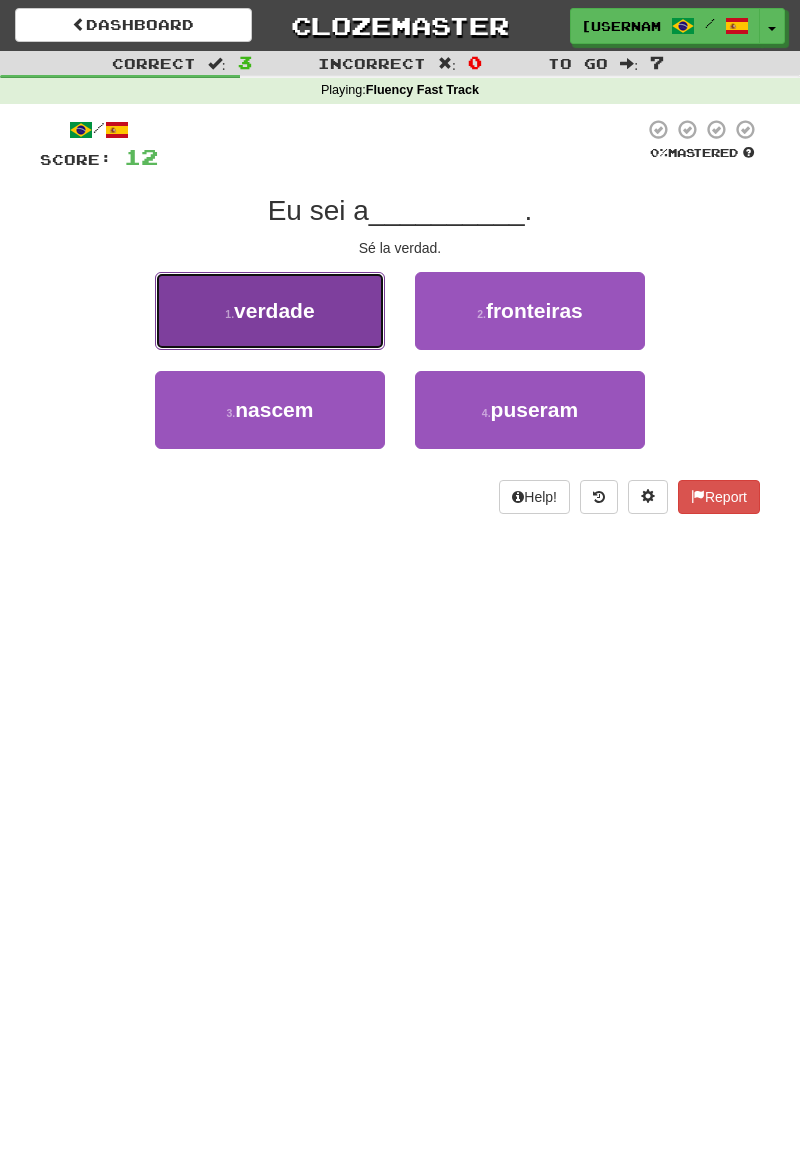 click on "1 .  verdade" at bounding box center [270, 311] 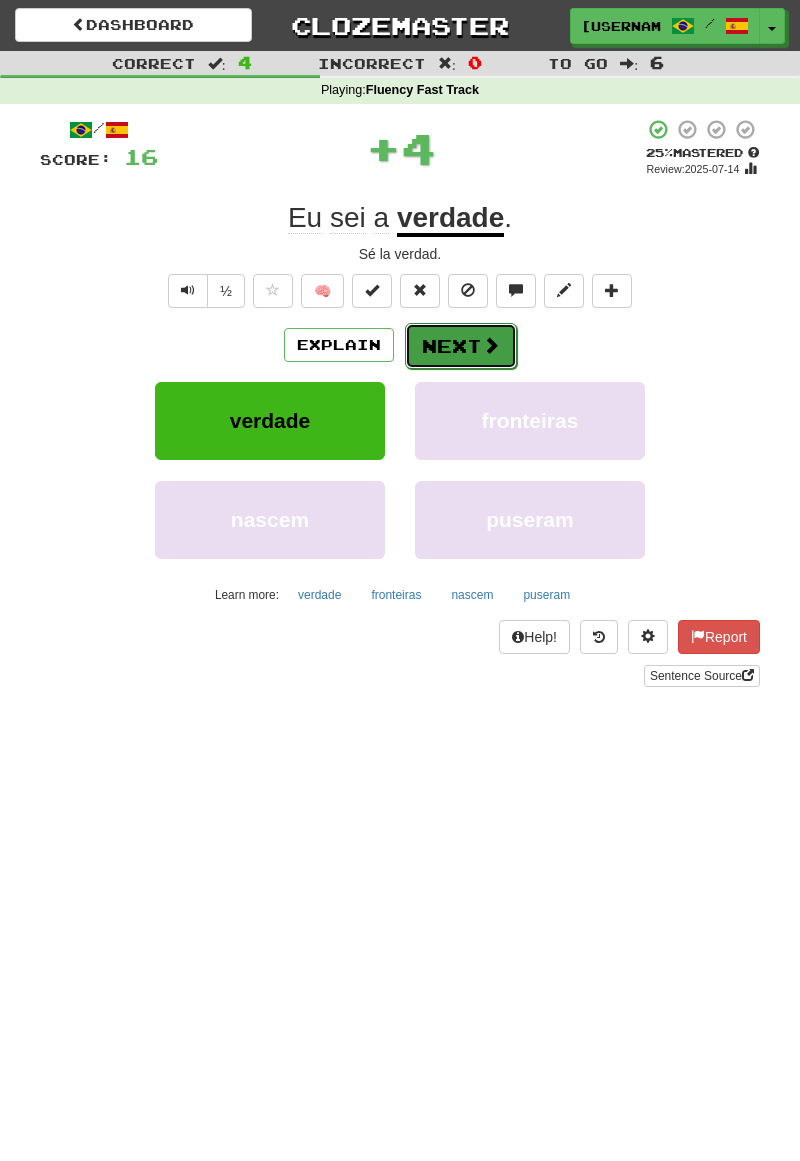 click at bounding box center [491, 345] 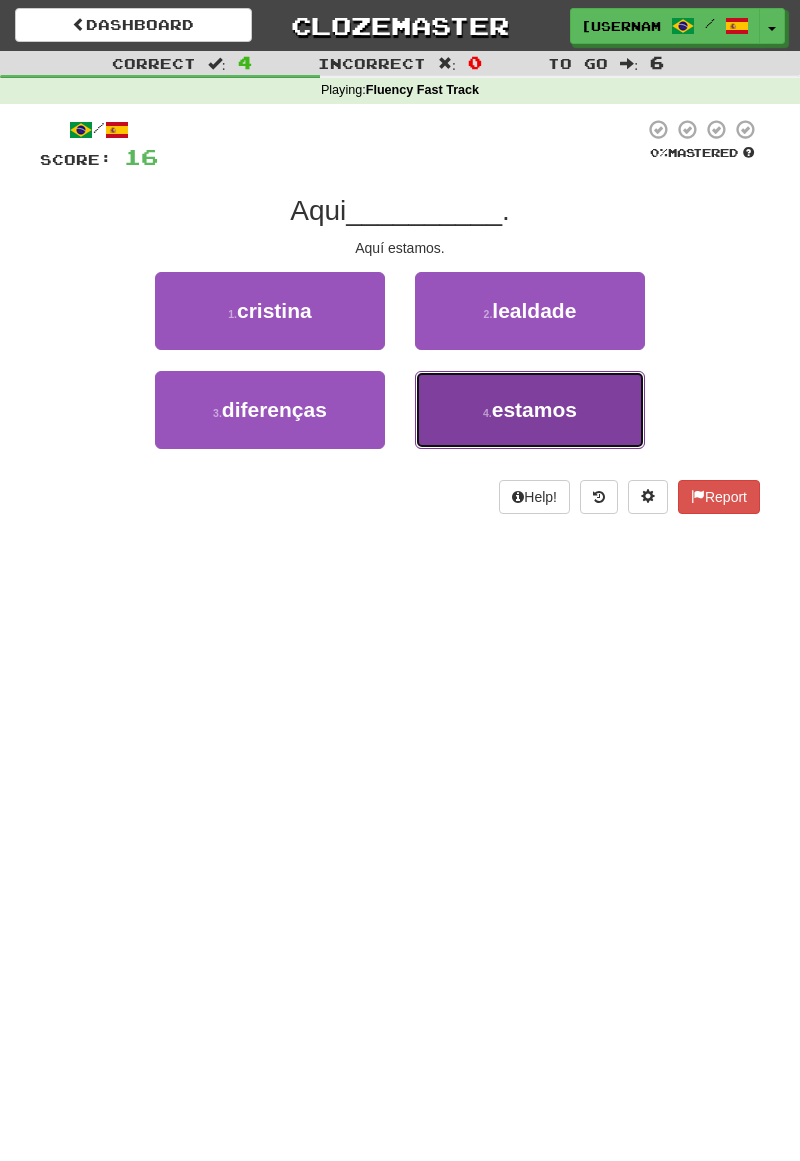 click on "4 .  estamos" at bounding box center (530, 410) 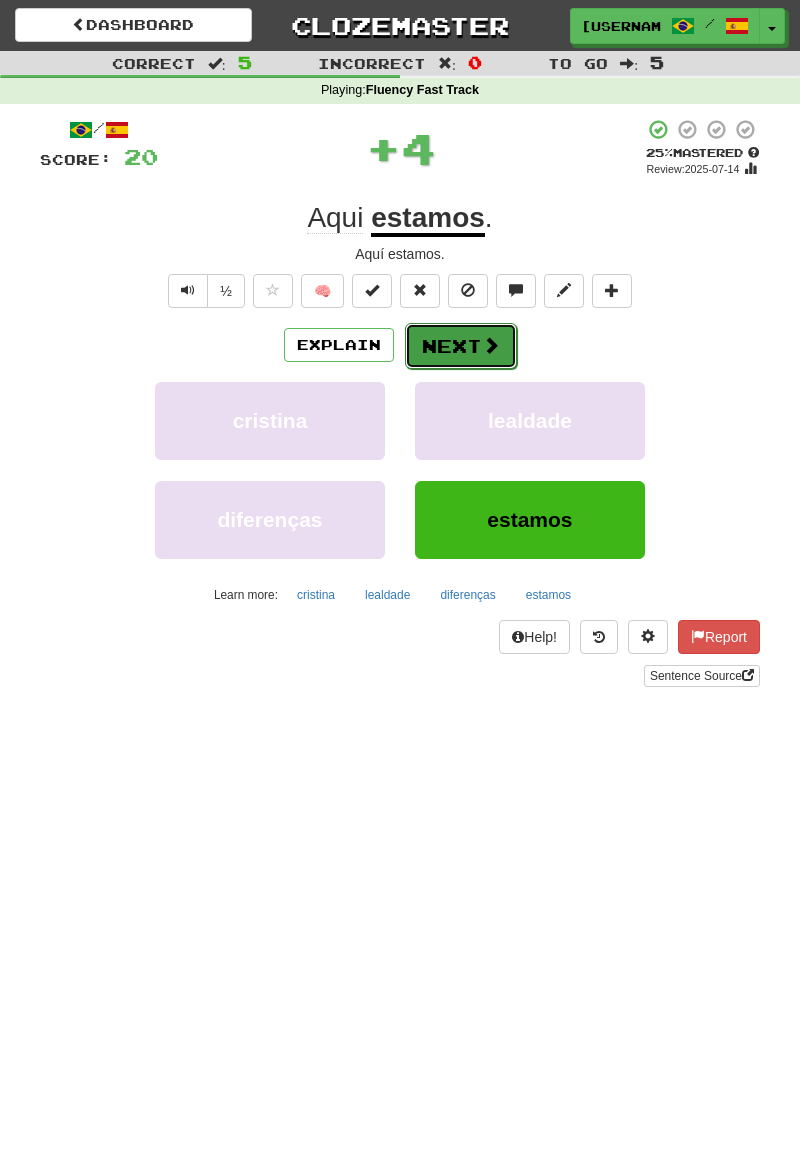 click on "Next" at bounding box center (461, 346) 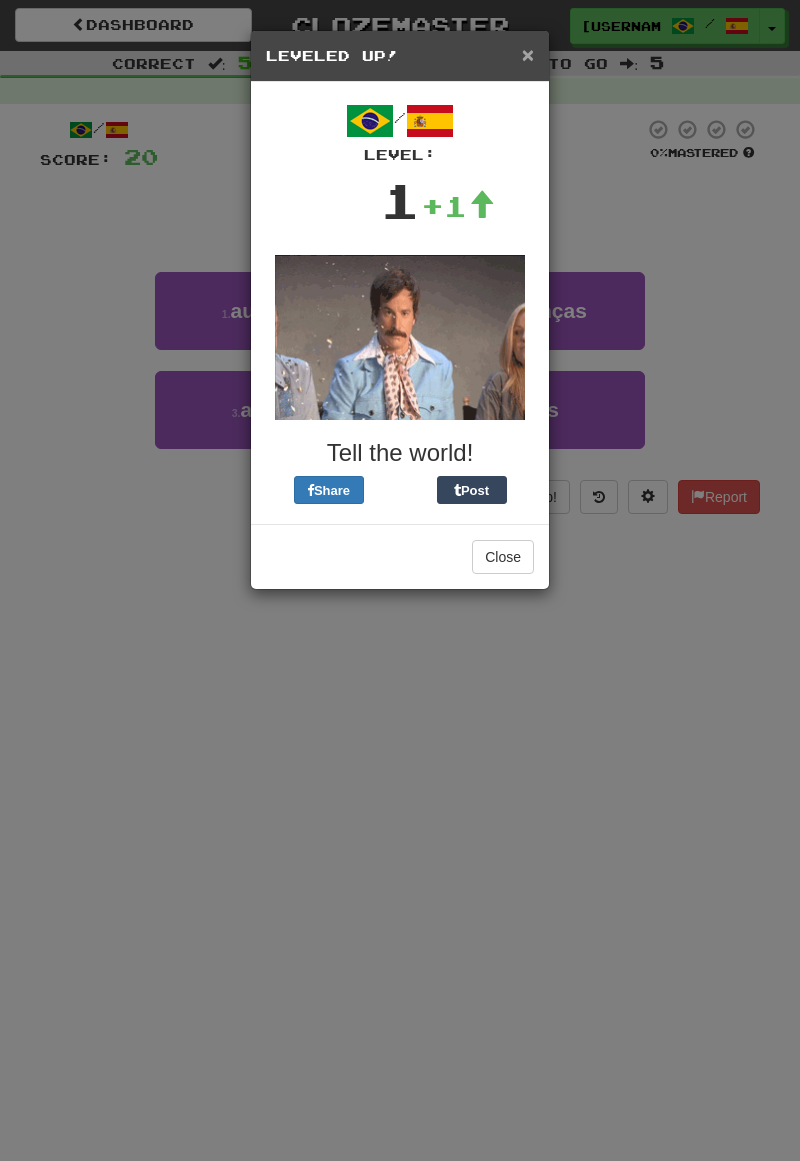 click on "×" at bounding box center [528, 54] 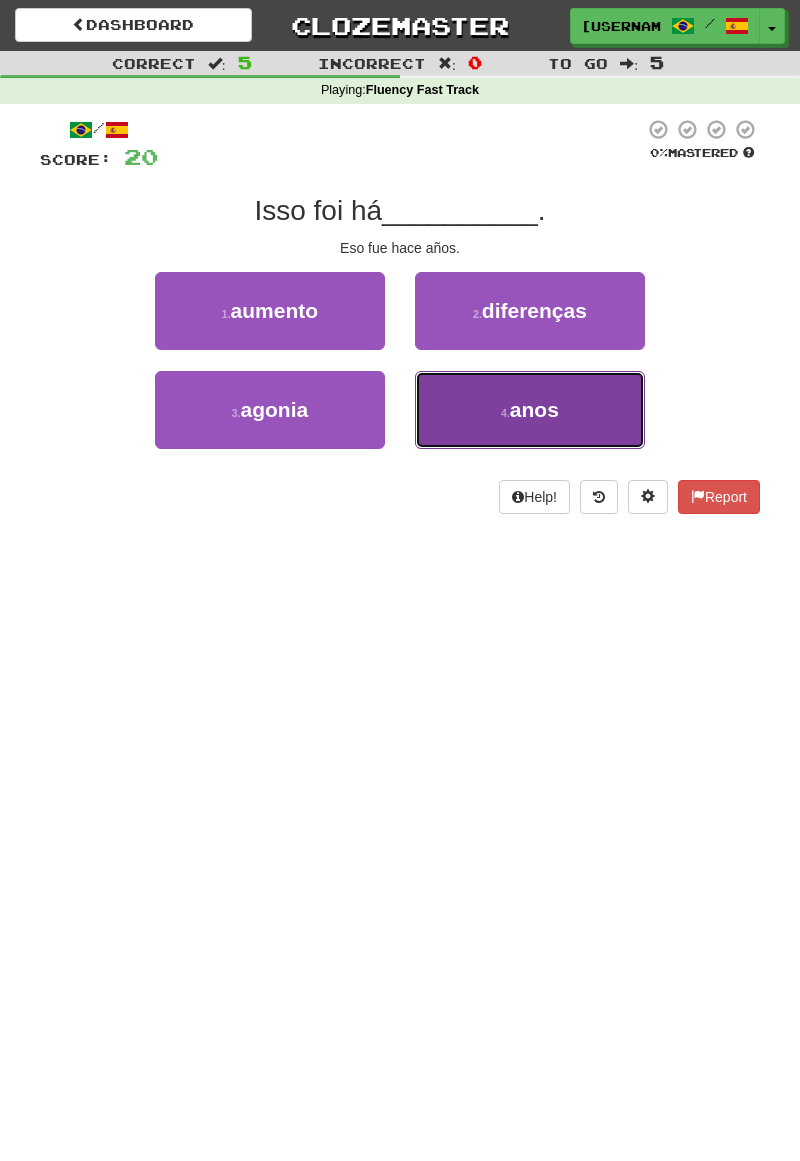 click on "anos" at bounding box center [534, 409] 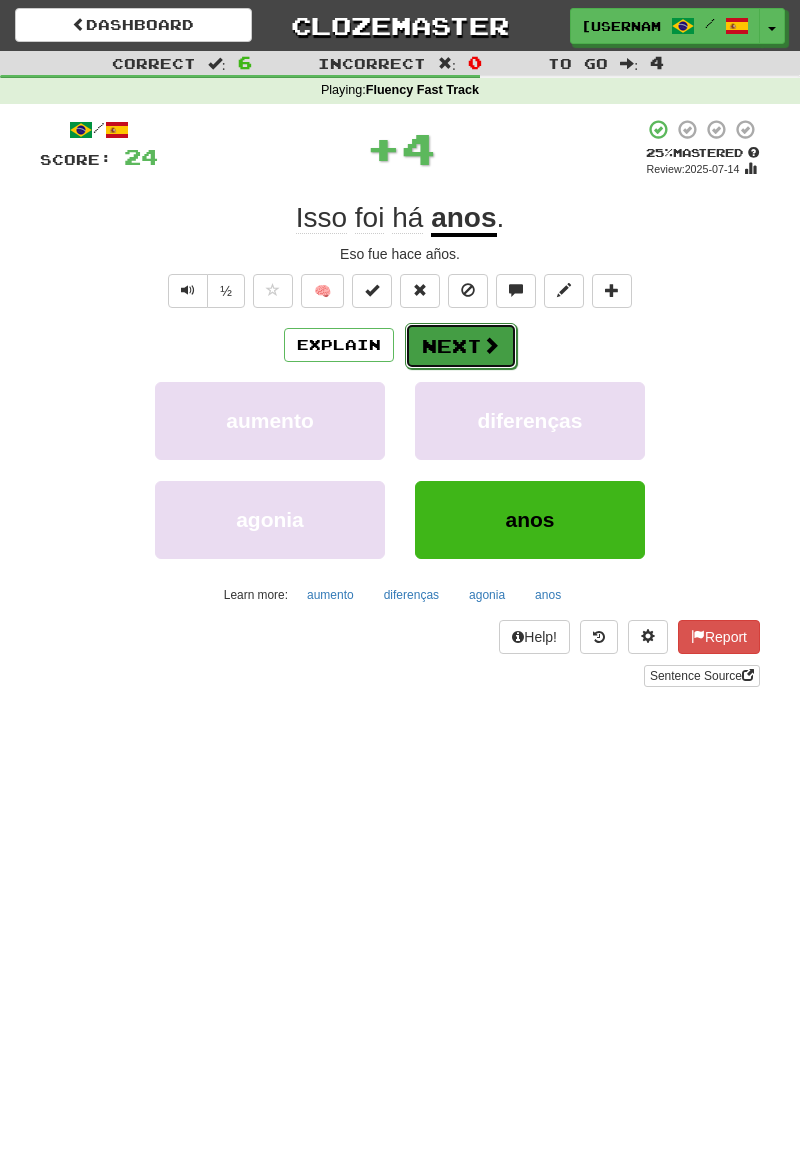 click at bounding box center (491, 345) 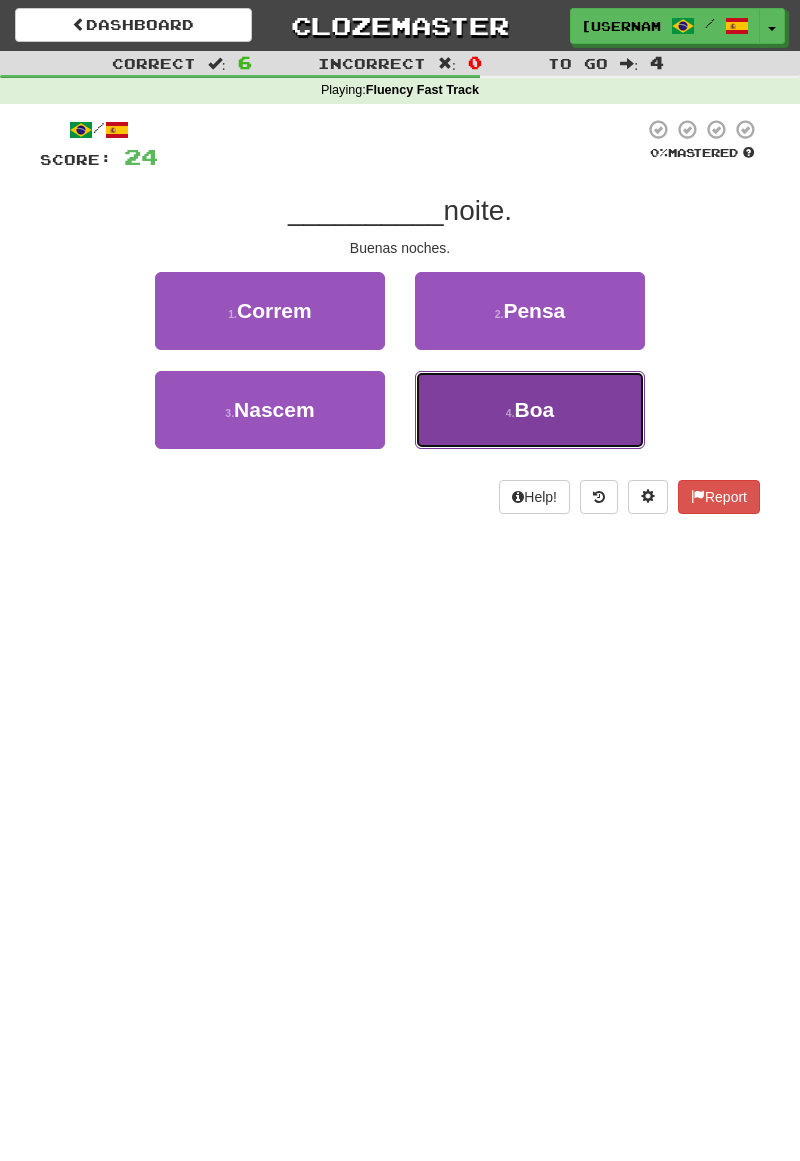 click on "4 .  Boa" at bounding box center [530, 410] 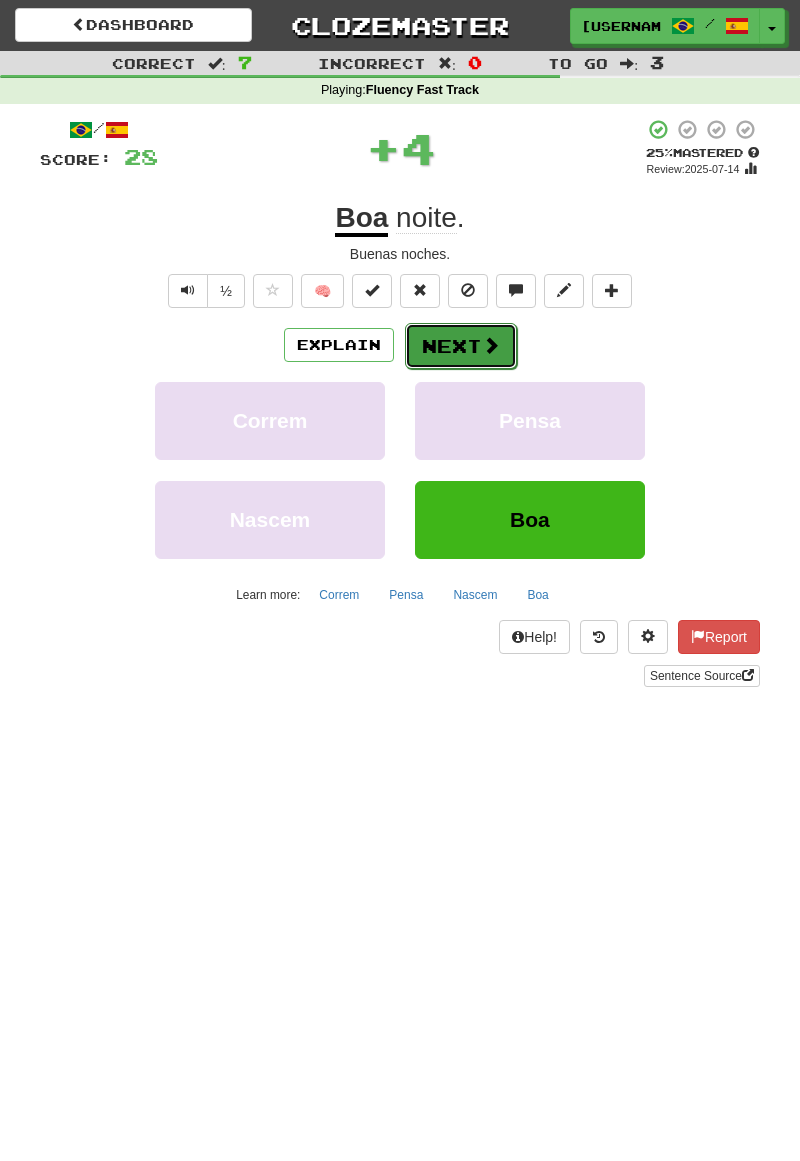 click at bounding box center [491, 345] 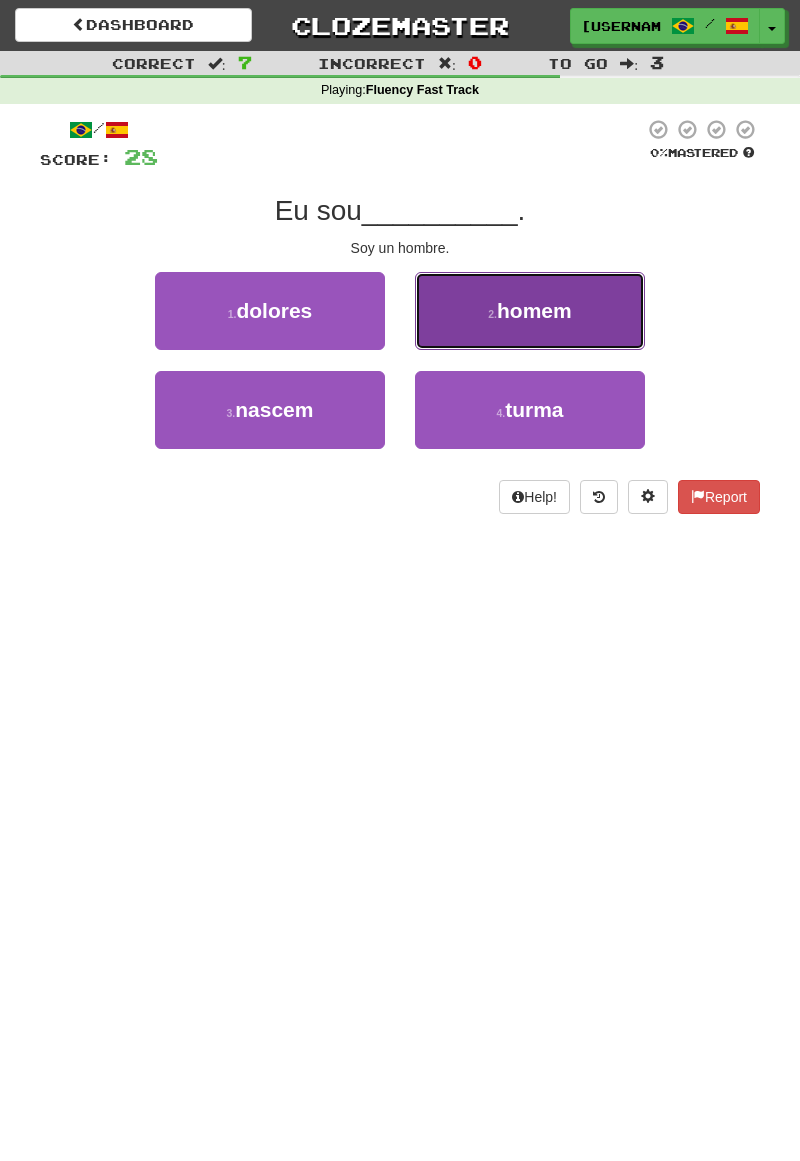 click on "2 .  homem" at bounding box center (530, 311) 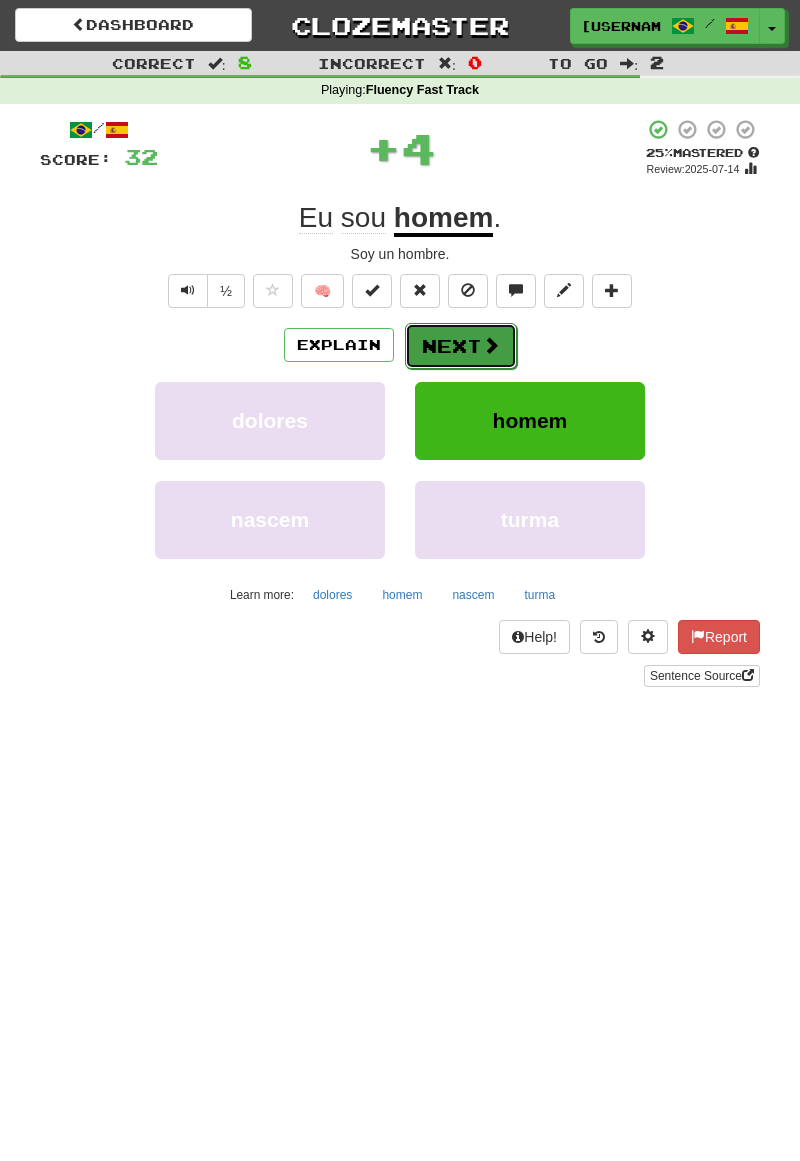 click on "Next" at bounding box center (461, 346) 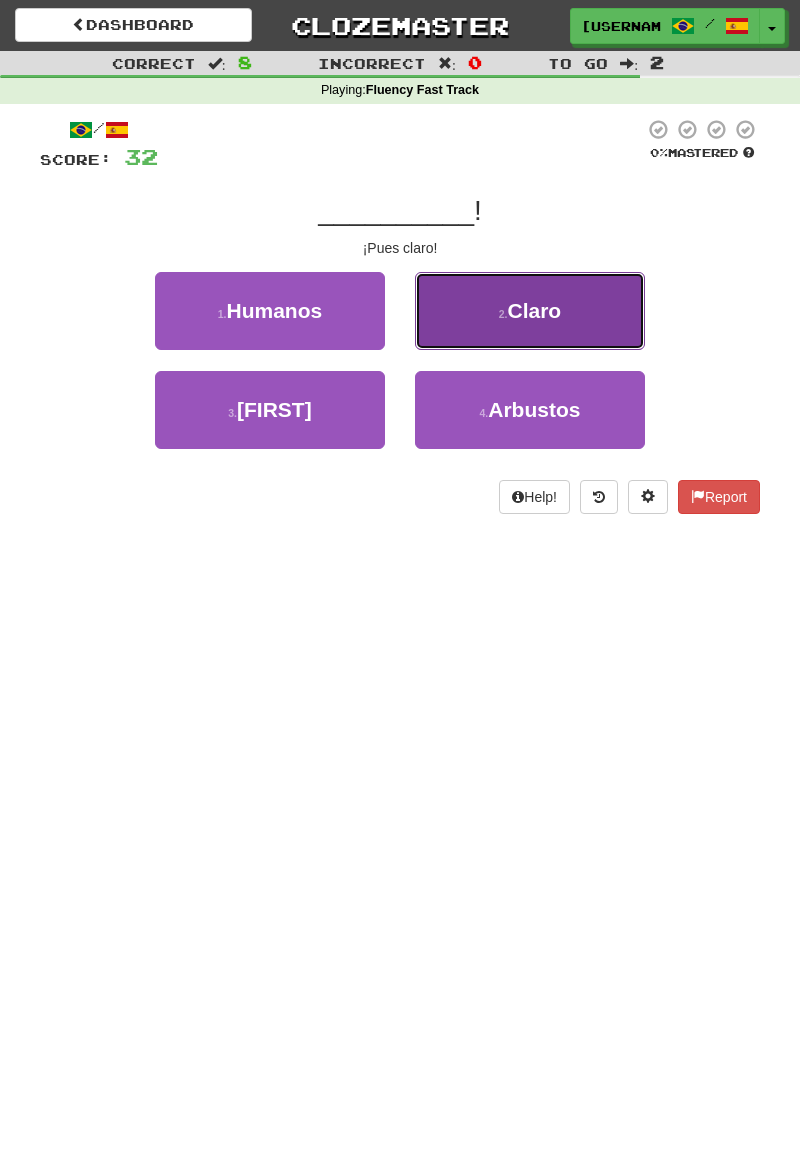 click on "2 .  Claro" at bounding box center (530, 311) 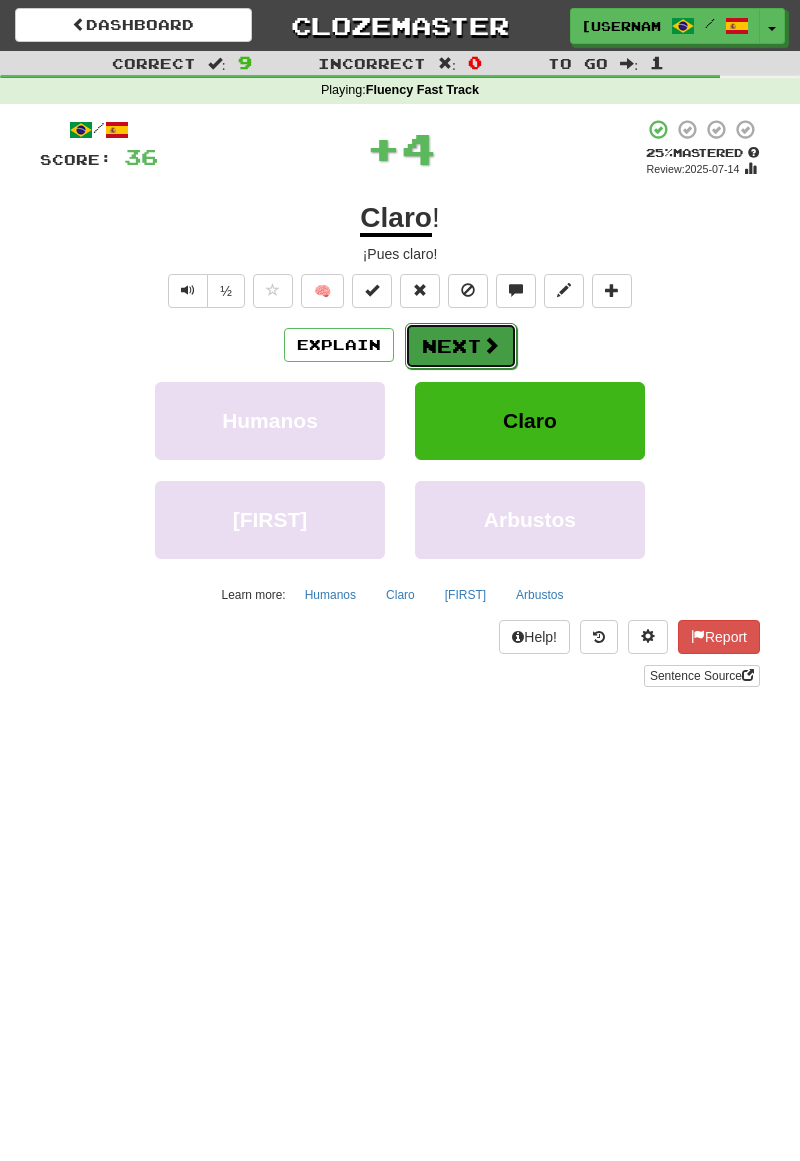 click on "Next" at bounding box center (461, 346) 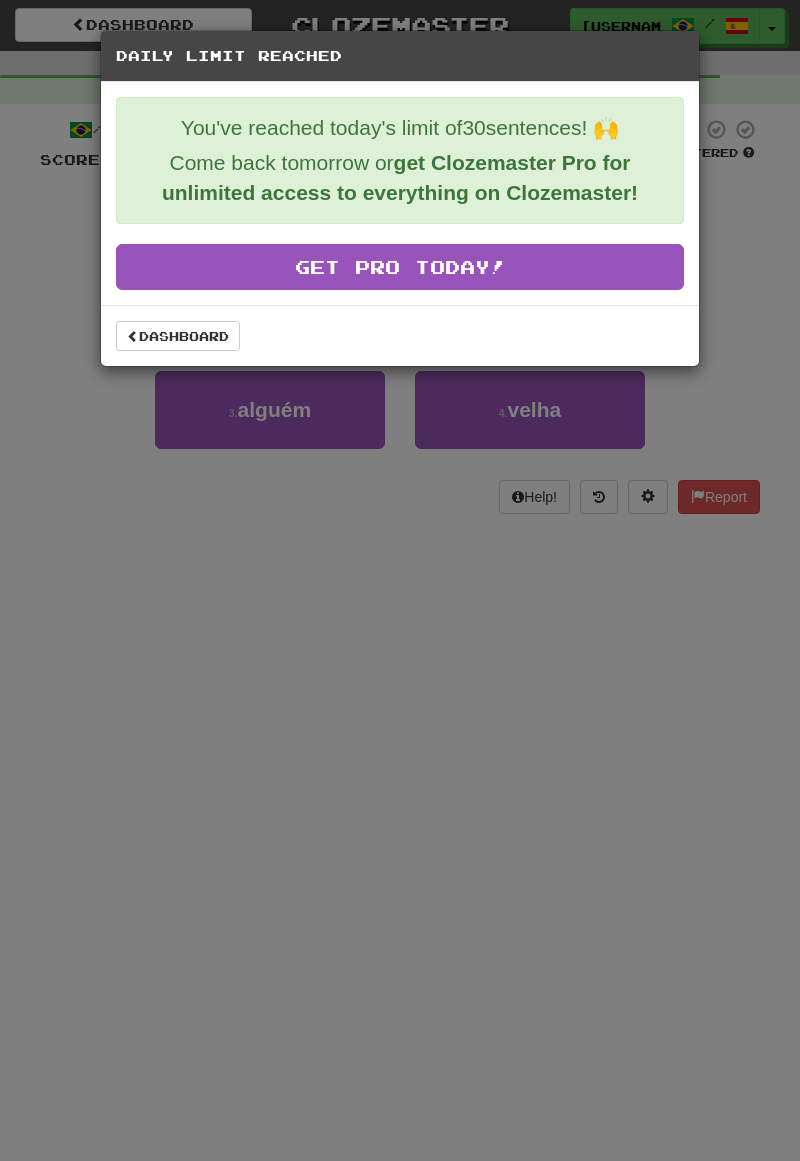 click on "Daily Limit Reached You've reached today's limit of  30  sentences! 🙌  Come back tomorrow or  get Clozemaster Pro for unlimited access to everything on Clozemaster! Get Pro Today! Dashboard" at bounding box center [400, 580] 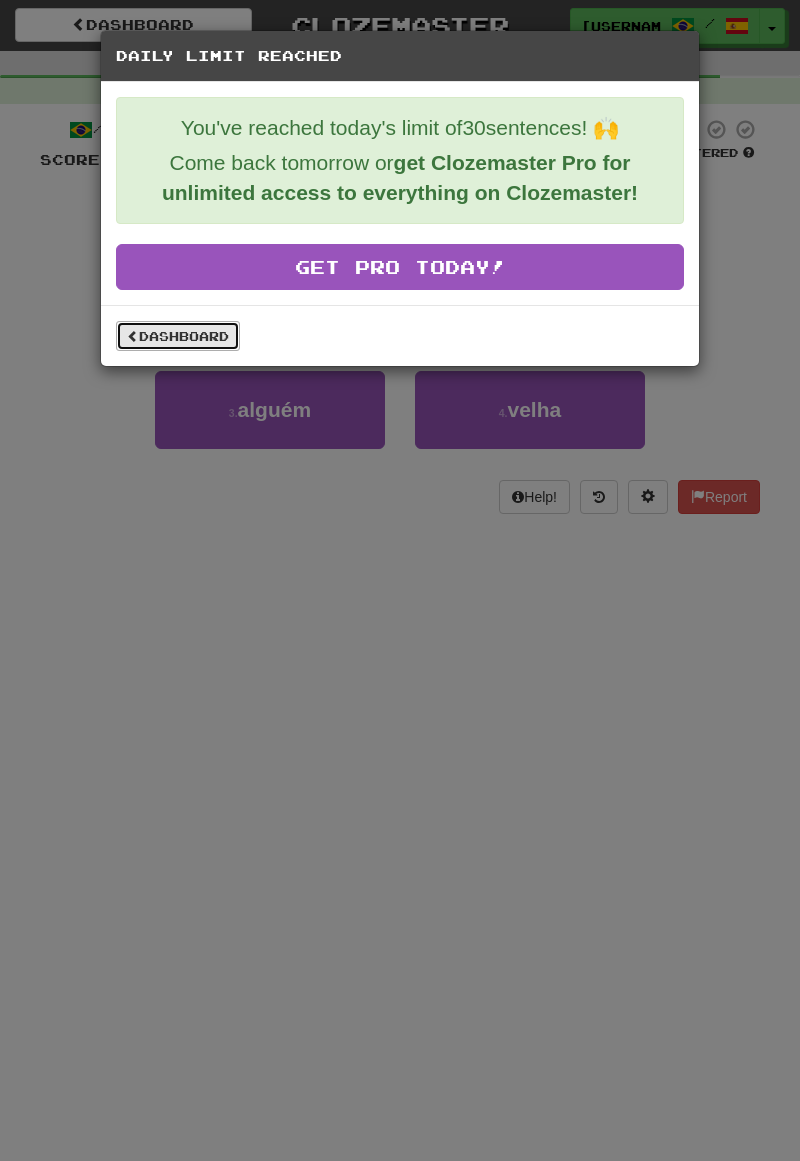 click on "Dashboard" at bounding box center [178, 336] 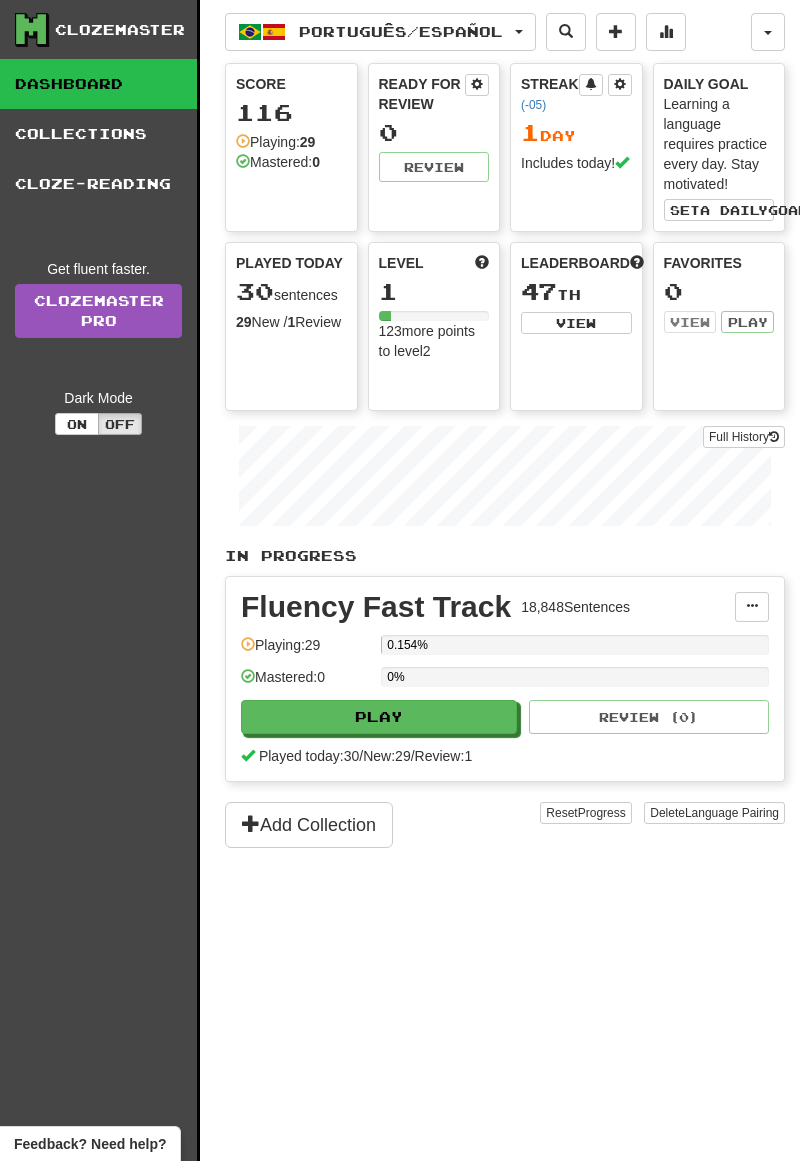 scroll, scrollTop: 0, scrollLeft: 0, axis: both 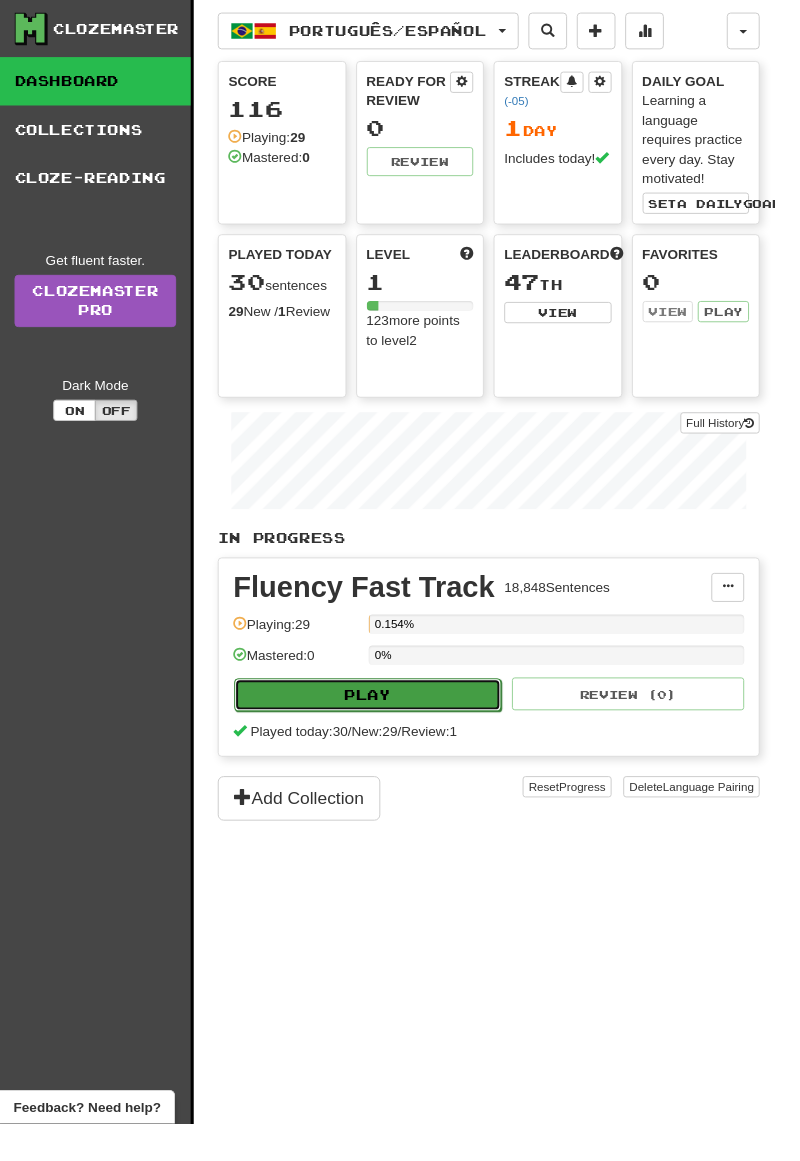 click on "Play" at bounding box center (380, 718) 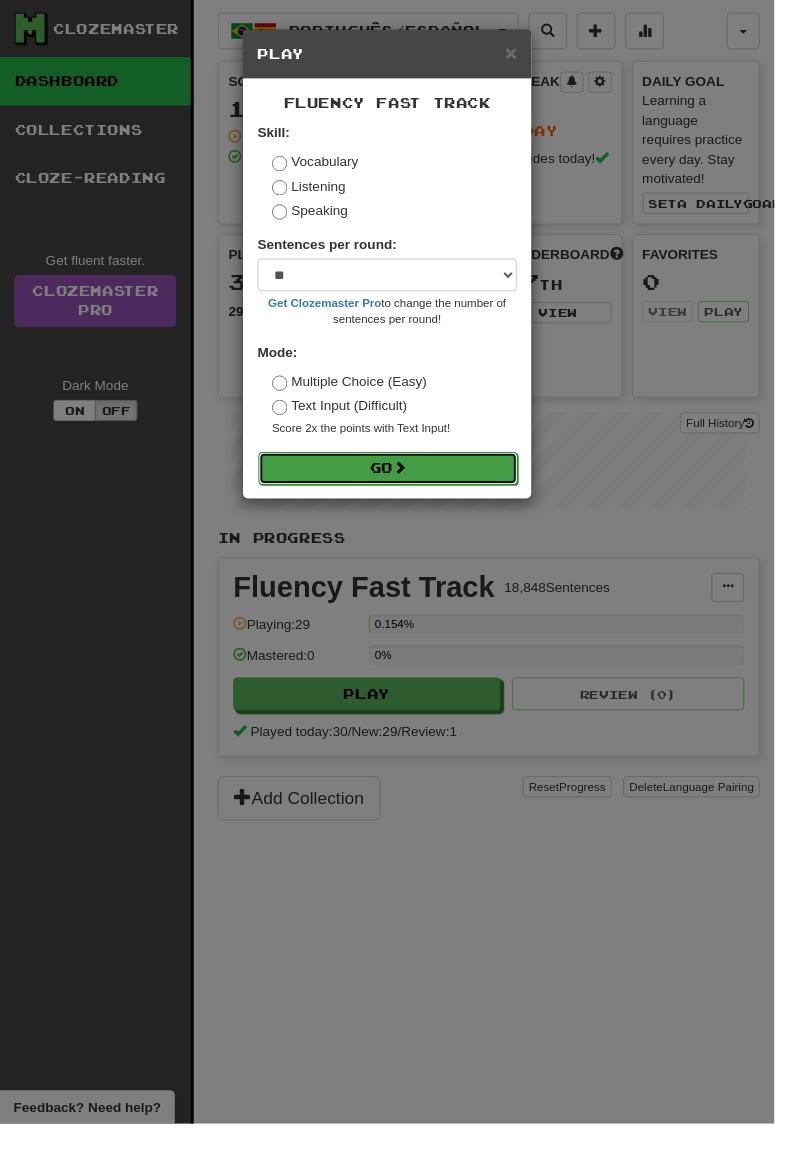 click on "Go" at bounding box center (401, 484) 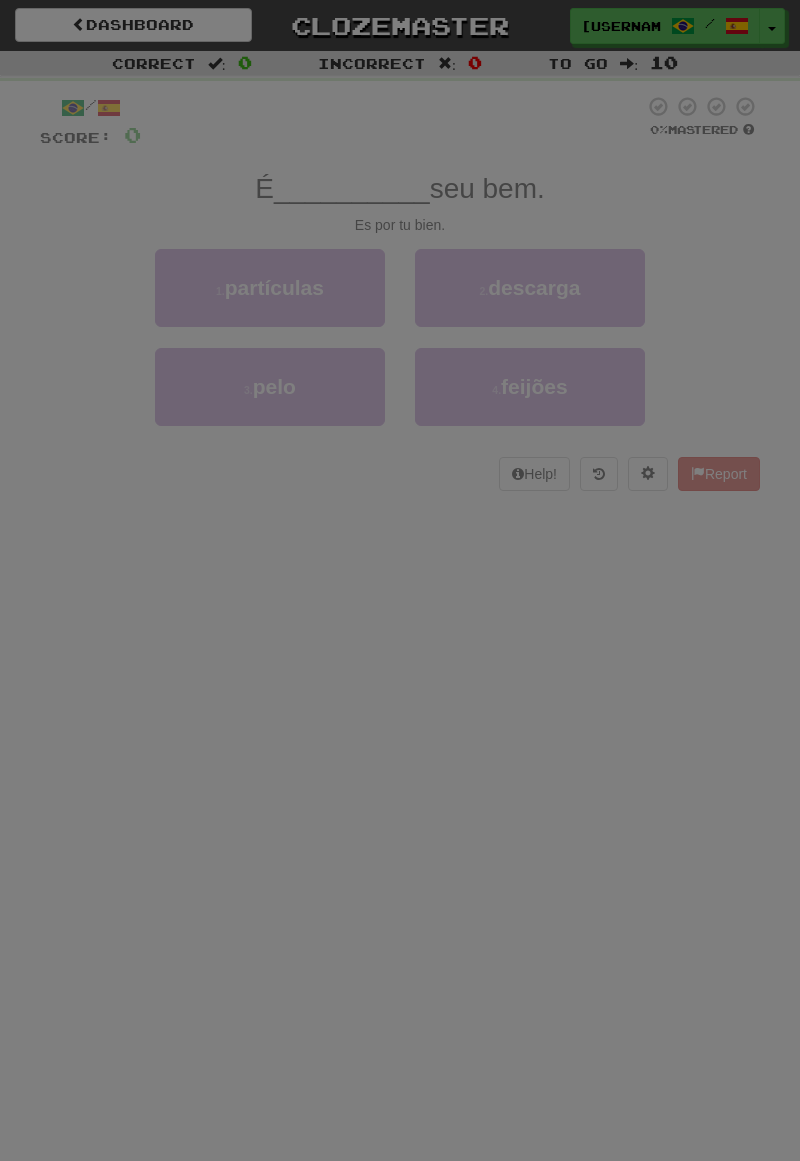 scroll, scrollTop: 0, scrollLeft: 0, axis: both 